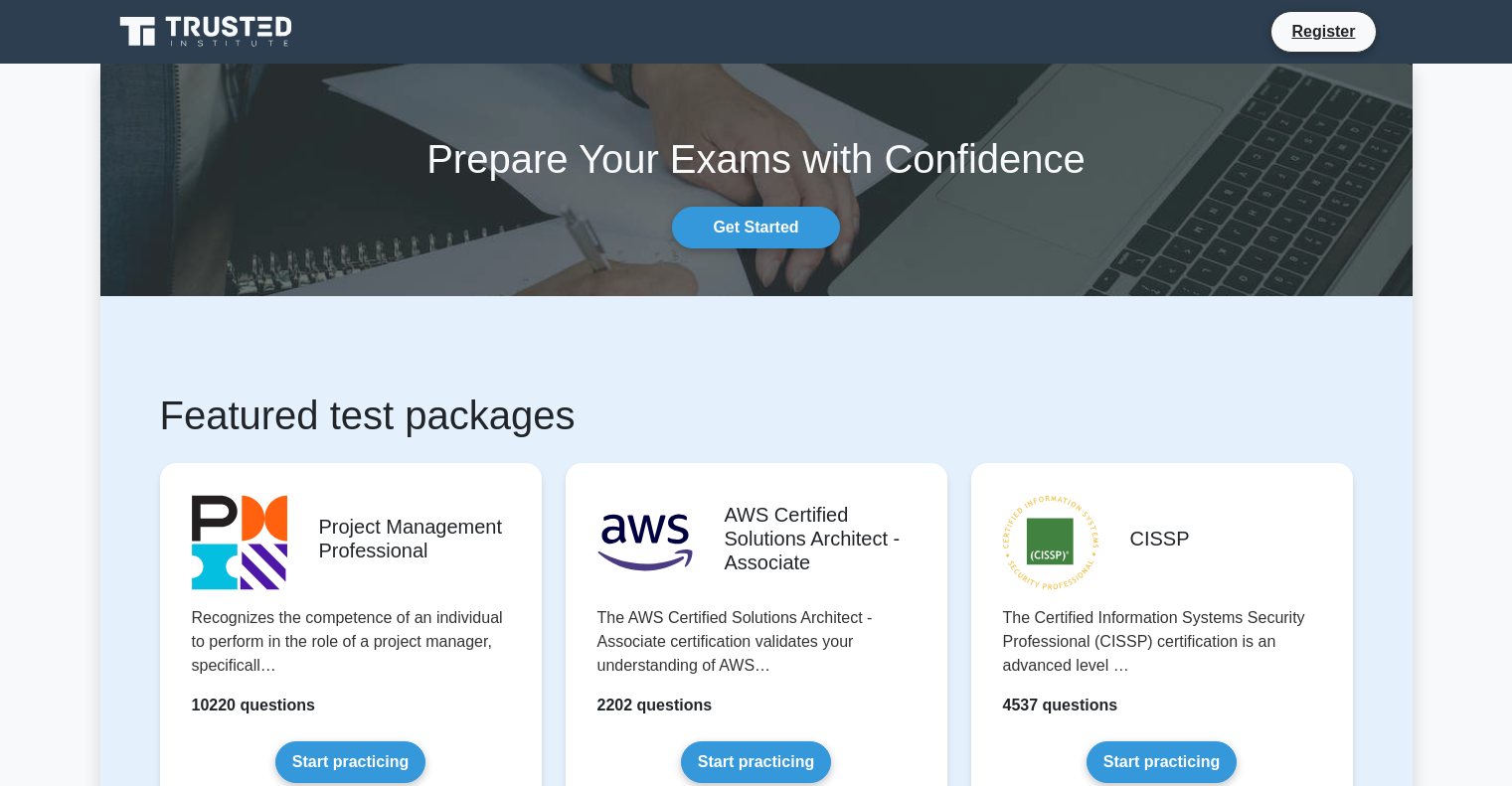 scroll, scrollTop: 0, scrollLeft: 0, axis: both 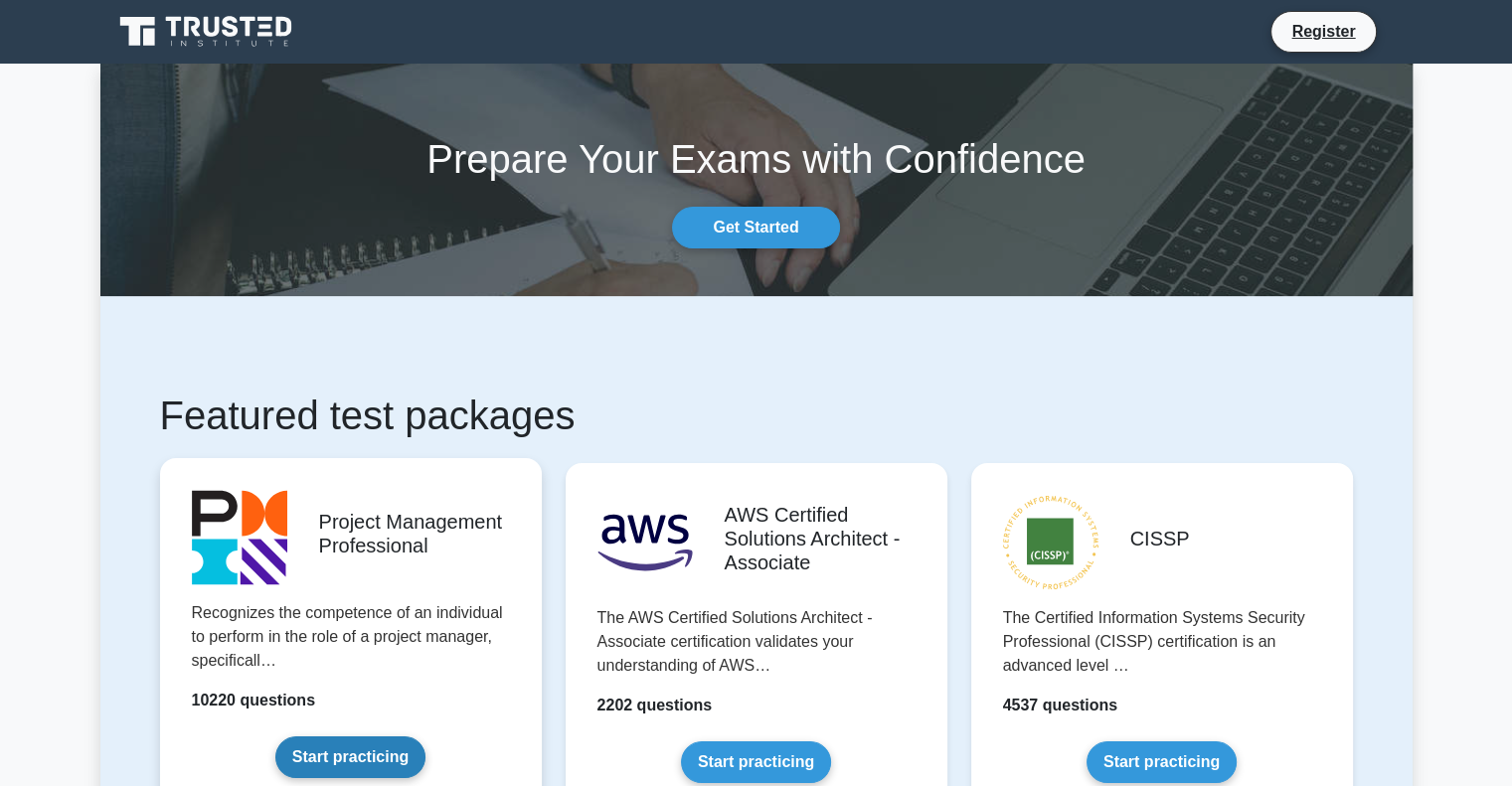 click on "Start practicing" at bounding box center [350, 757] 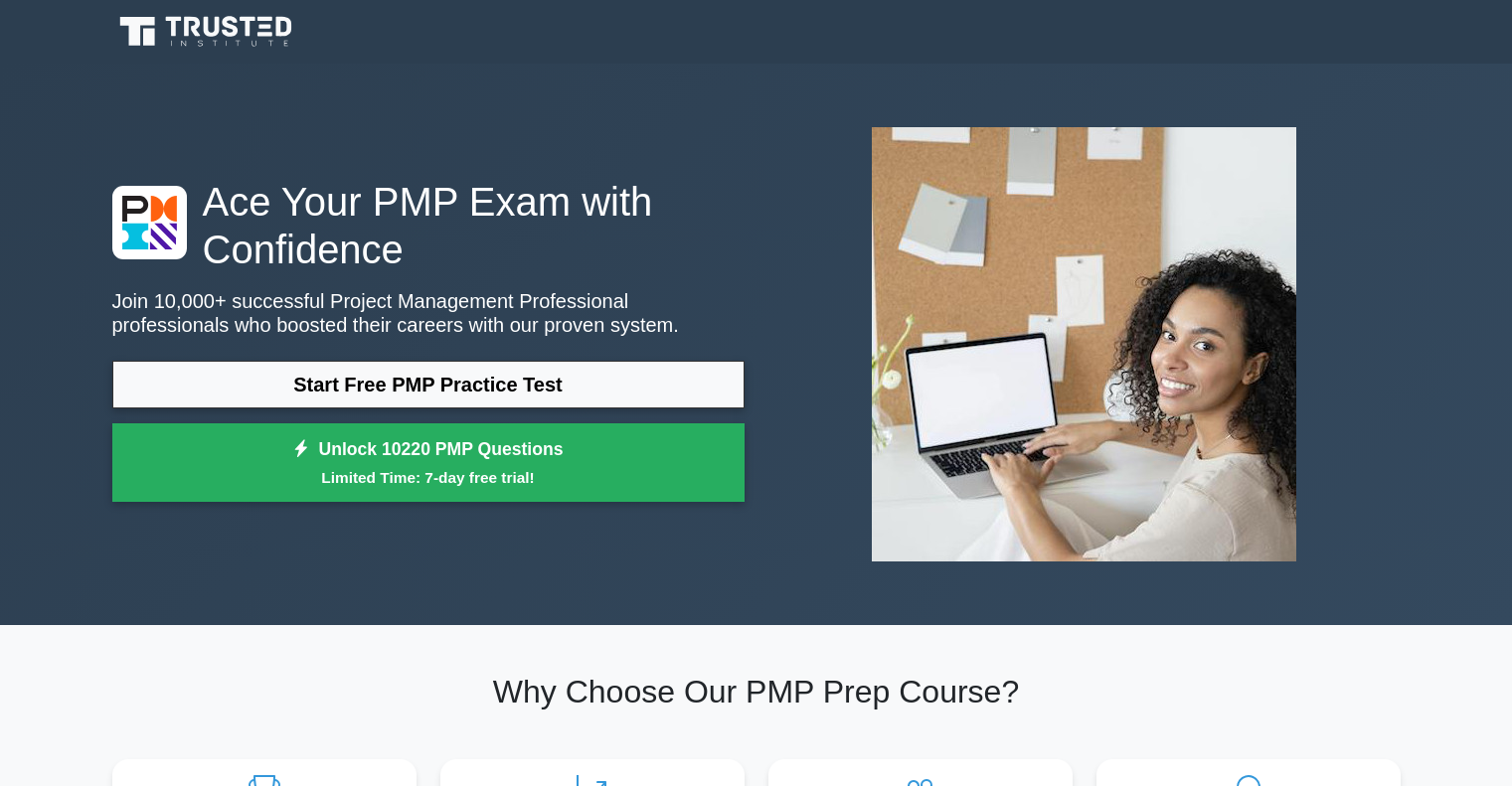scroll, scrollTop: 0, scrollLeft: 0, axis: both 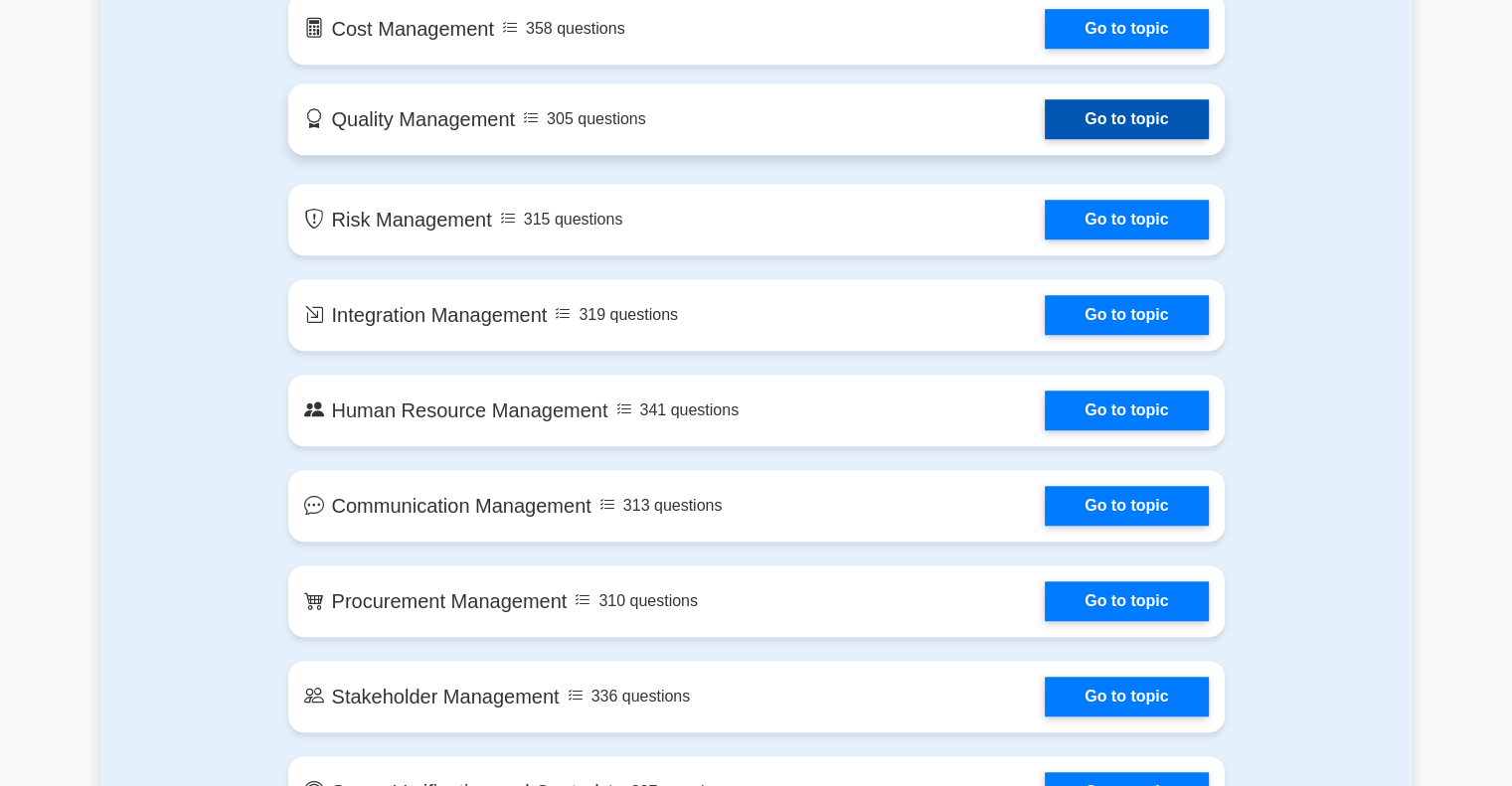 click on "Go to topic" at bounding box center (1126, 119) 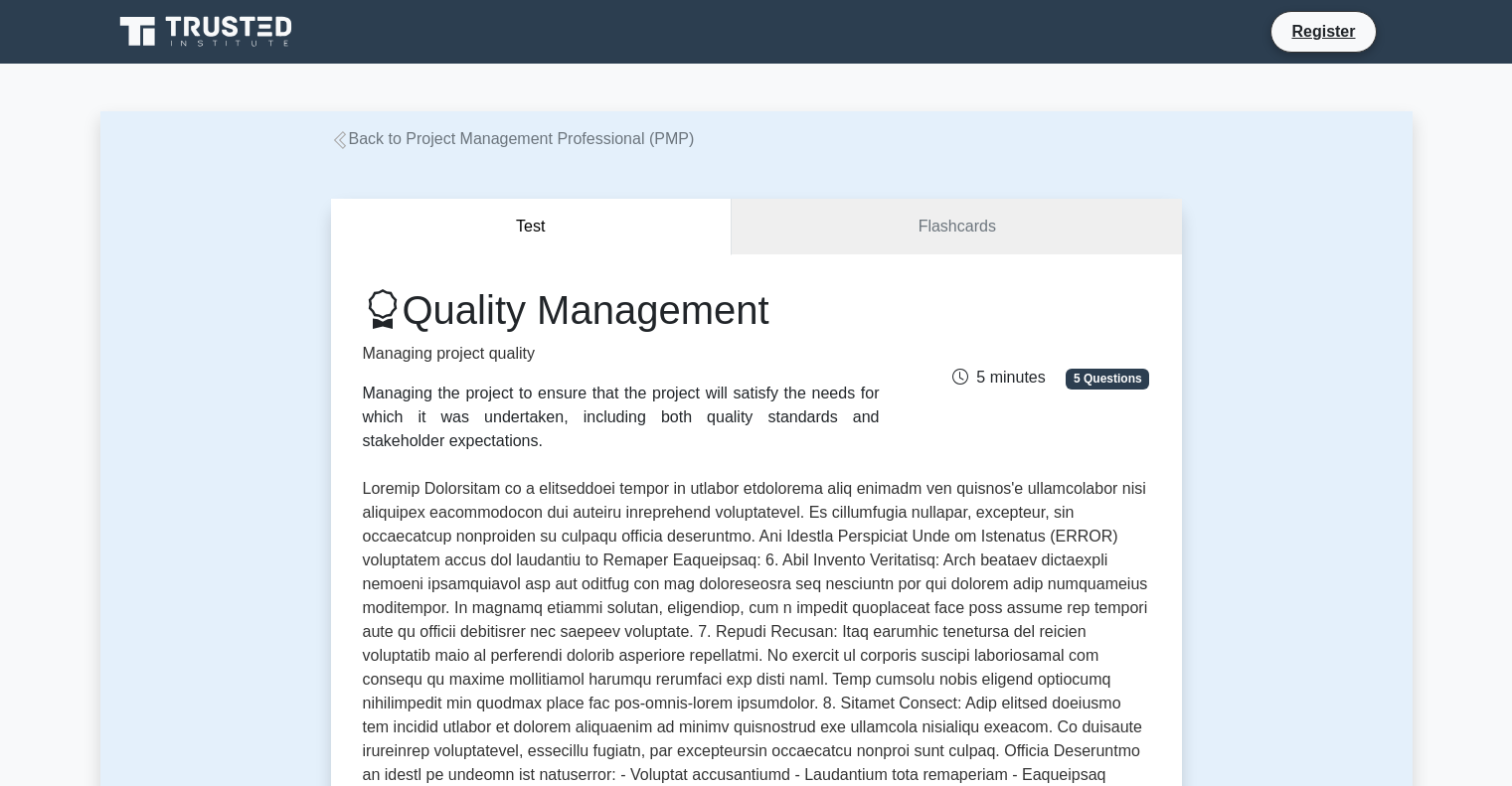 scroll, scrollTop: 0, scrollLeft: 0, axis: both 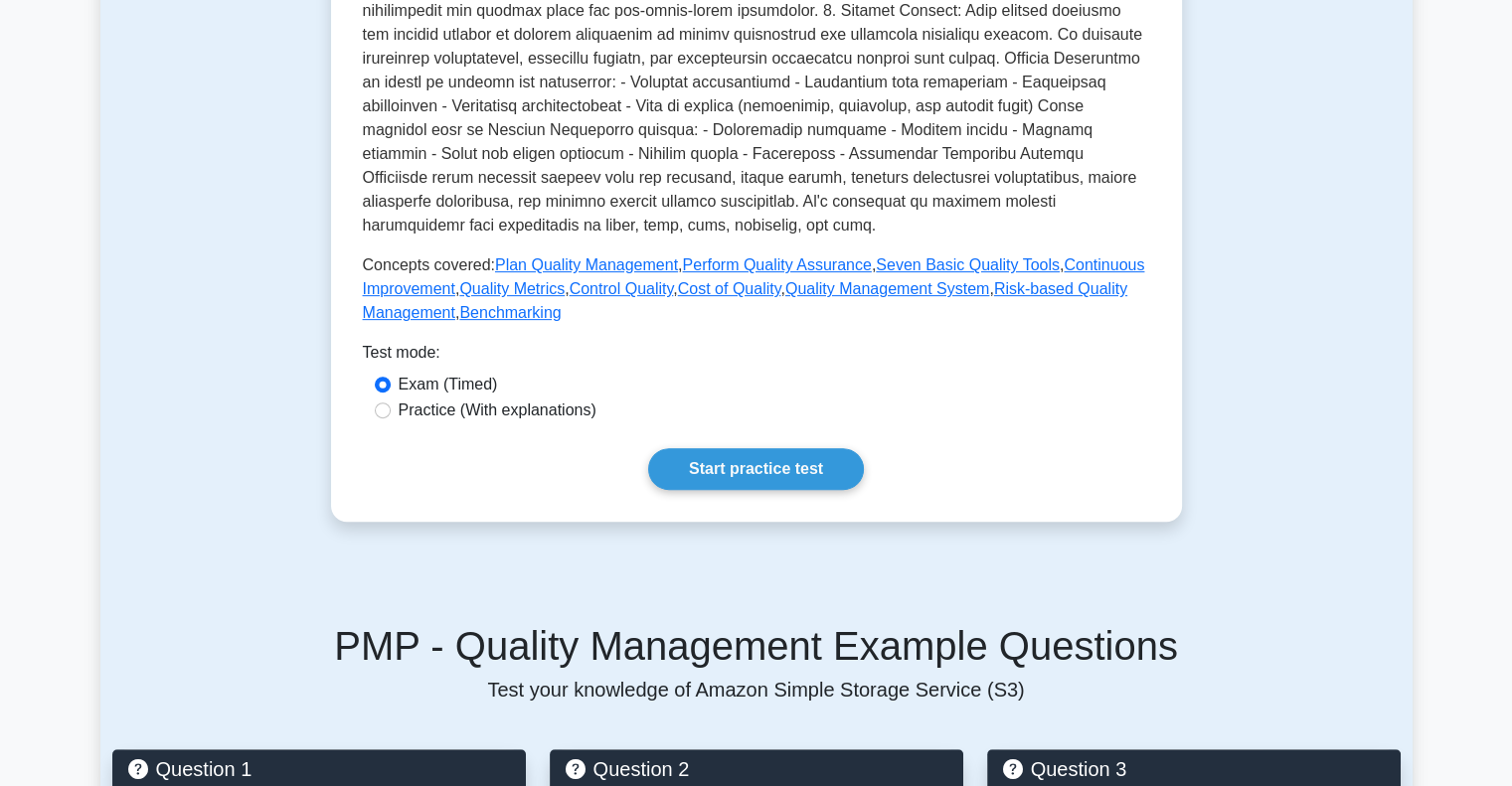 click on "Practice (With explanations)" at bounding box center [497, 410] 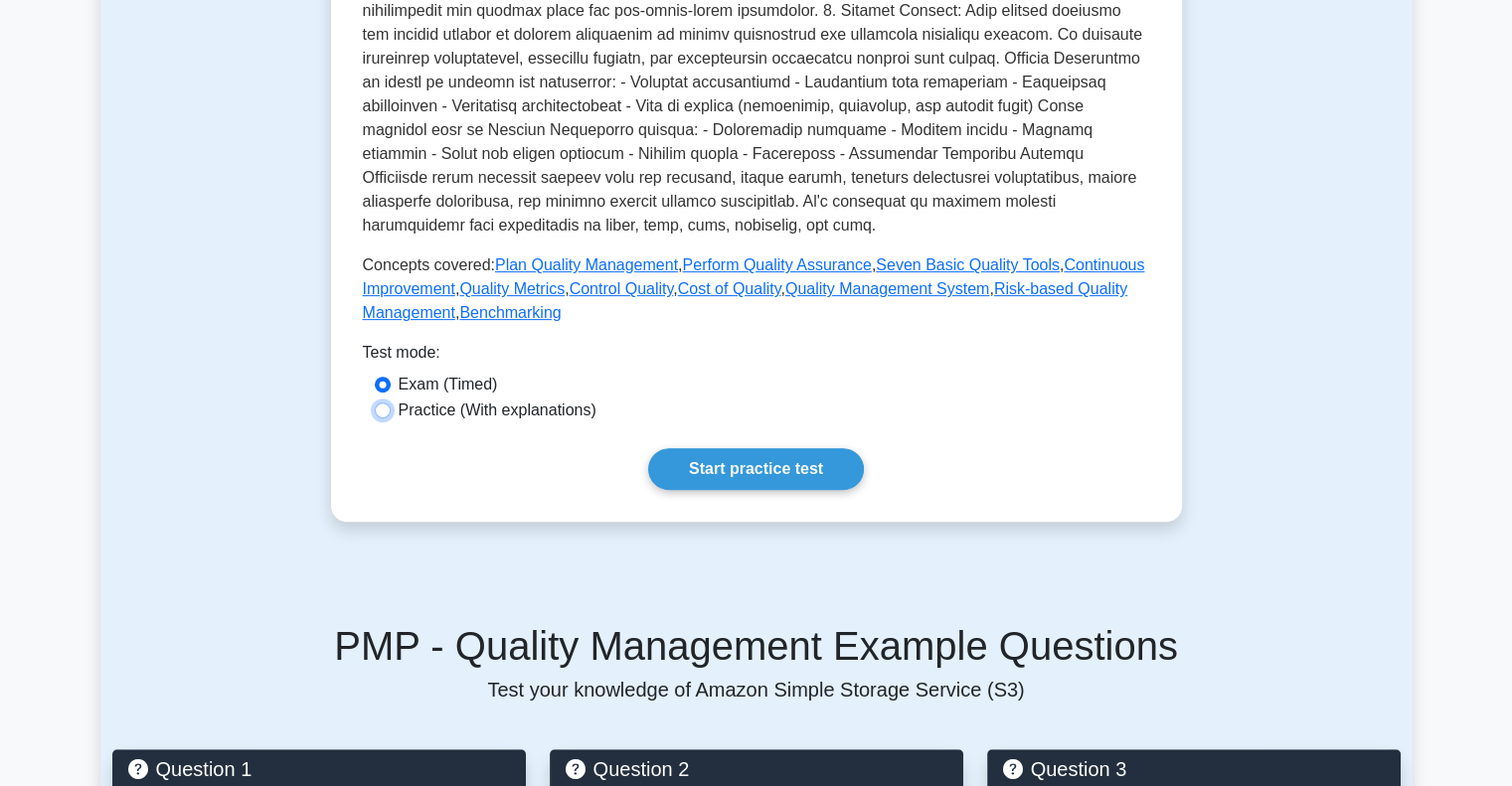 click on "Practice (With explanations)" at bounding box center [383, 410] 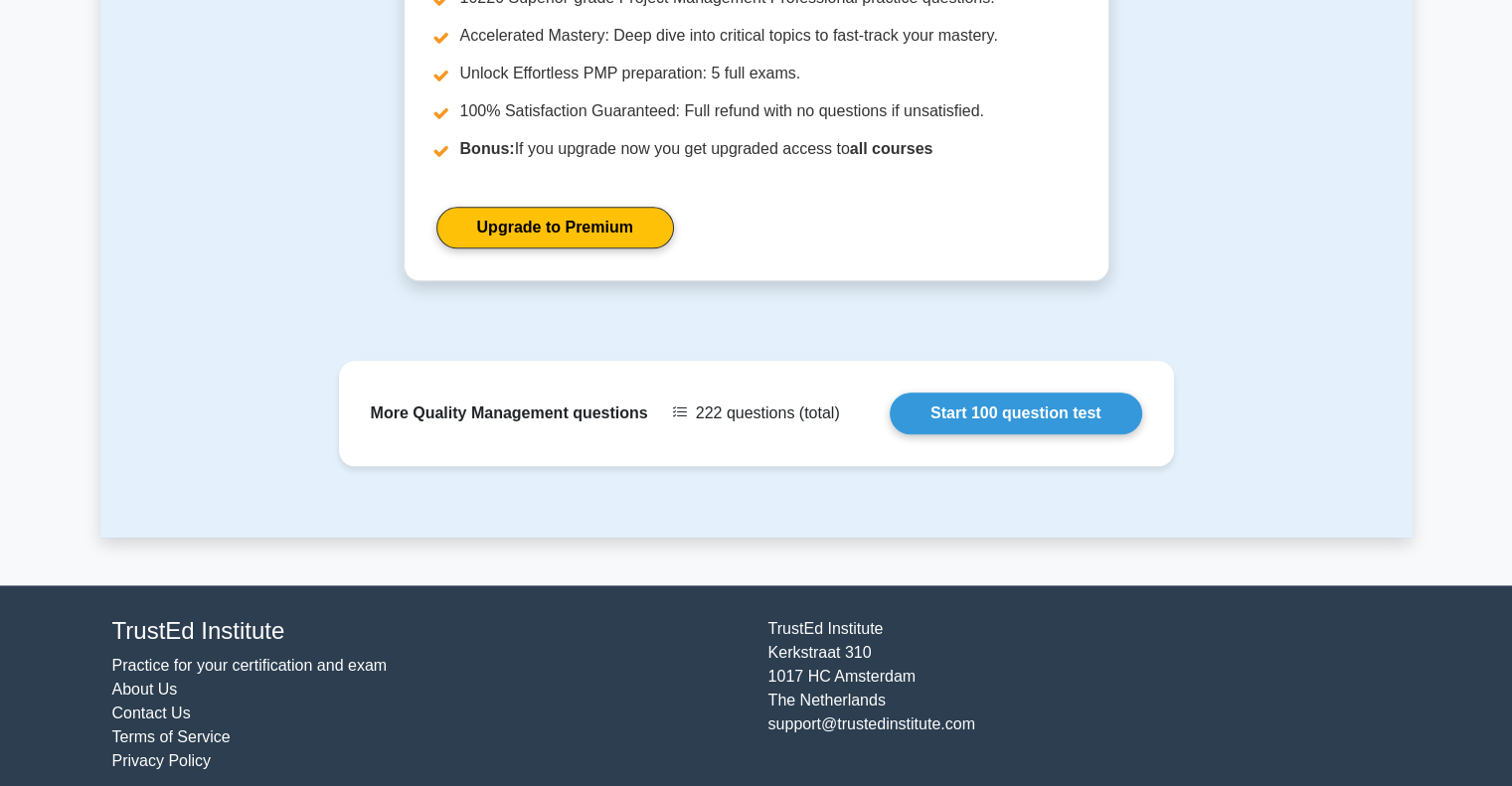 scroll, scrollTop: 2285, scrollLeft: 0, axis: vertical 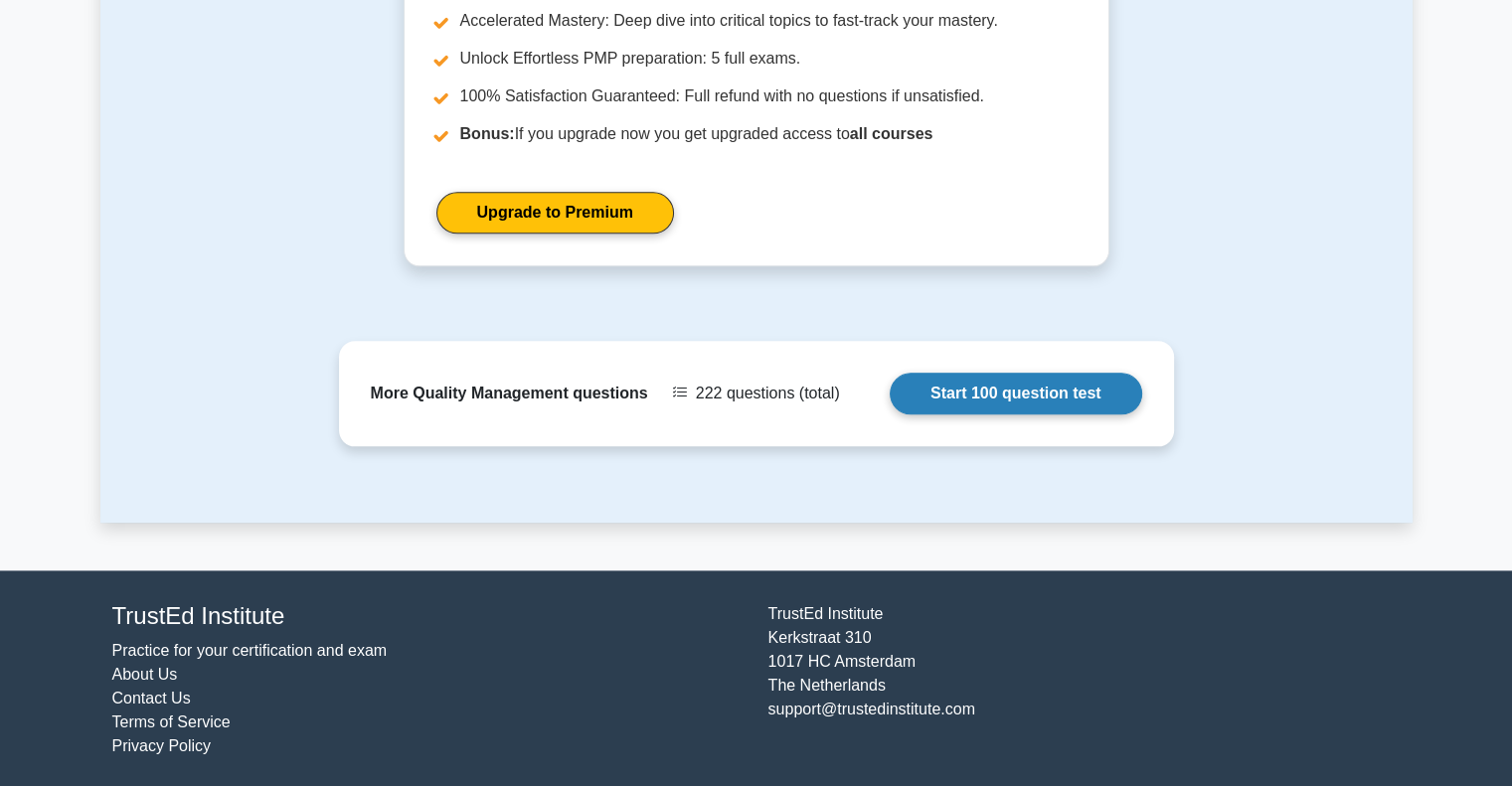 click on "Start 100 question test" at bounding box center (1016, 393) 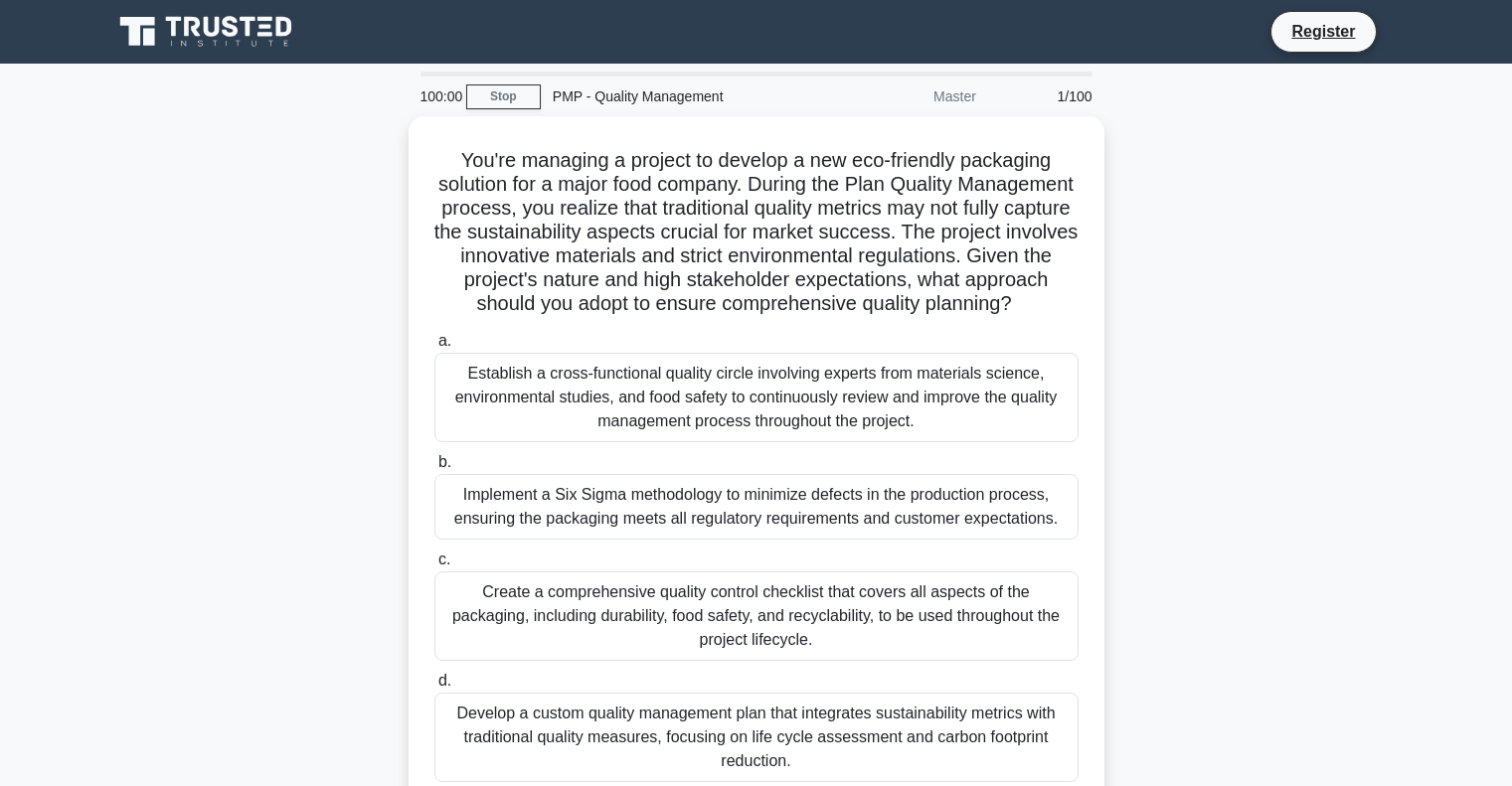 scroll, scrollTop: 0, scrollLeft: 0, axis: both 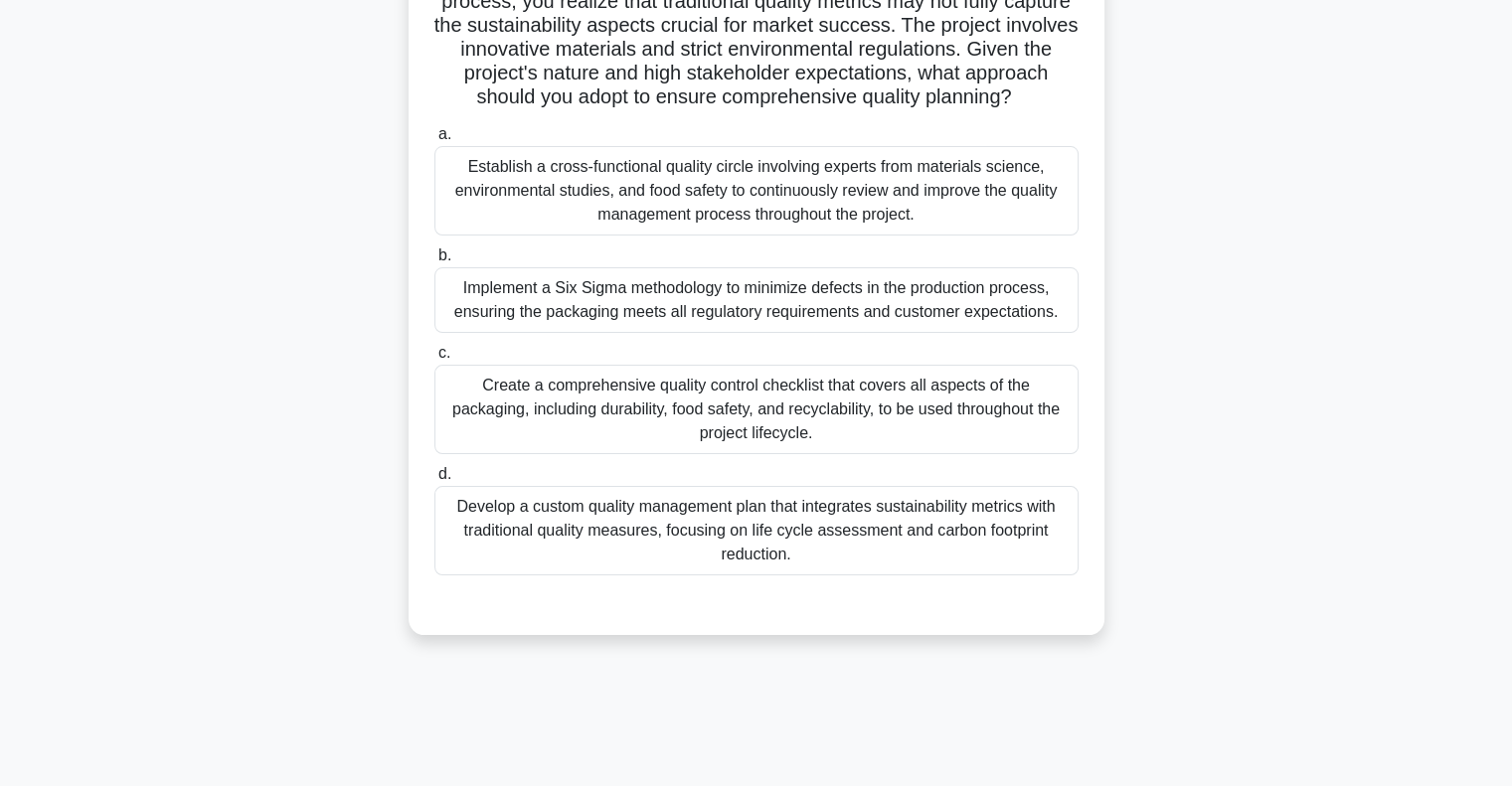 click on "Develop a custom quality management plan that integrates sustainability metrics with traditional quality measures, focusing on life cycle assessment and carbon footprint reduction." at bounding box center [756, 531] 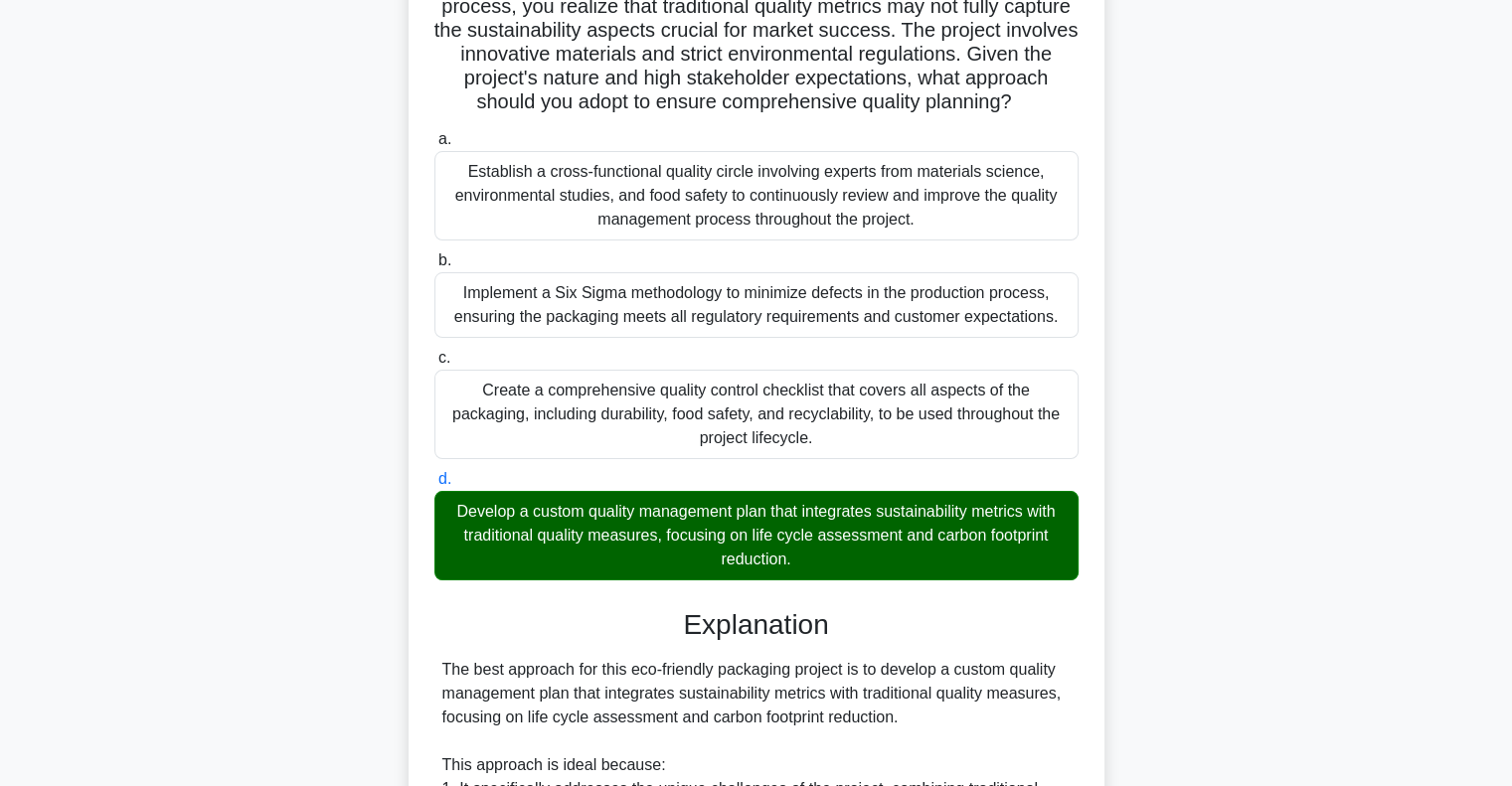 scroll, scrollTop: 889, scrollLeft: 0, axis: vertical 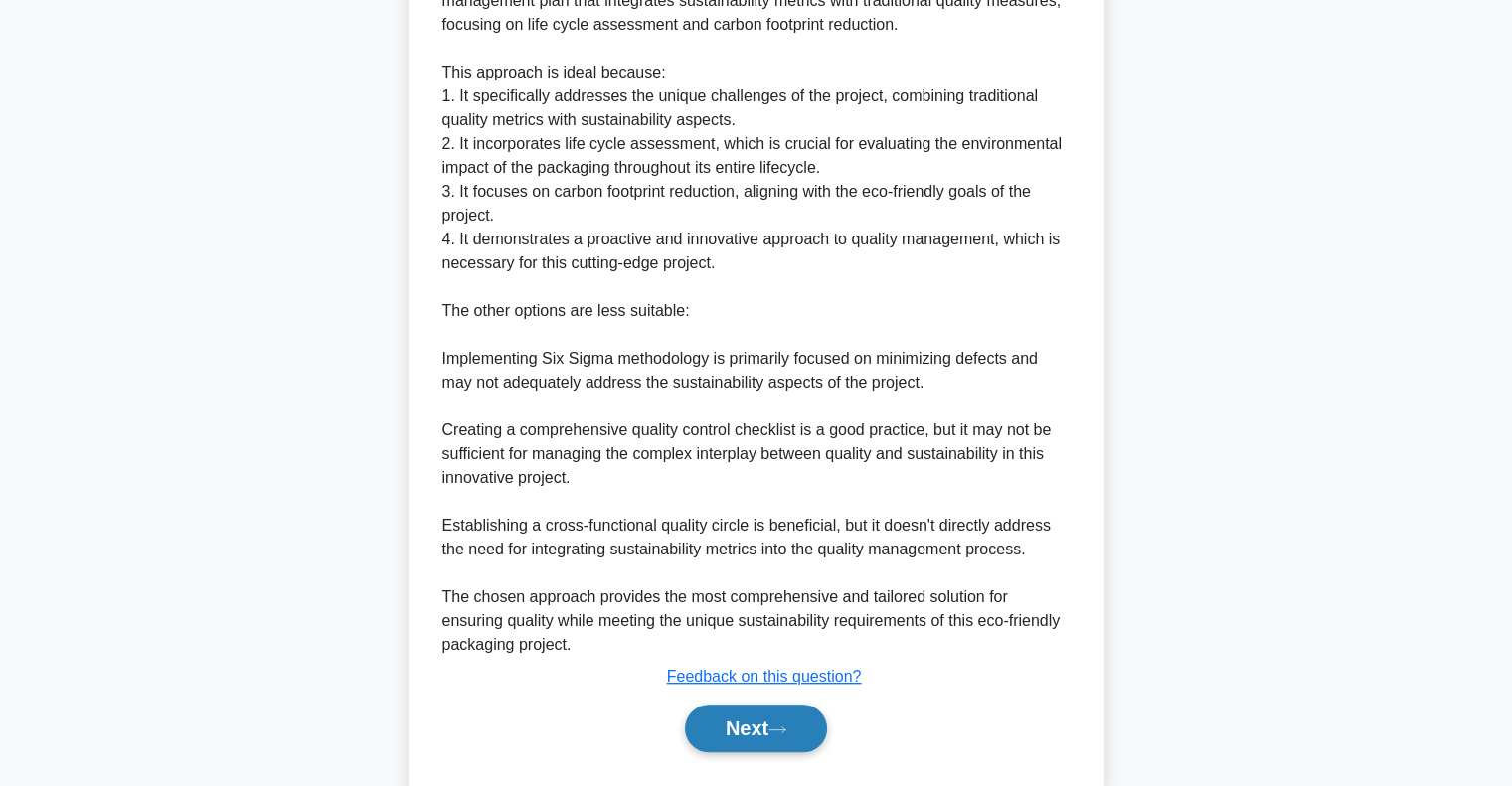 click on "Next" at bounding box center (756, 728) 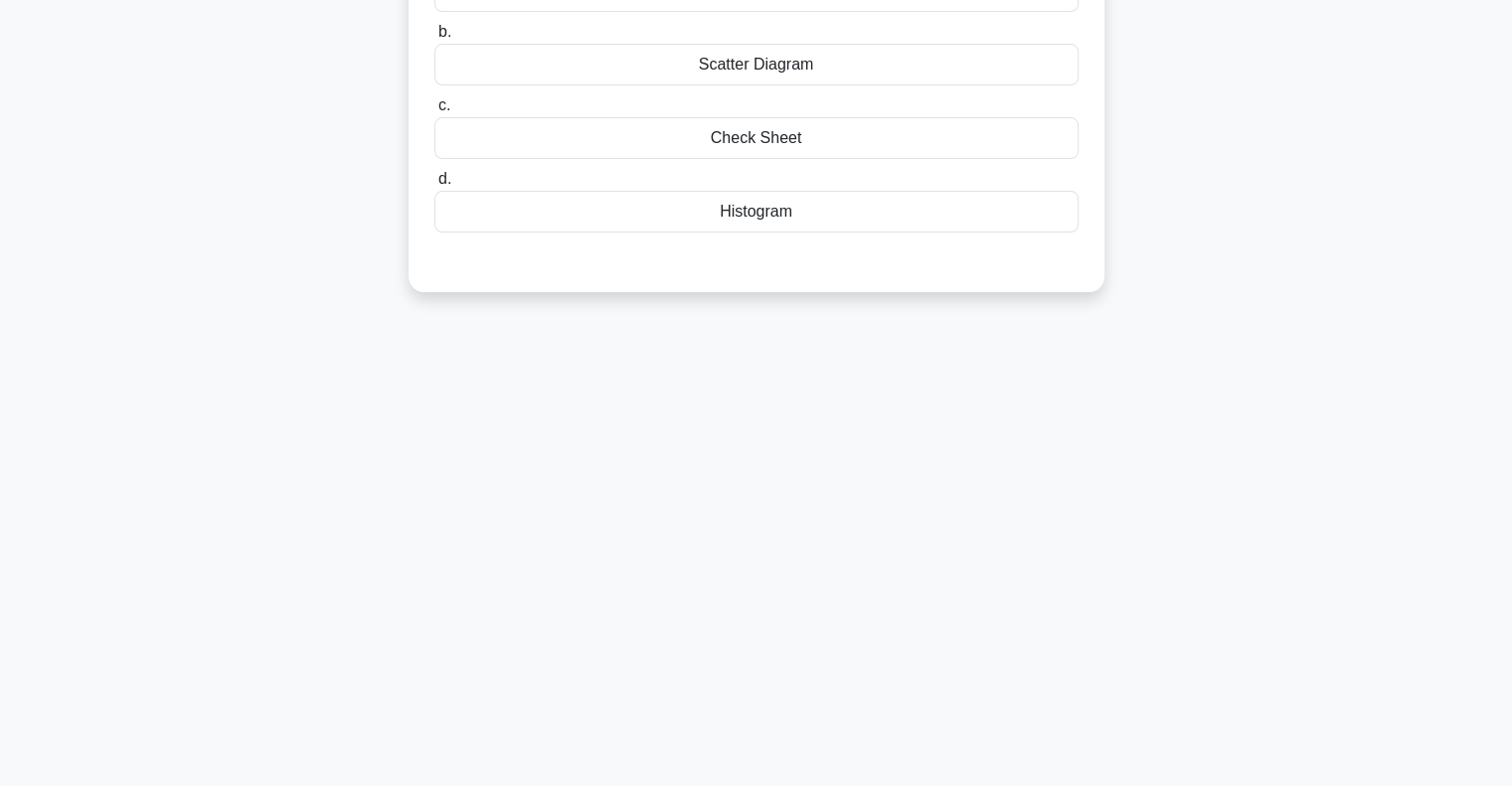 scroll, scrollTop: 287, scrollLeft: 0, axis: vertical 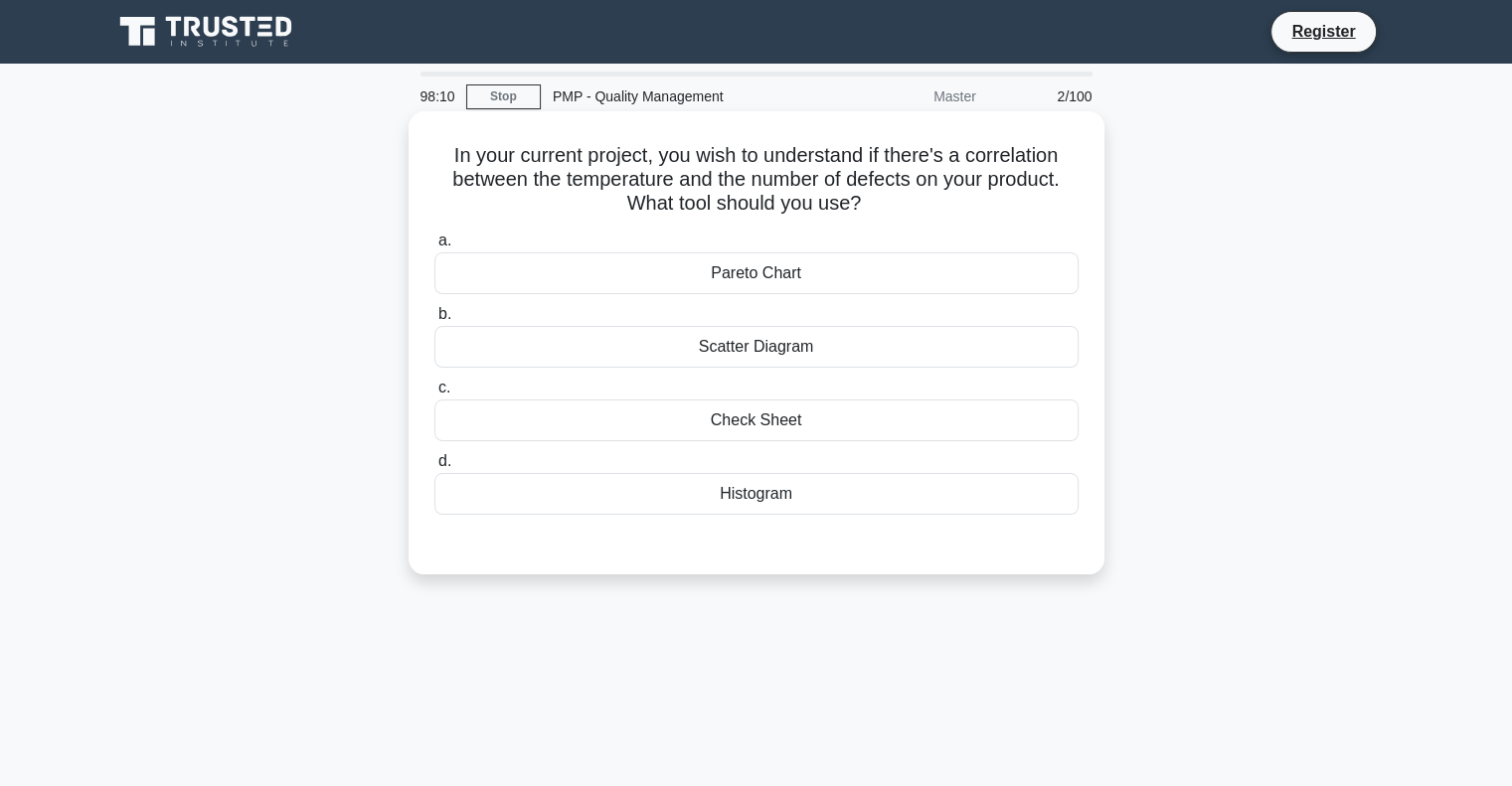 click on "Pareto Chart" at bounding box center (756, 273) 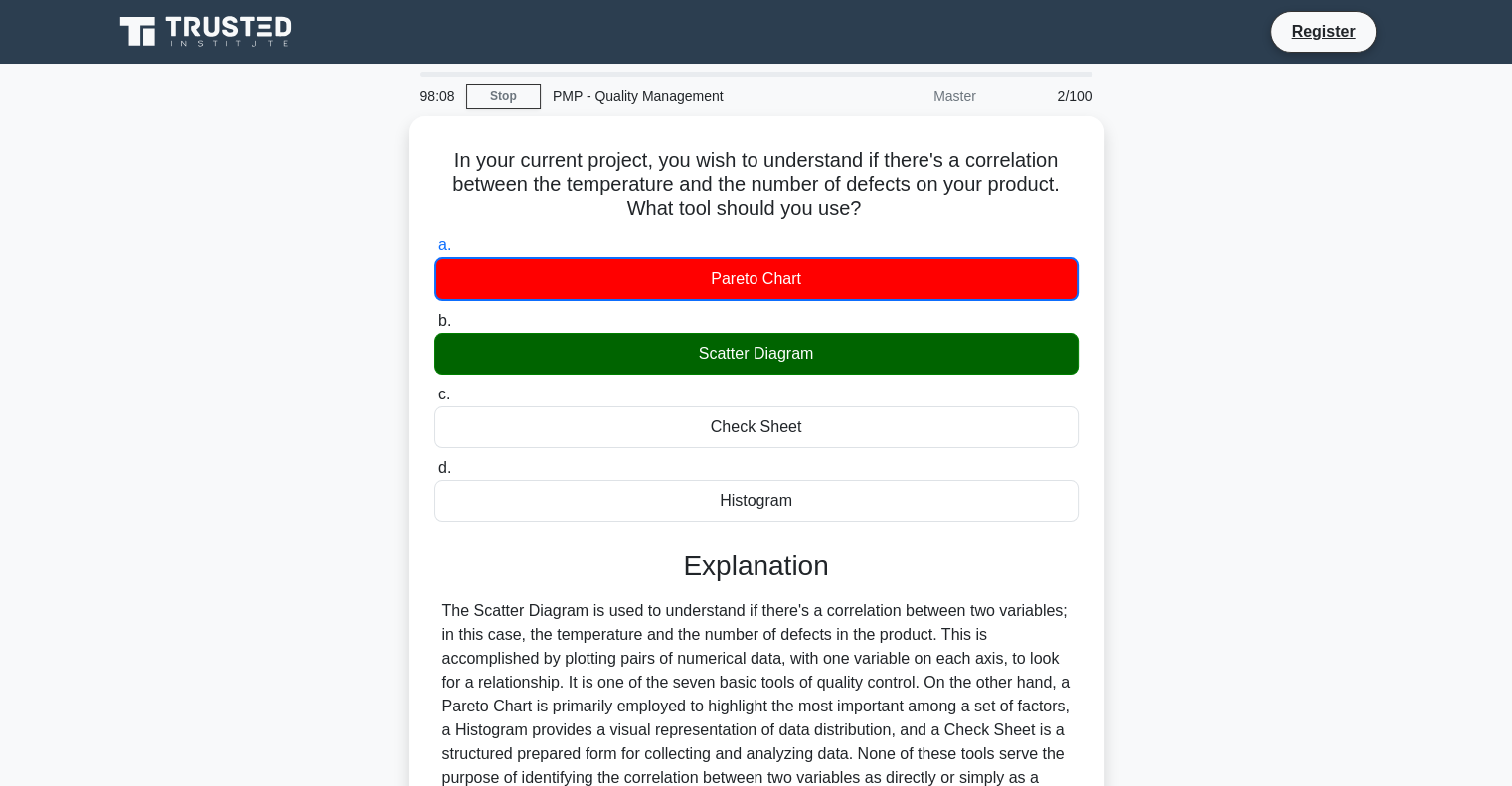 scroll, scrollTop: 287, scrollLeft: 0, axis: vertical 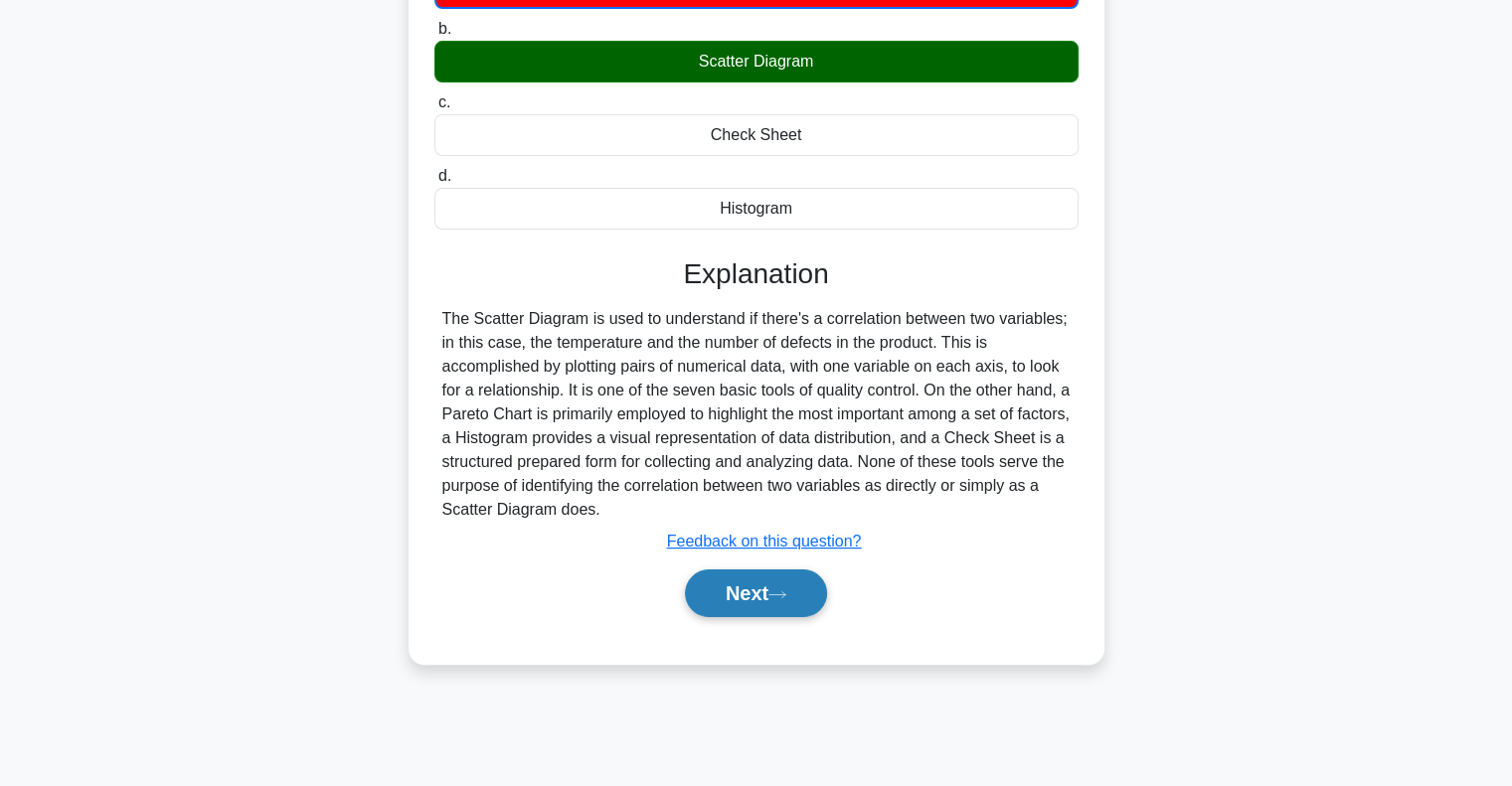 click on "Next" at bounding box center (756, 593) 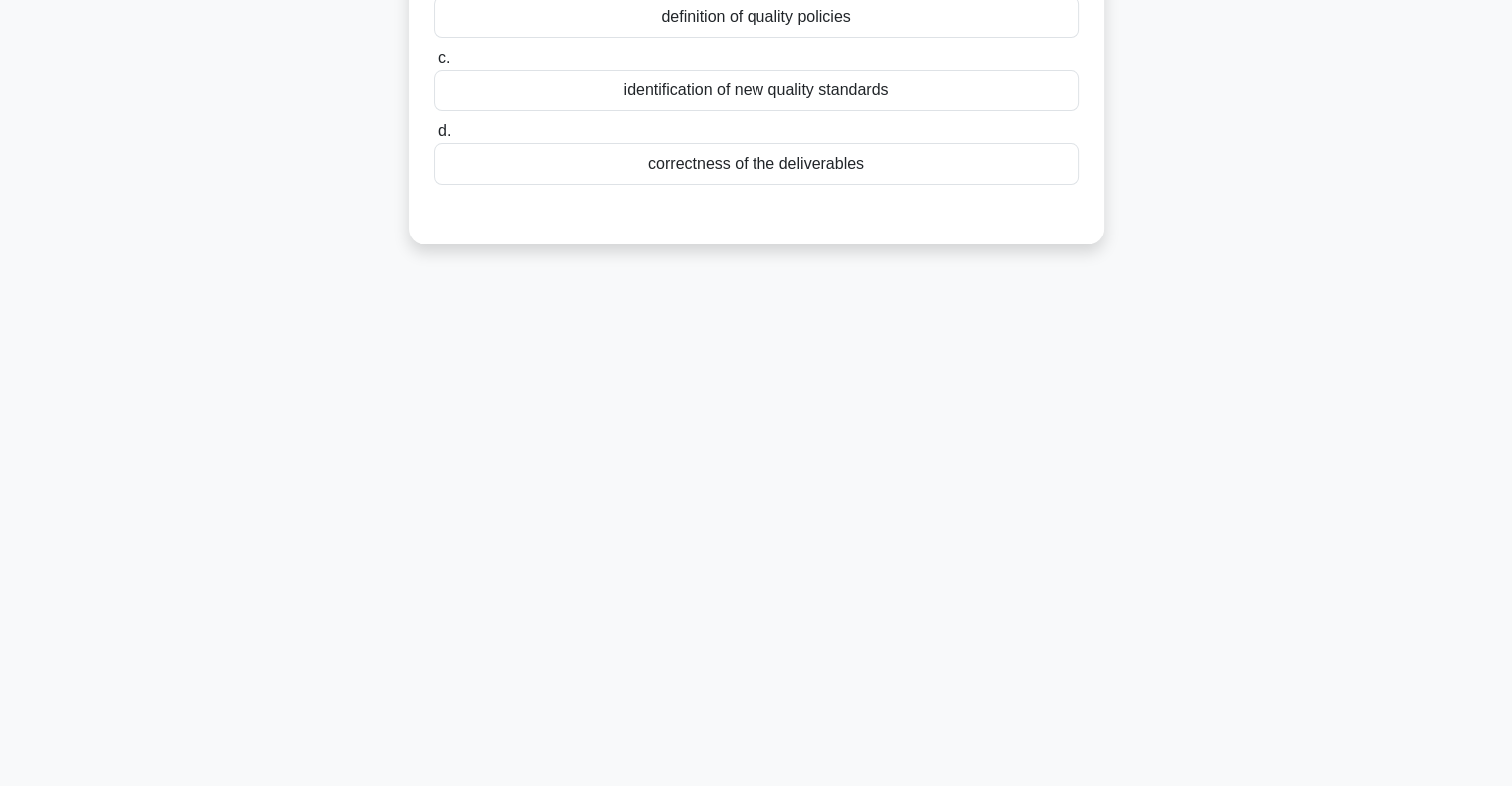 scroll, scrollTop: 0, scrollLeft: 0, axis: both 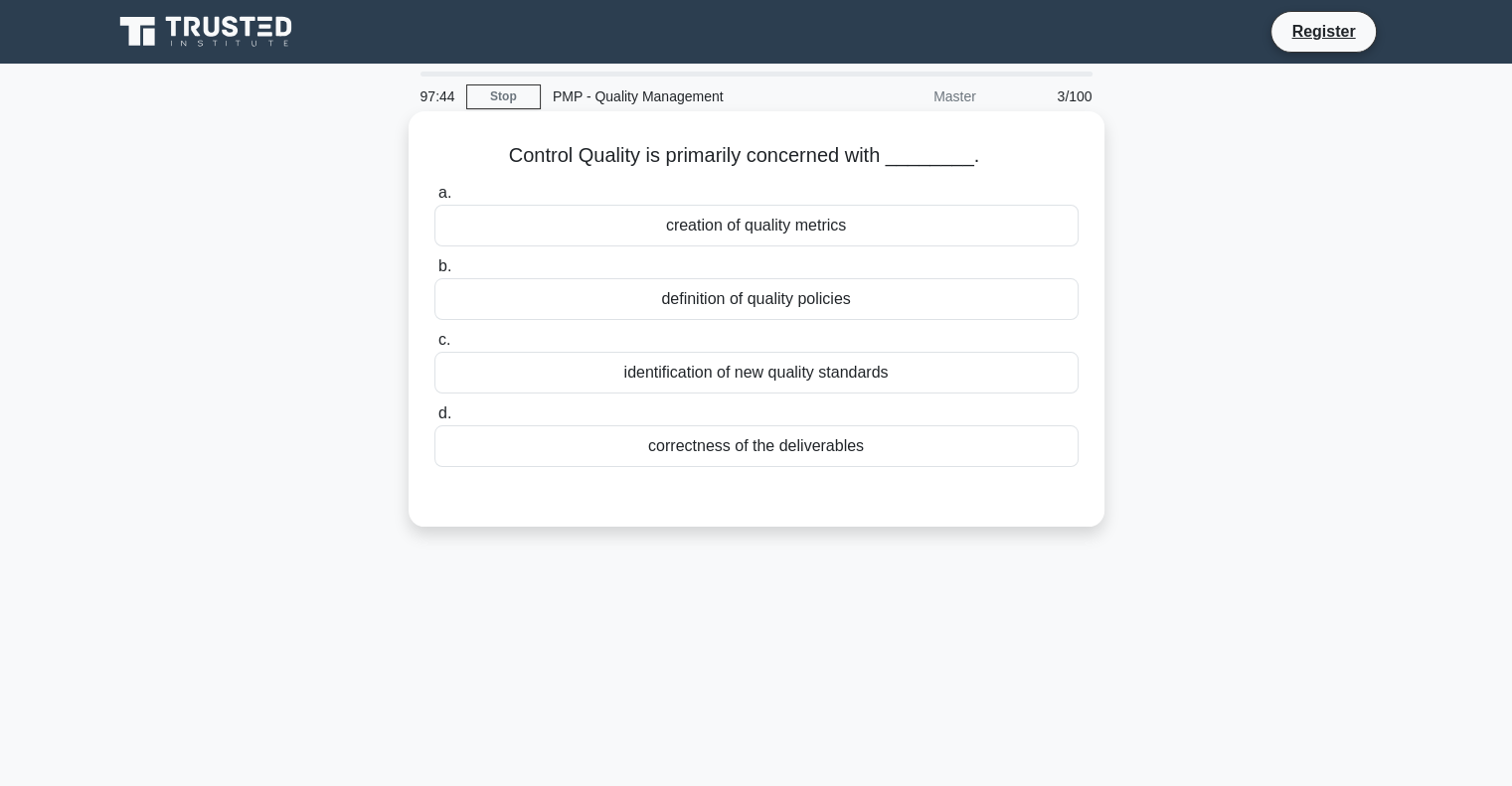 click on "correctness of the deliverables" at bounding box center [756, 446] 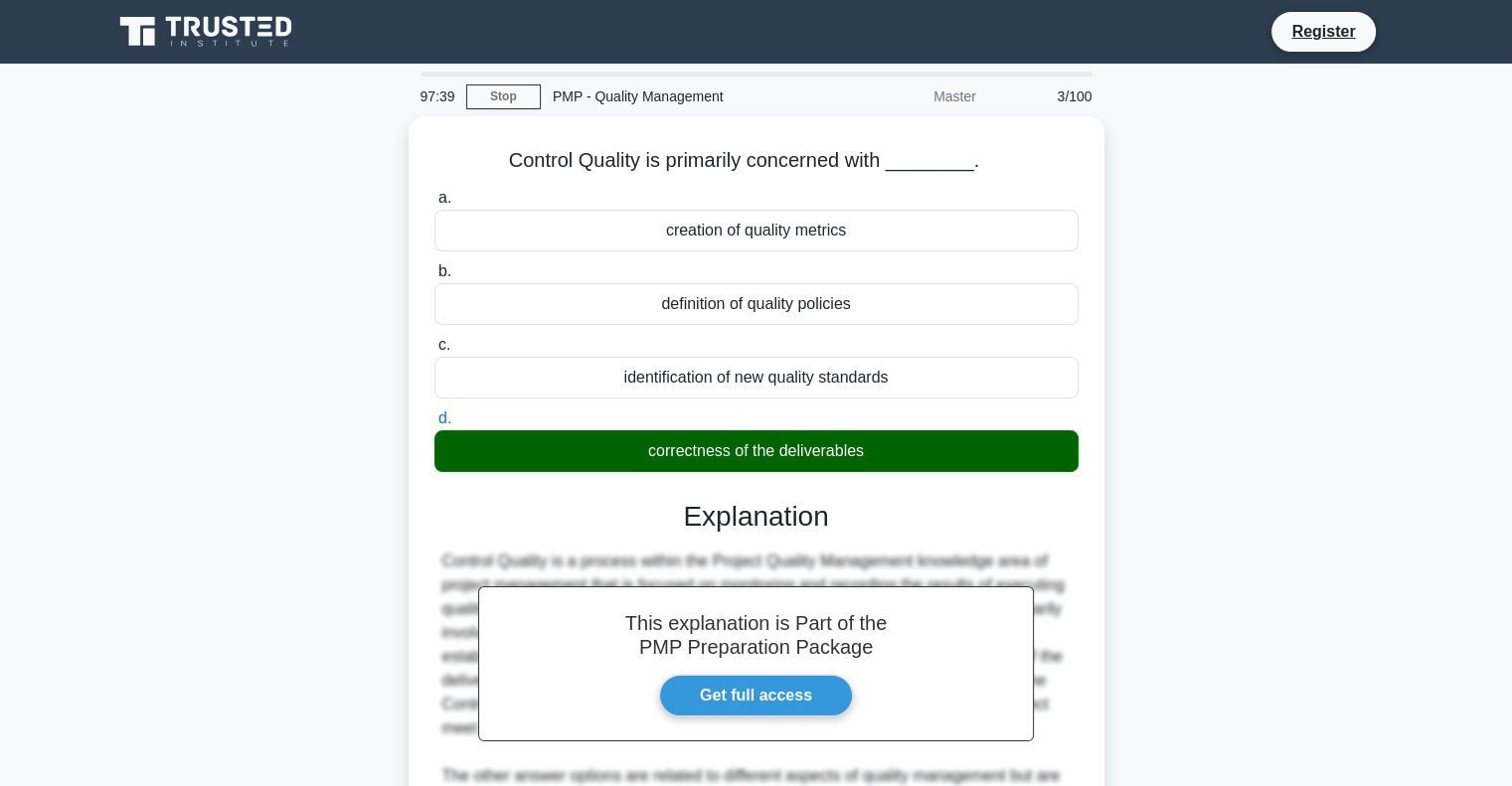scroll, scrollTop: 342, scrollLeft: 0, axis: vertical 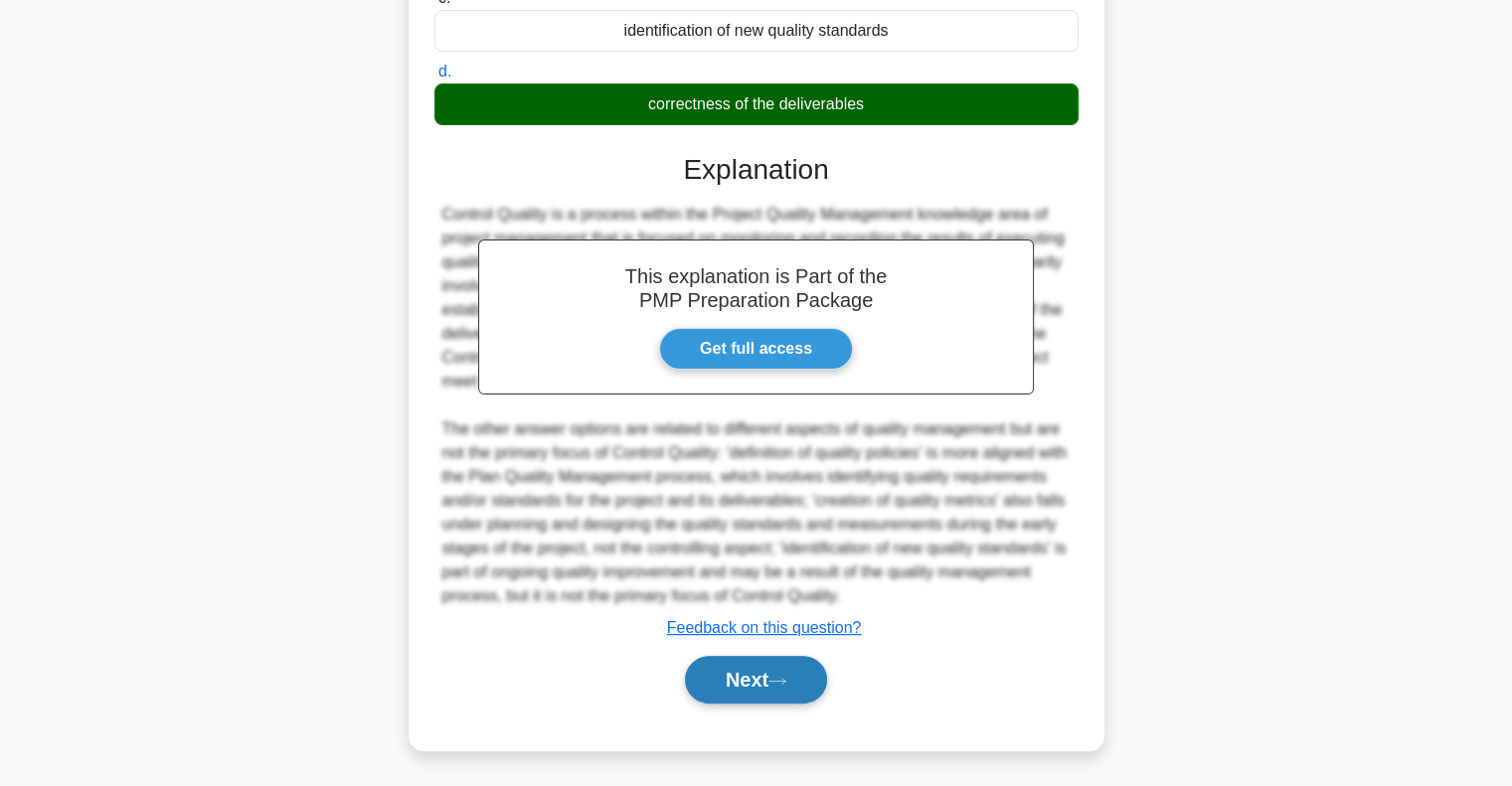 click on "Next" at bounding box center [756, 680] 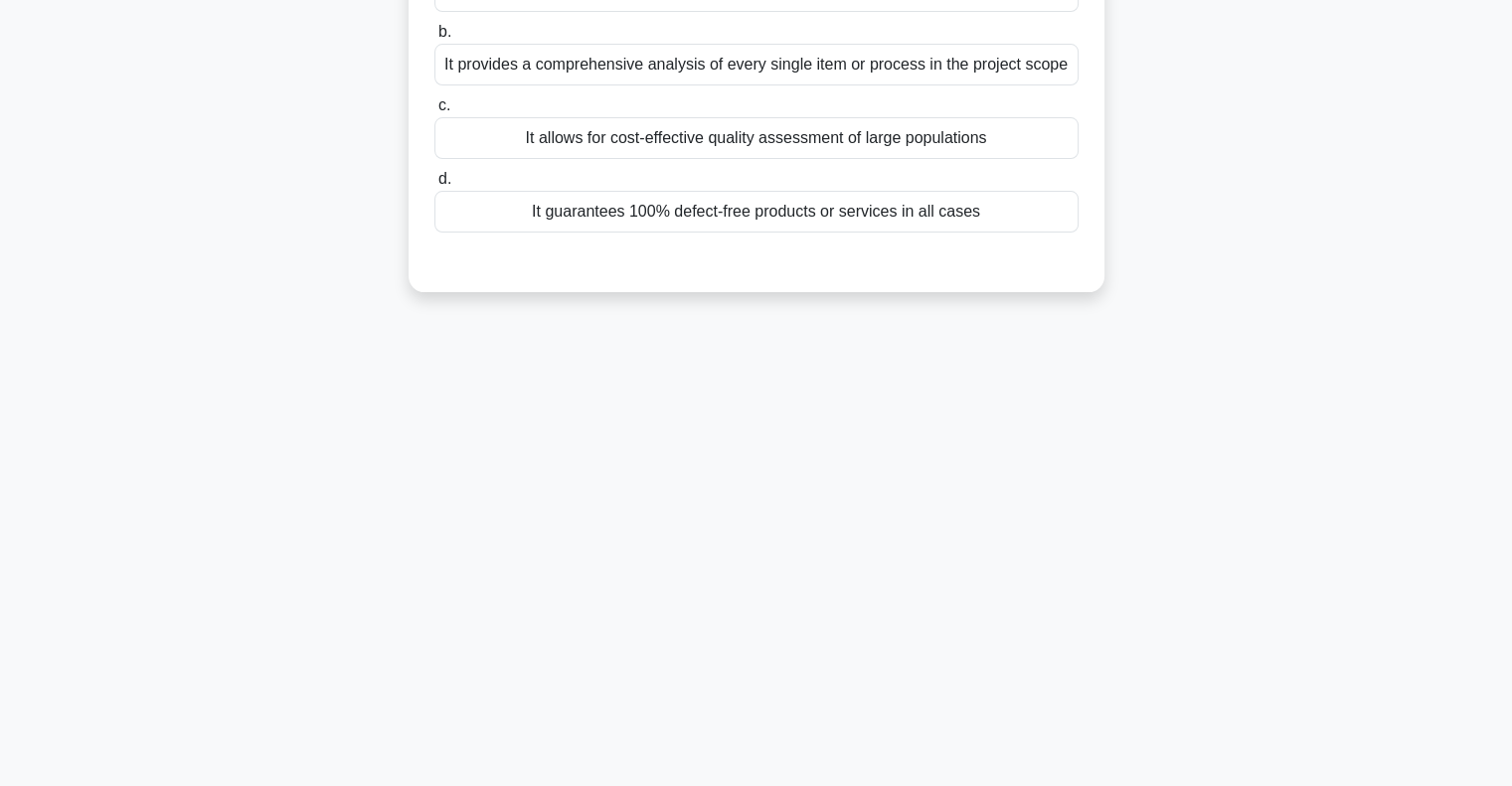 scroll, scrollTop: 0, scrollLeft: 0, axis: both 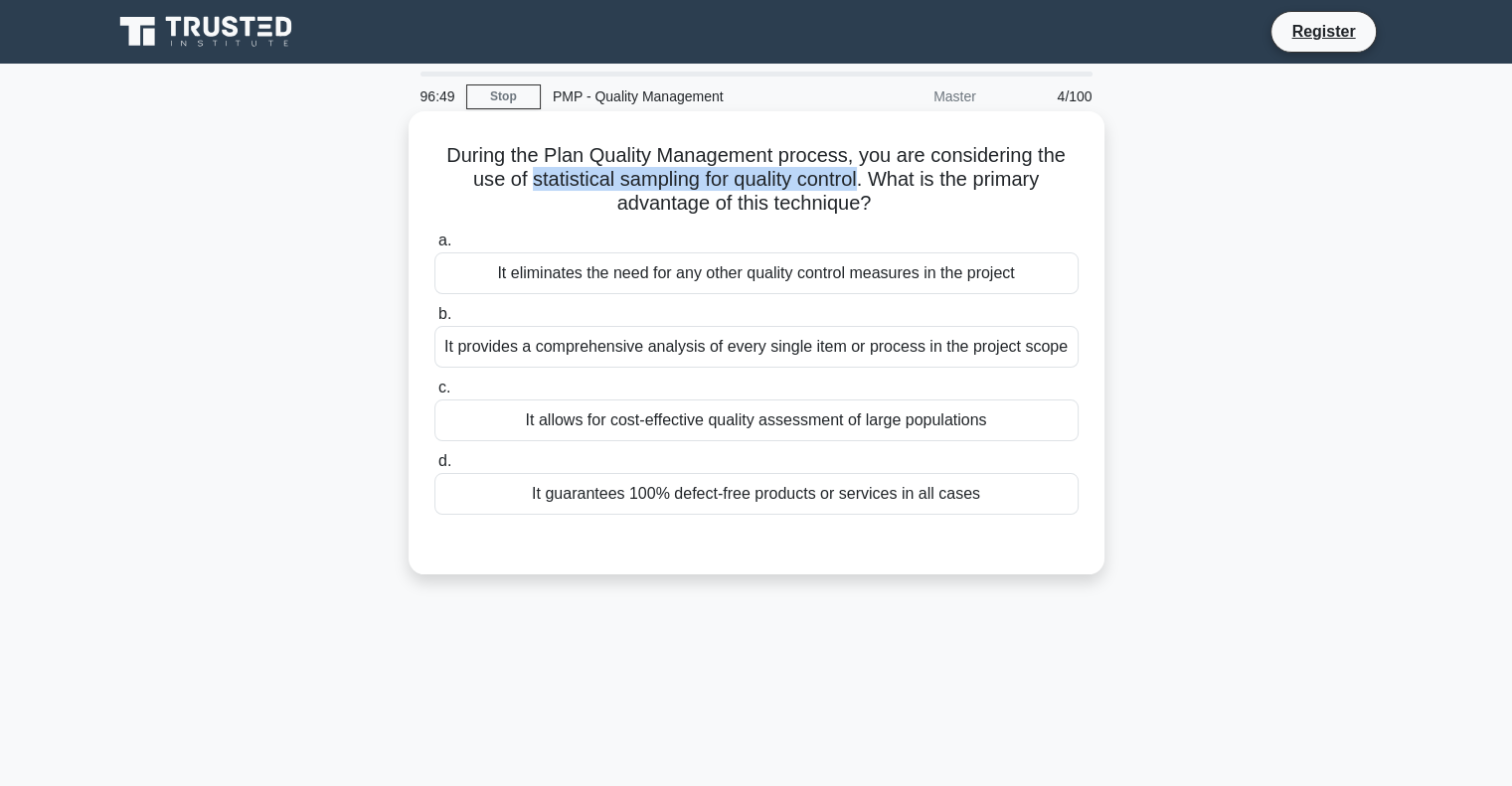 drag, startPoint x: 520, startPoint y: 186, endPoint x: 862, endPoint y: 182, distance: 342.02339 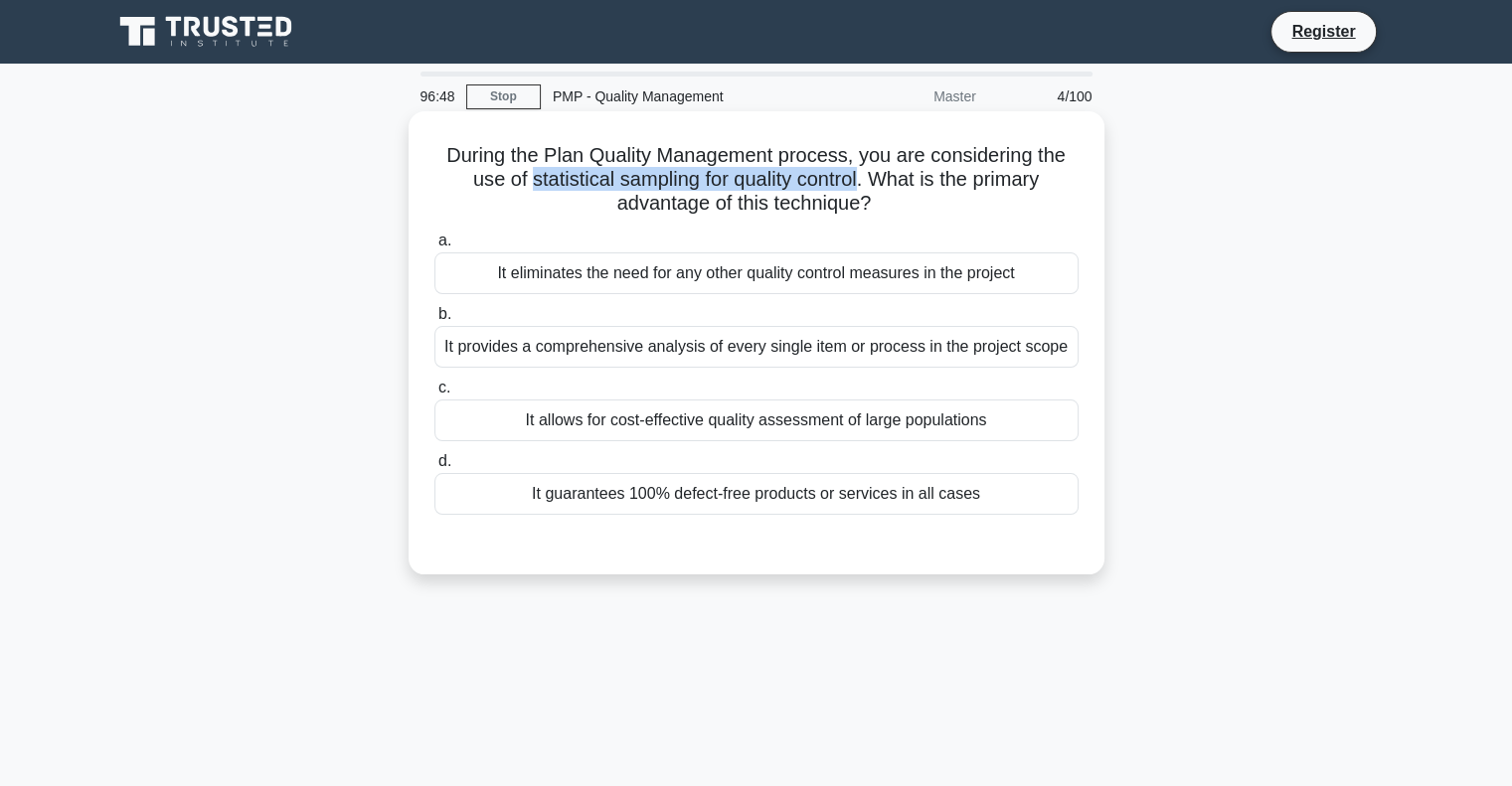 copy on "statistical sampling for quality control" 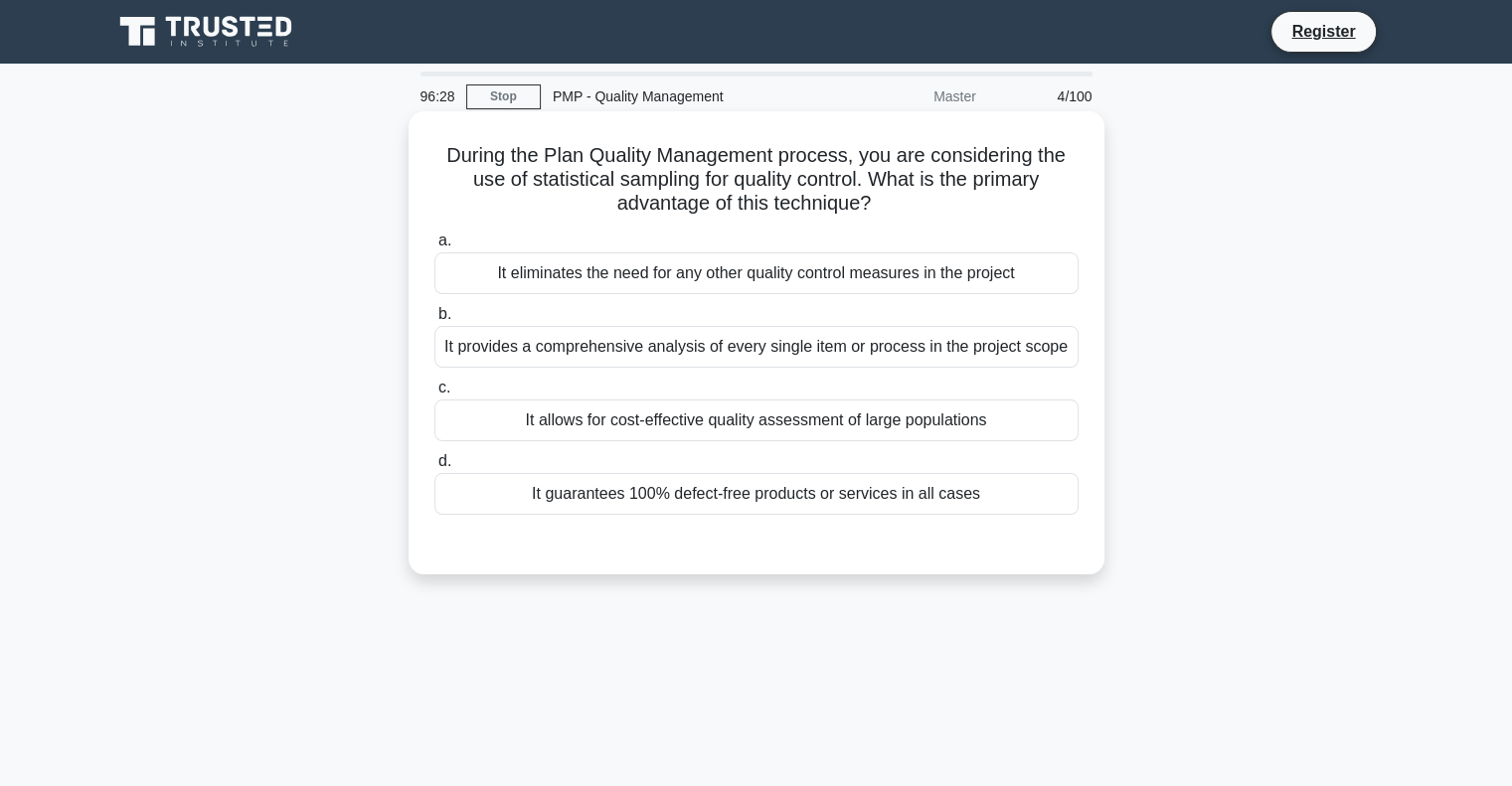 click on "It allows for cost-effective quality assessment of large populations" at bounding box center (756, 420) 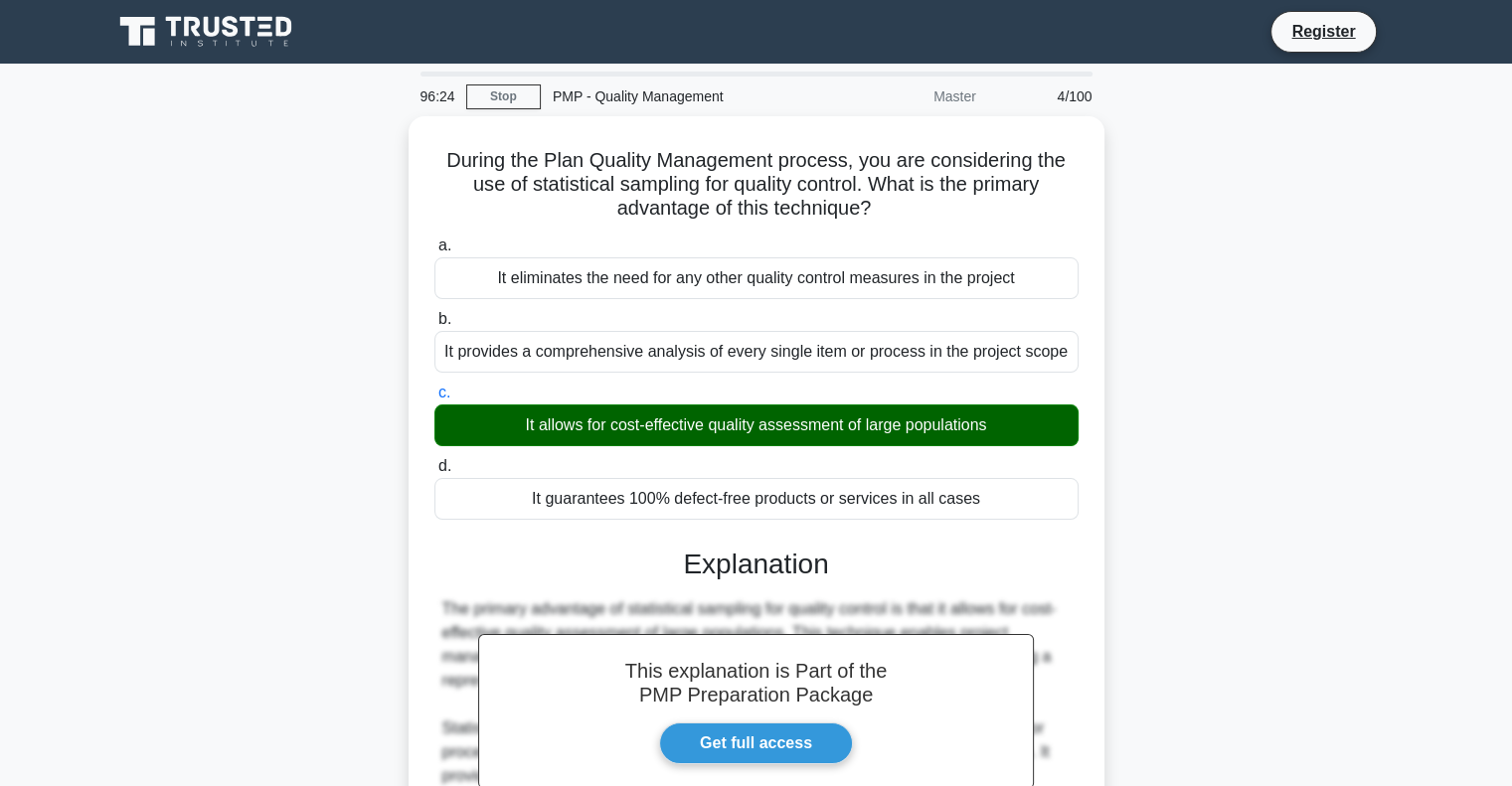 scroll, scrollTop: 485, scrollLeft: 0, axis: vertical 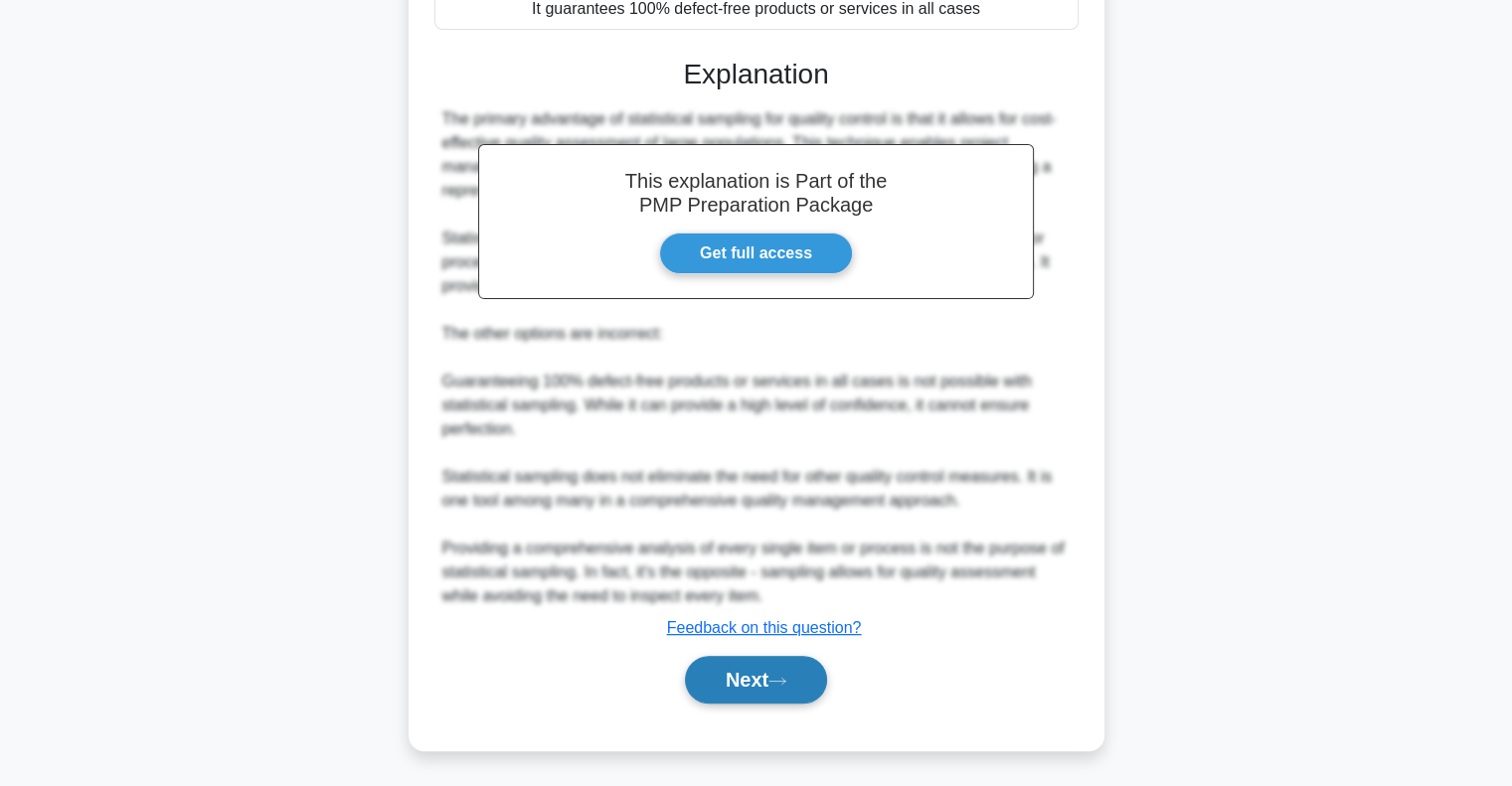 click 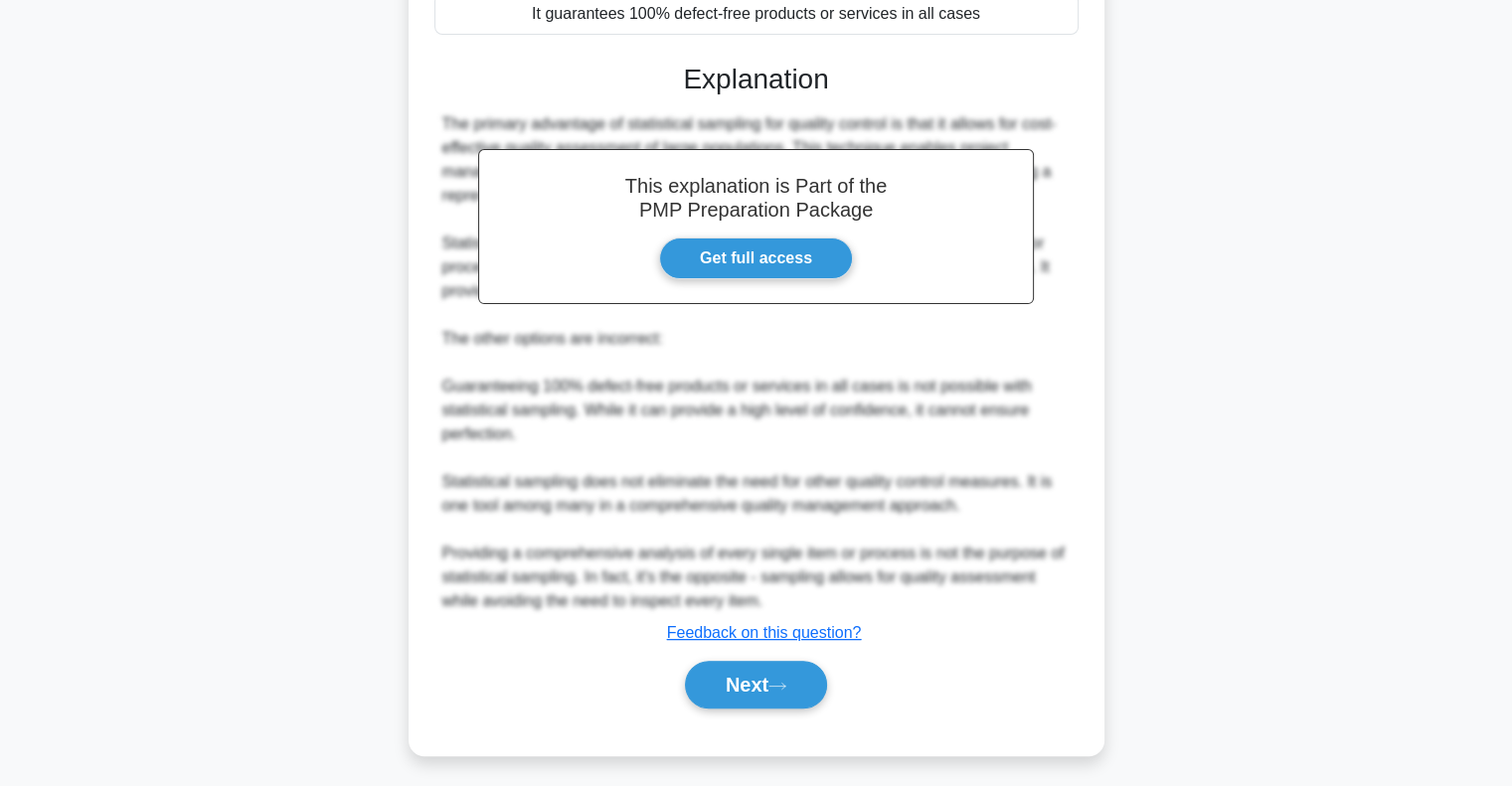 scroll, scrollTop: 287, scrollLeft: 0, axis: vertical 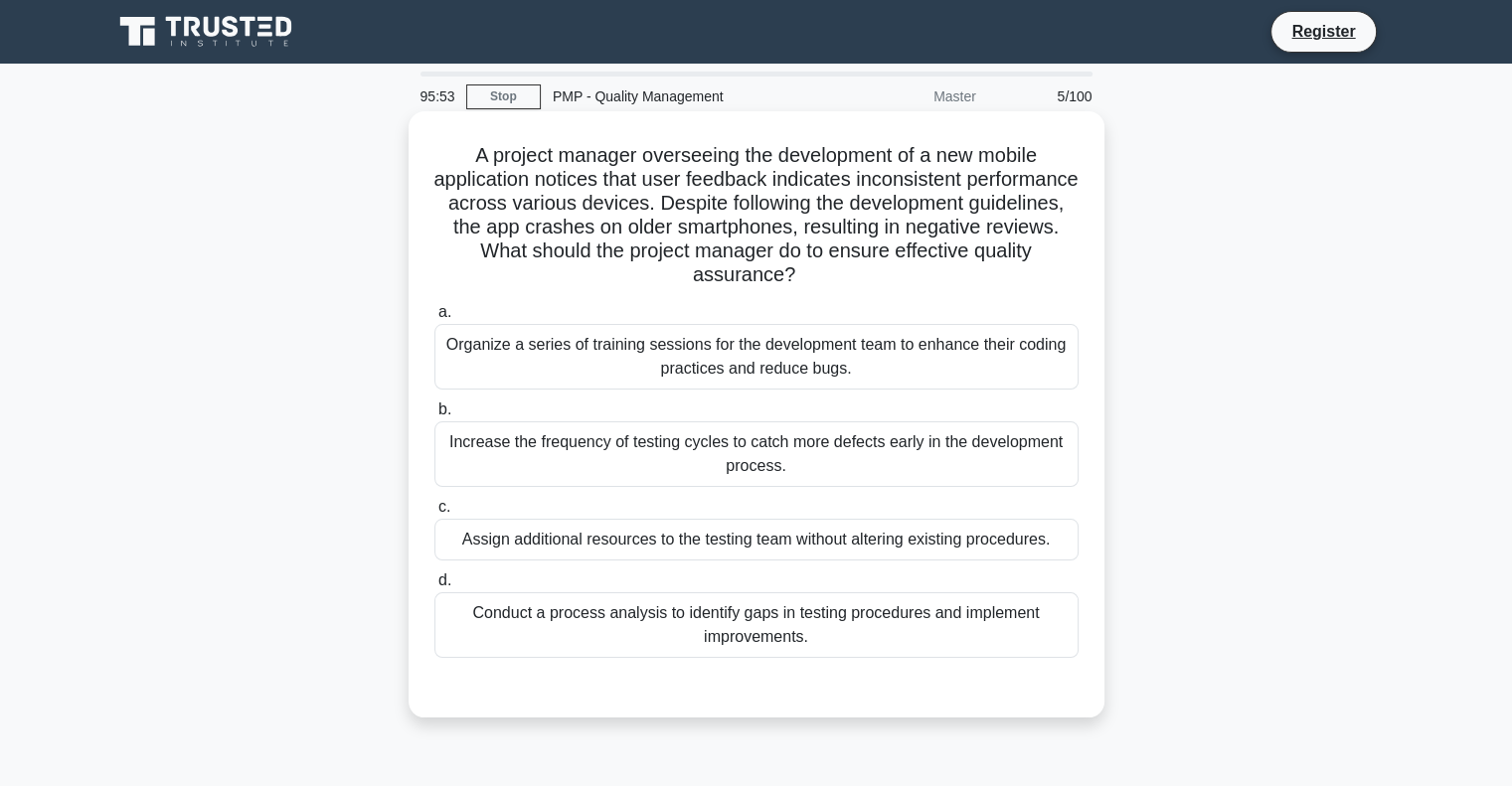 click on "Conduct a process analysis to identify gaps in testing procedures and implement improvements." at bounding box center (756, 625) 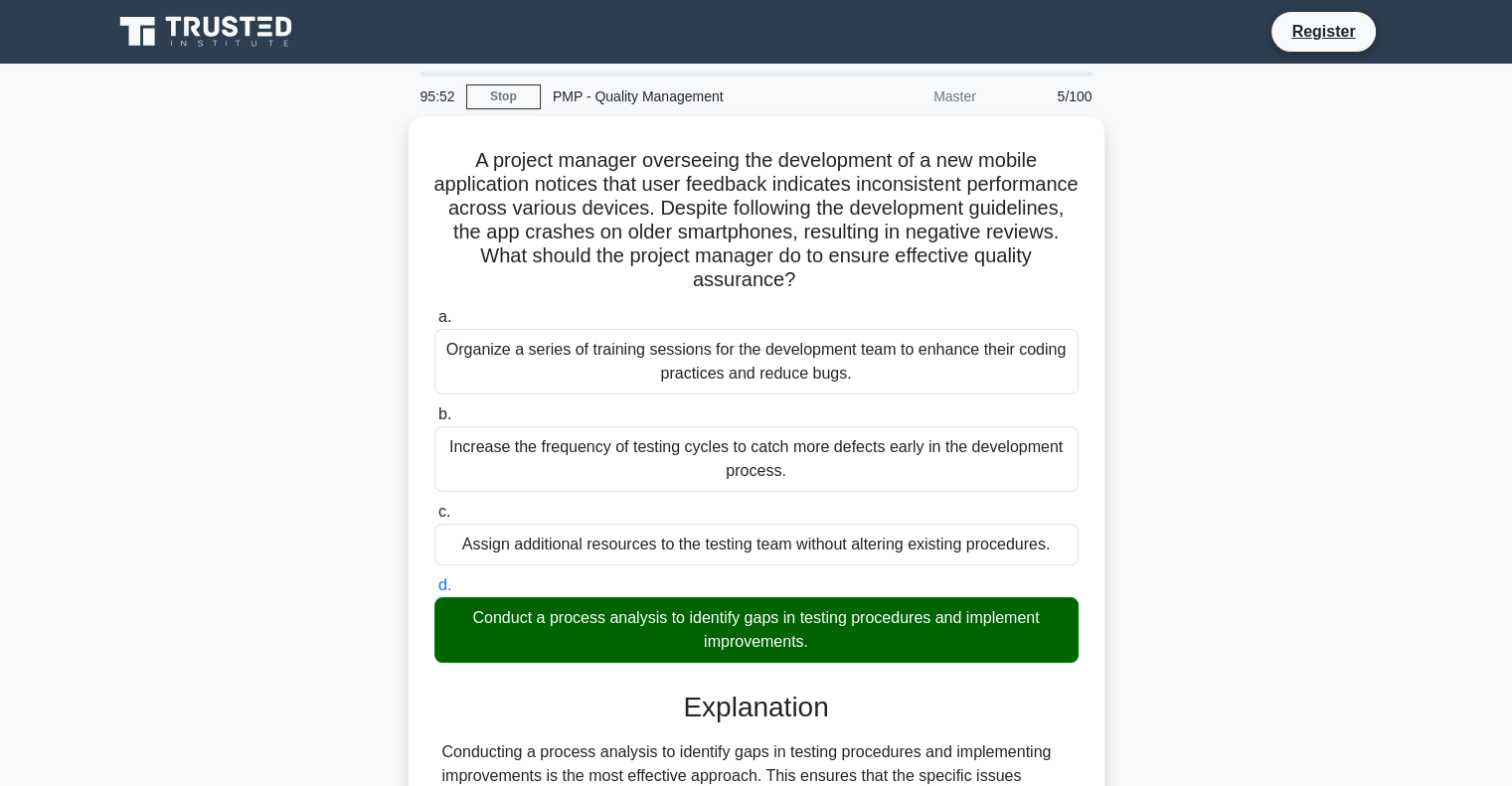 scroll, scrollTop: 342, scrollLeft: 0, axis: vertical 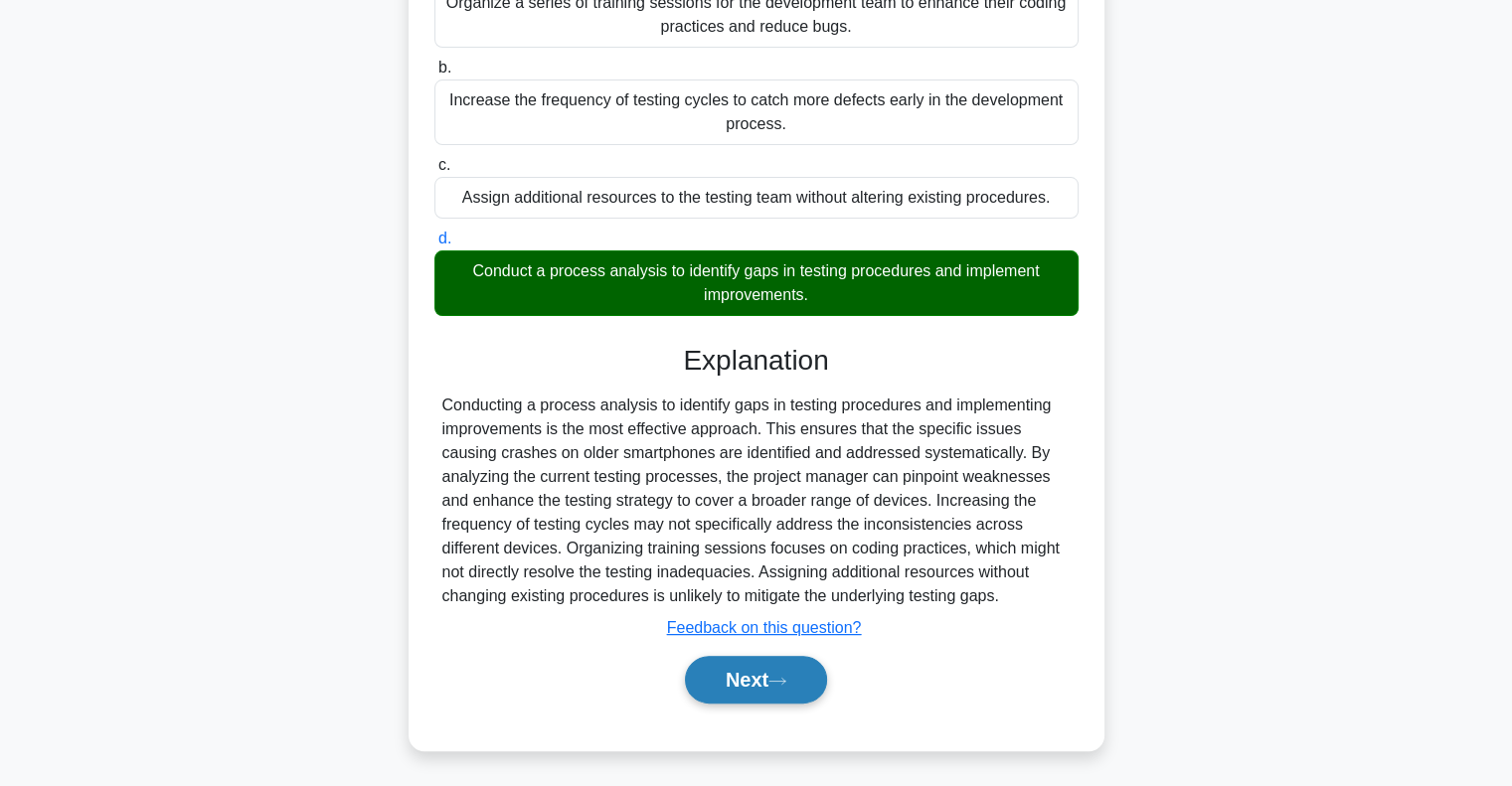 click on "Next" at bounding box center [756, 680] 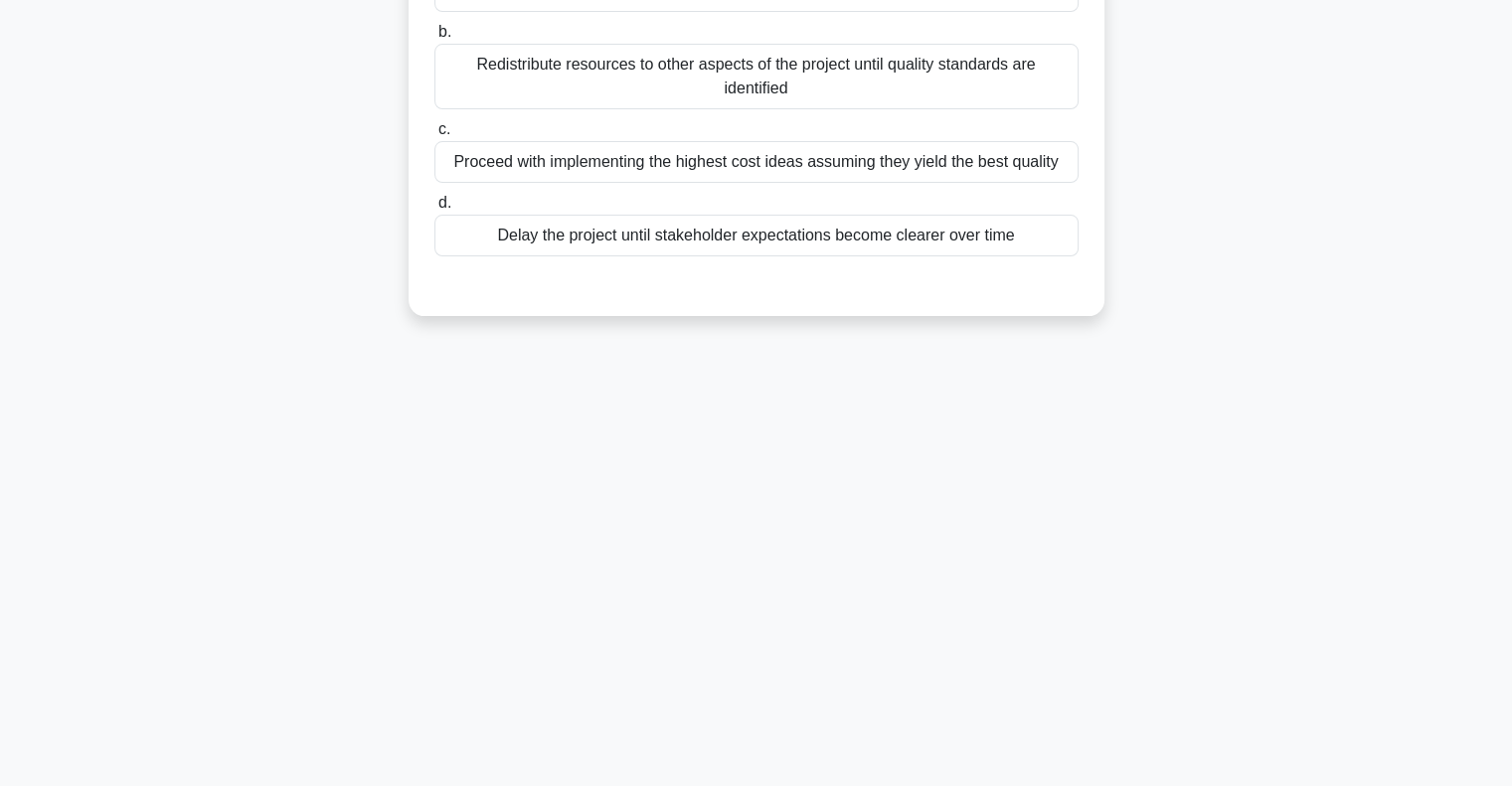 scroll, scrollTop: 0, scrollLeft: 0, axis: both 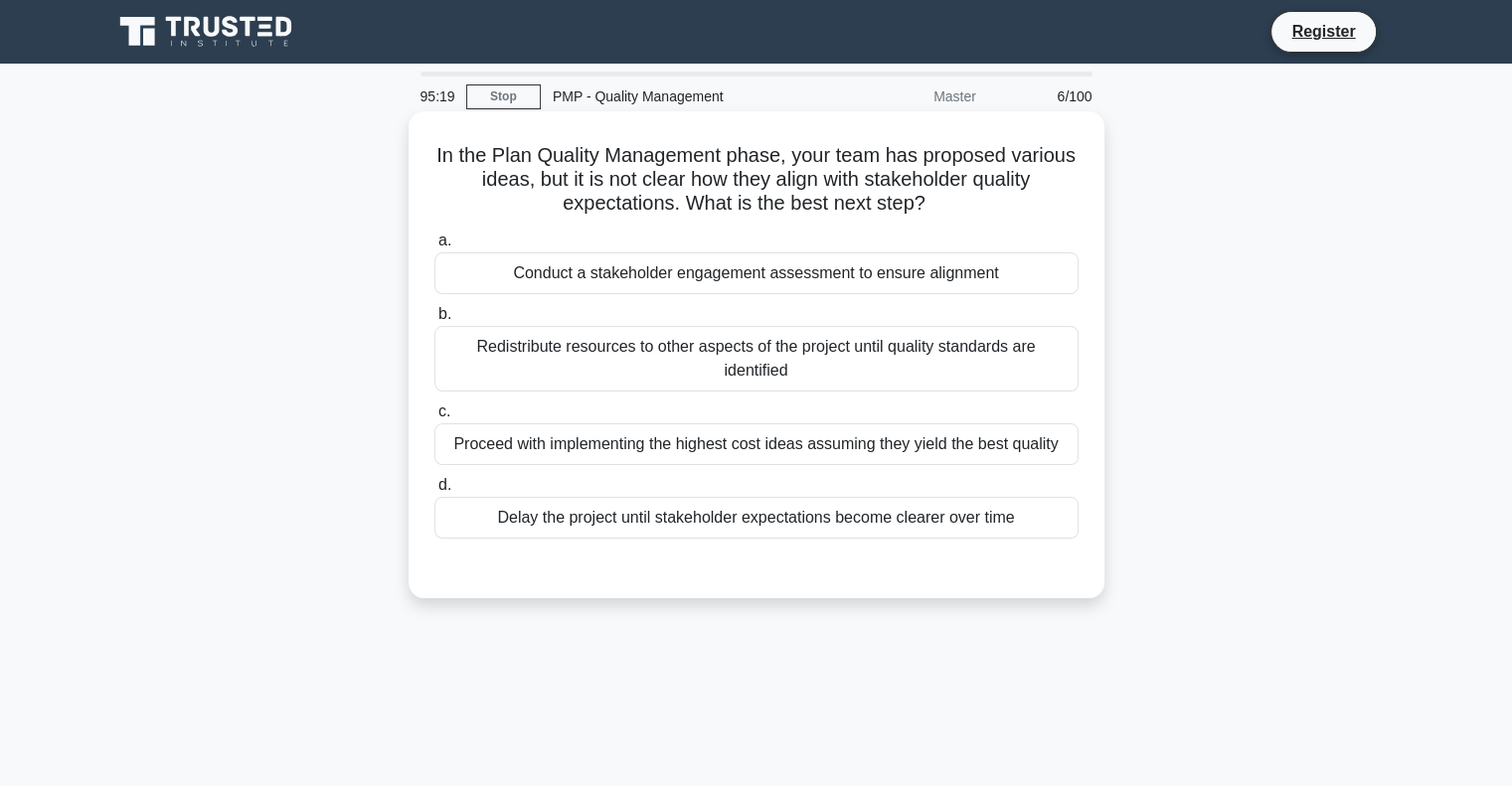 click on "Conduct a stakeholder engagement assessment to ensure alignment" at bounding box center (756, 273) 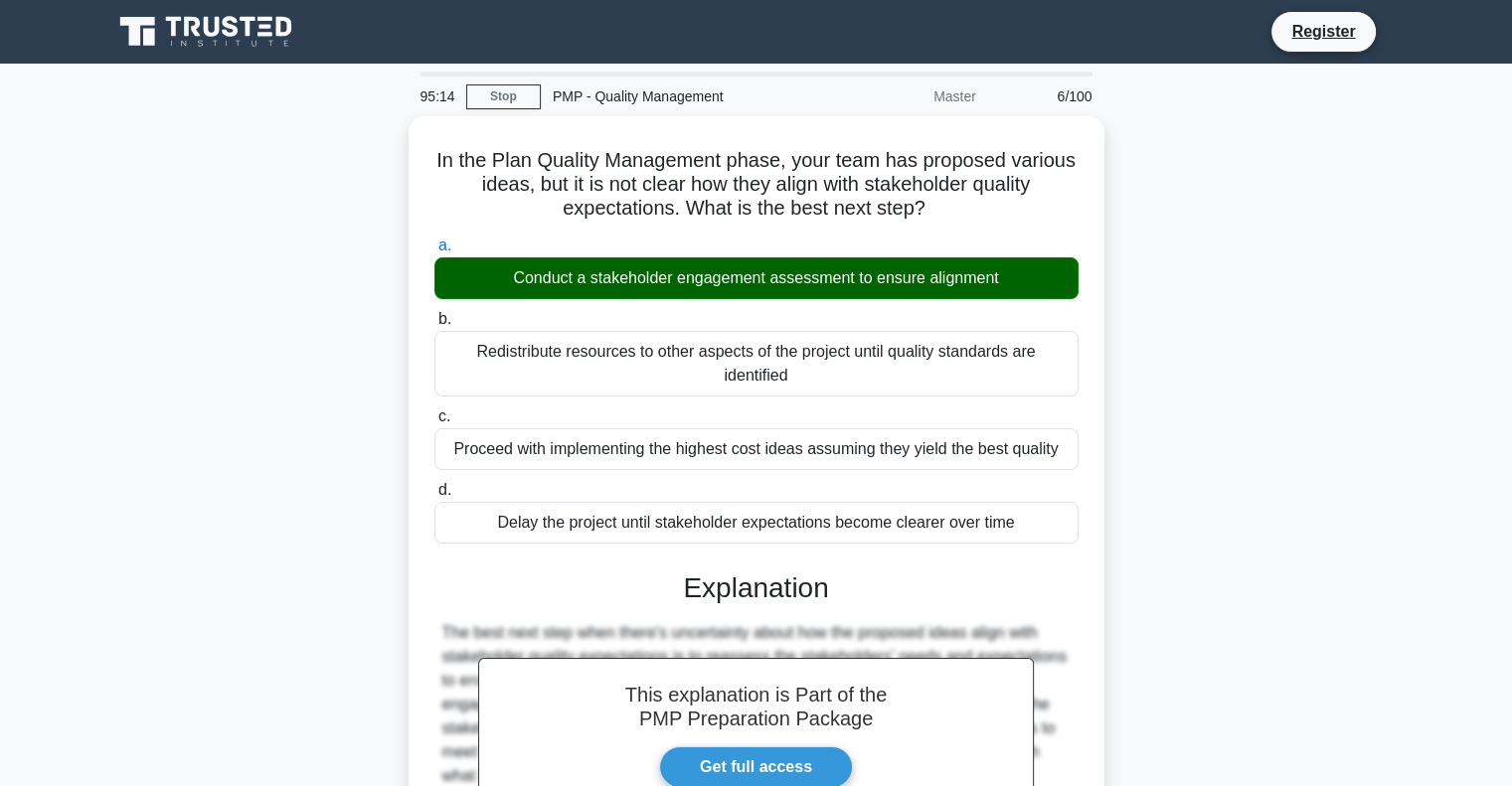 scroll, scrollTop: 533, scrollLeft: 0, axis: vertical 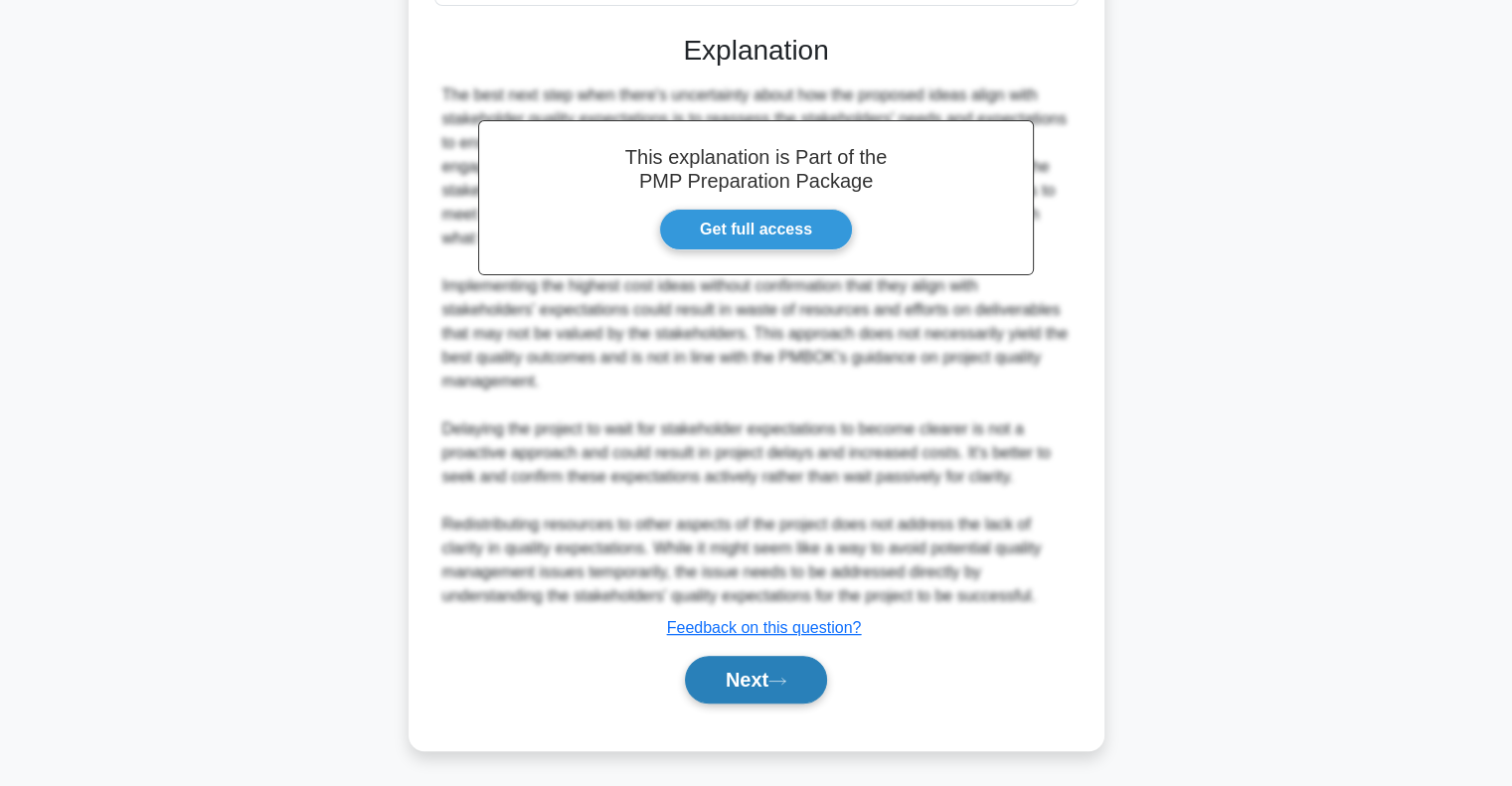 click on "Next" at bounding box center (756, 680) 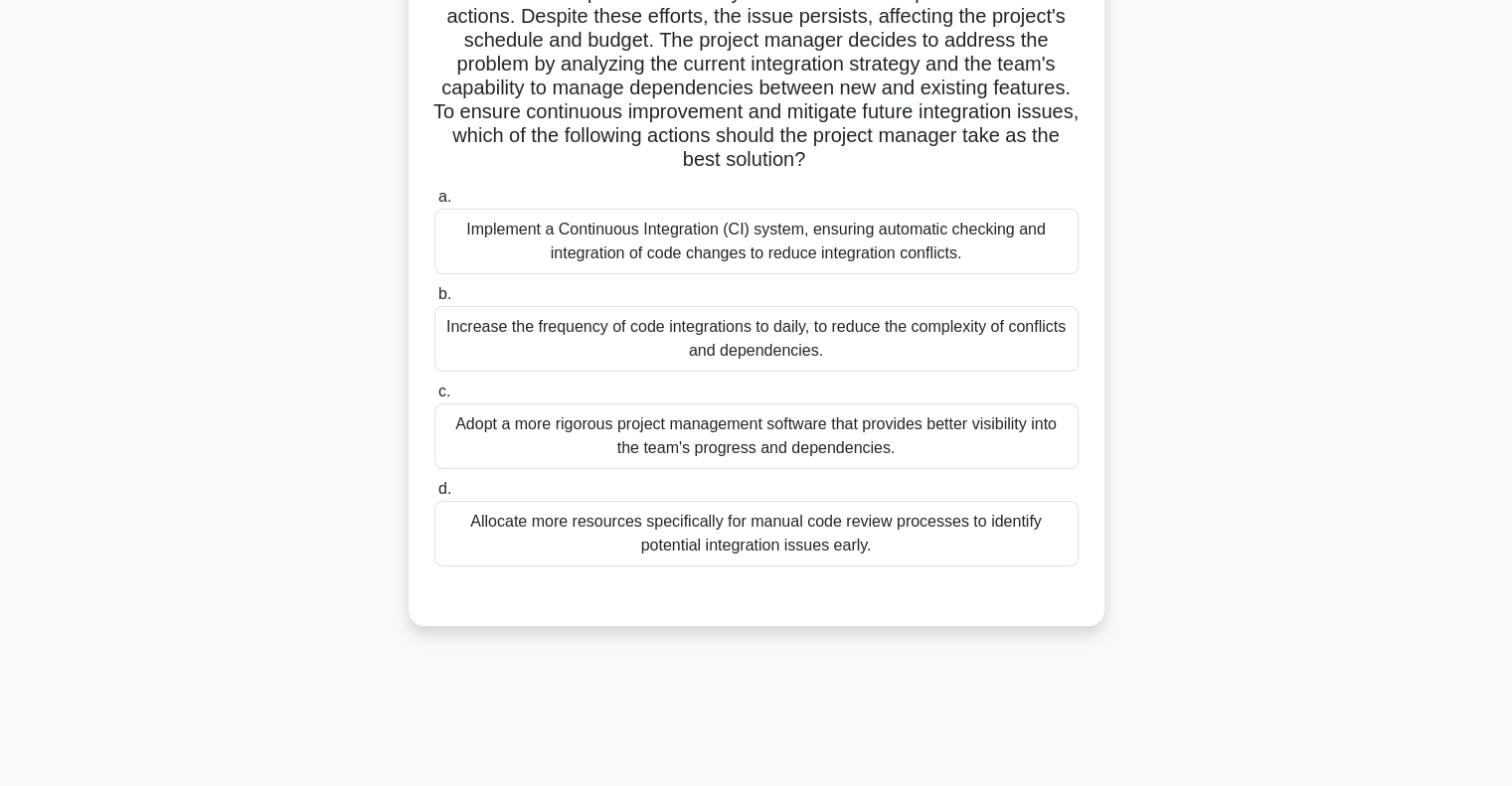 scroll, scrollTop: 287, scrollLeft: 0, axis: vertical 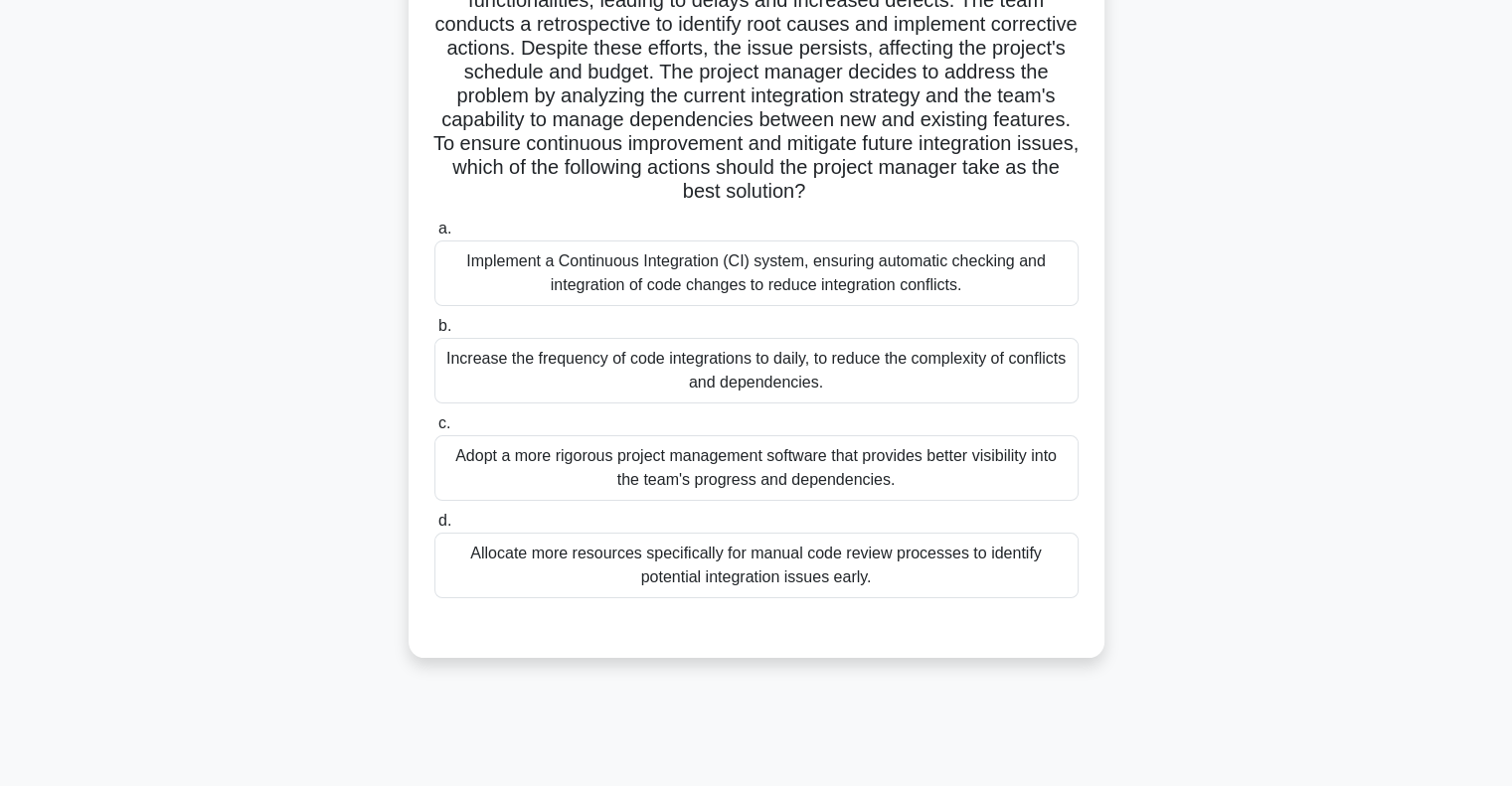 click on "Implement a Continuous Integration (CI) system, ensuring automatic checking and integration of code changes to reduce integration conflicts." at bounding box center (756, 273) 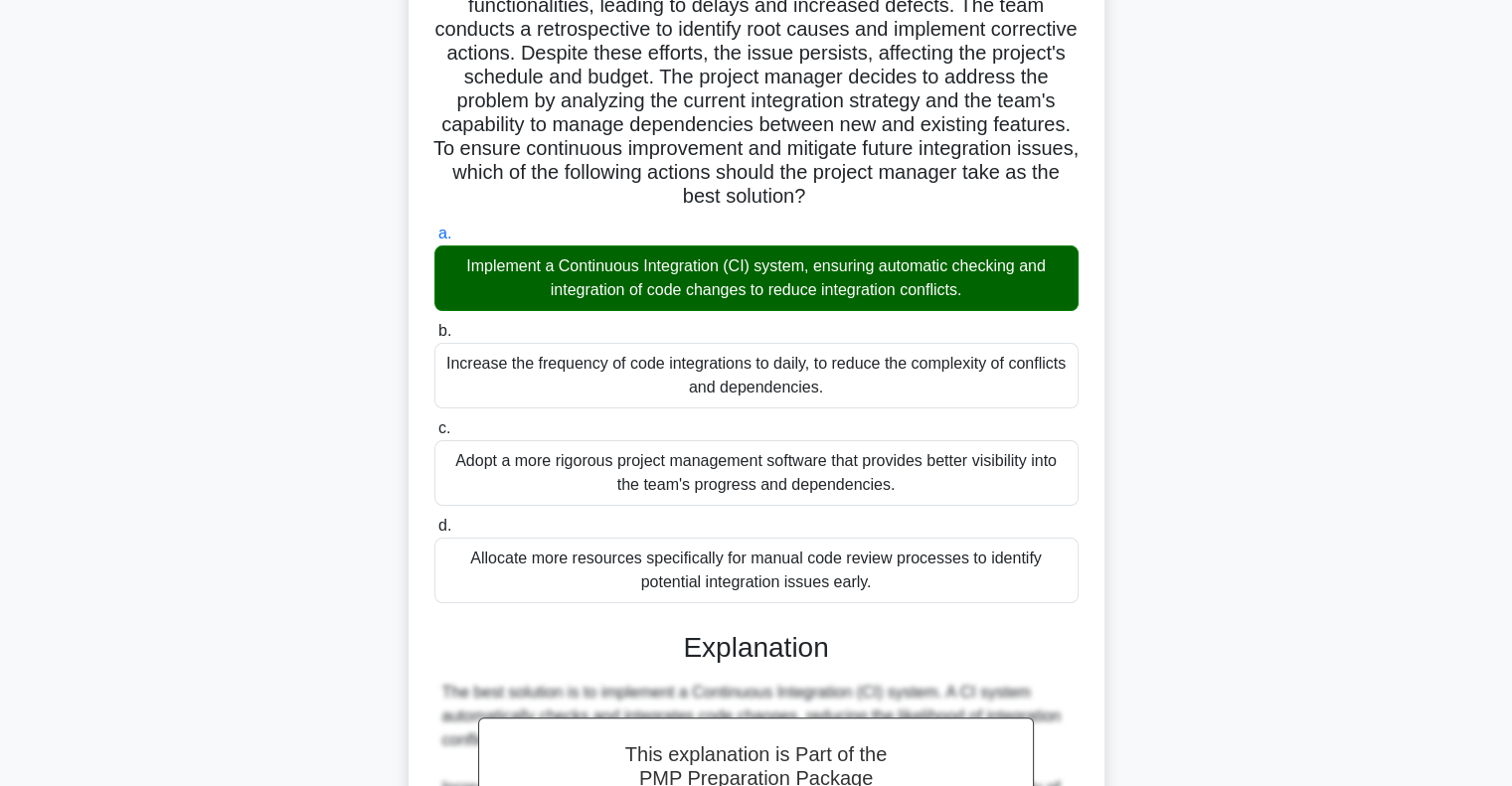 scroll, scrollTop: 700, scrollLeft: 0, axis: vertical 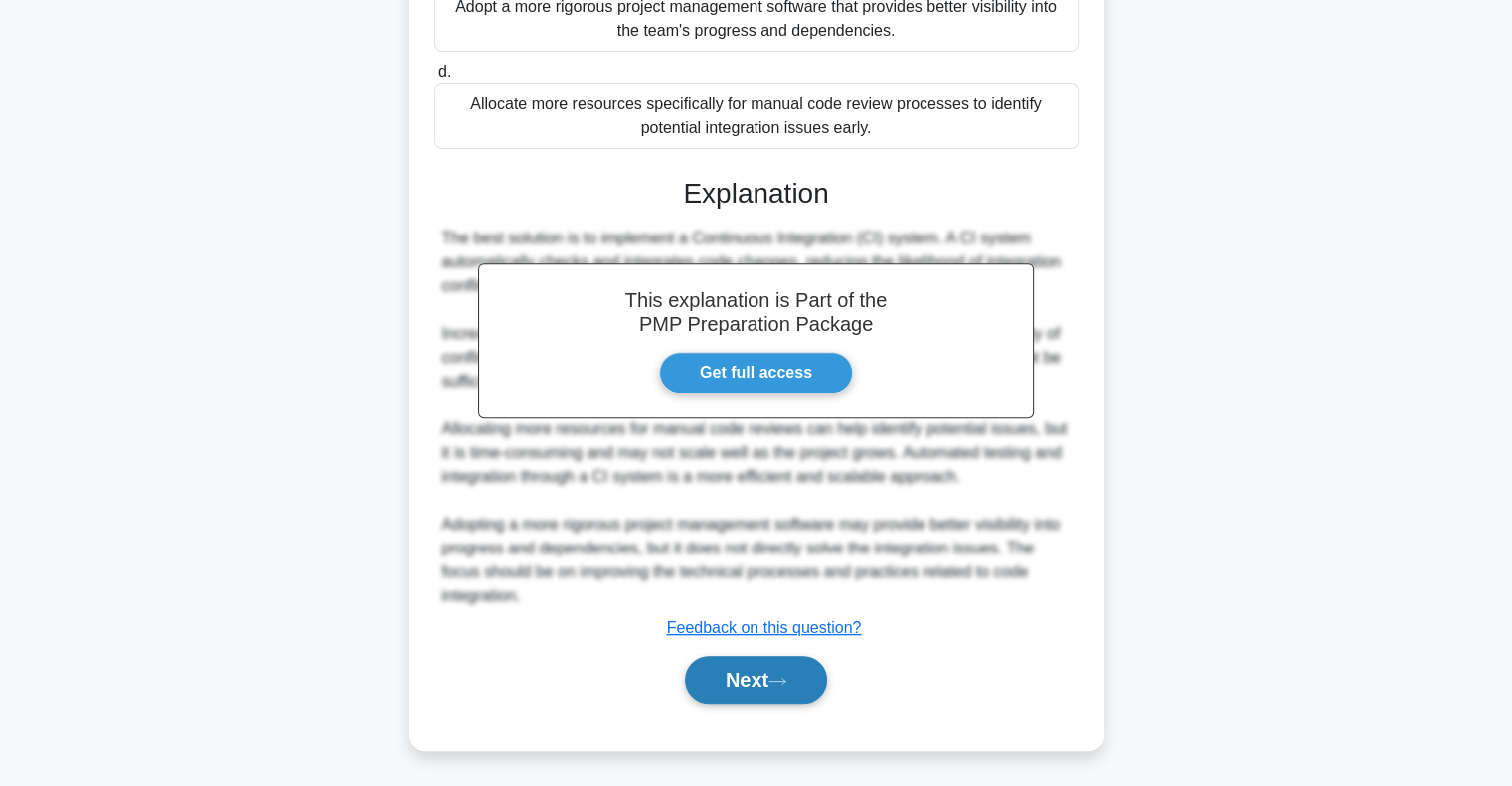 click on "Next" at bounding box center (756, 680) 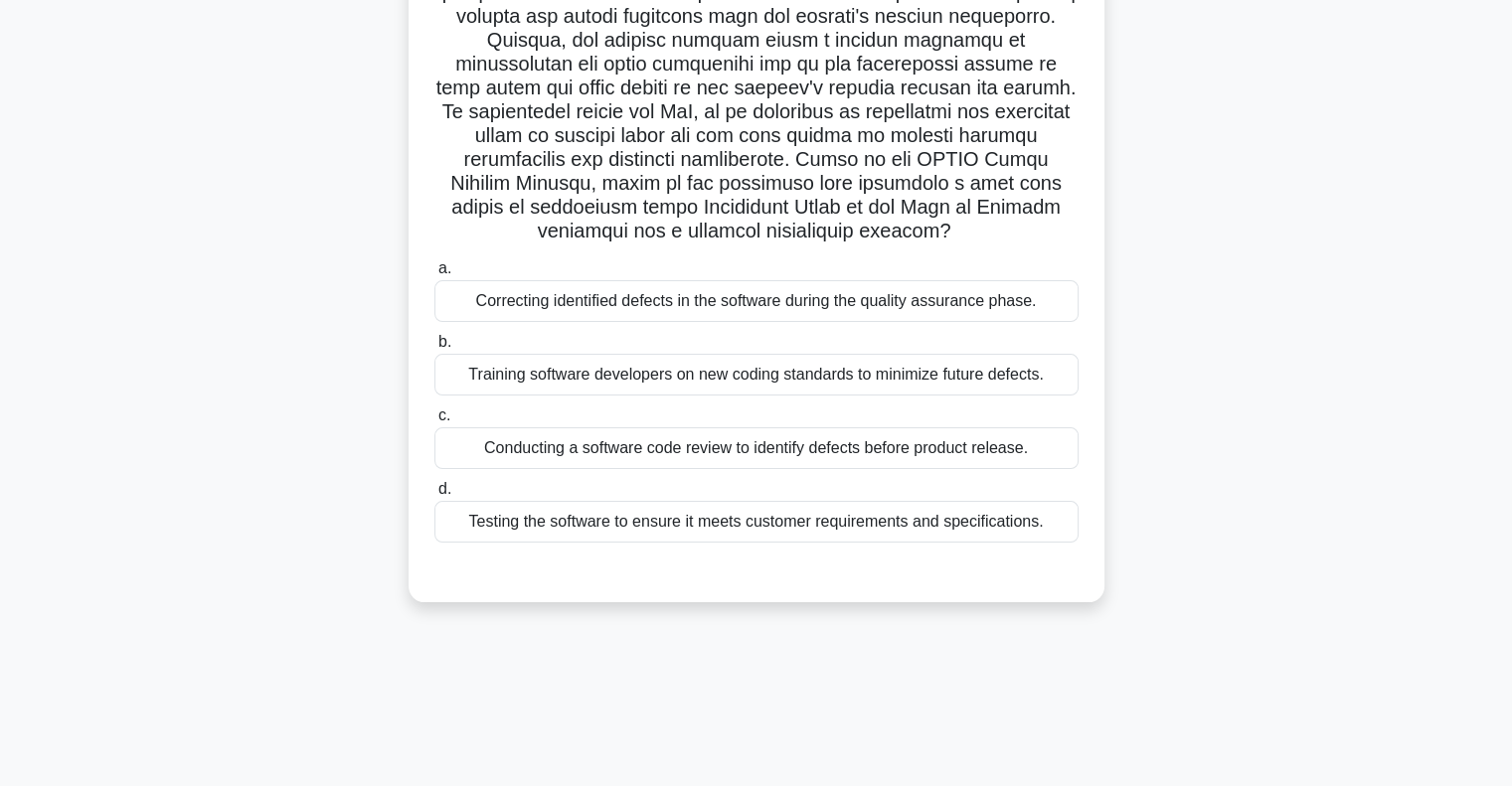 scroll, scrollTop: 0, scrollLeft: 0, axis: both 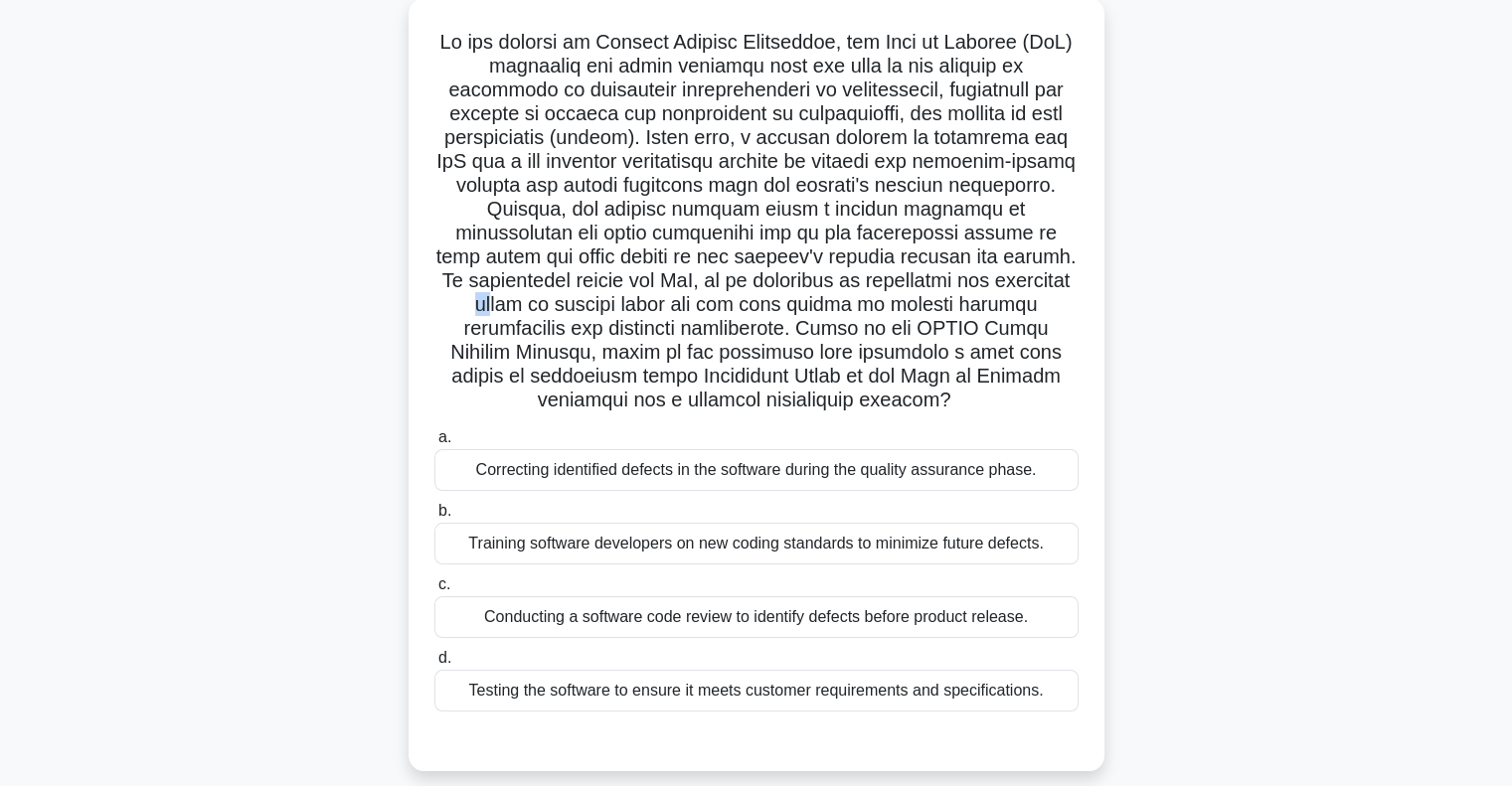drag, startPoint x: 668, startPoint y: 307, endPoint x: 686, endPoint y: 306, distance: 18.027756 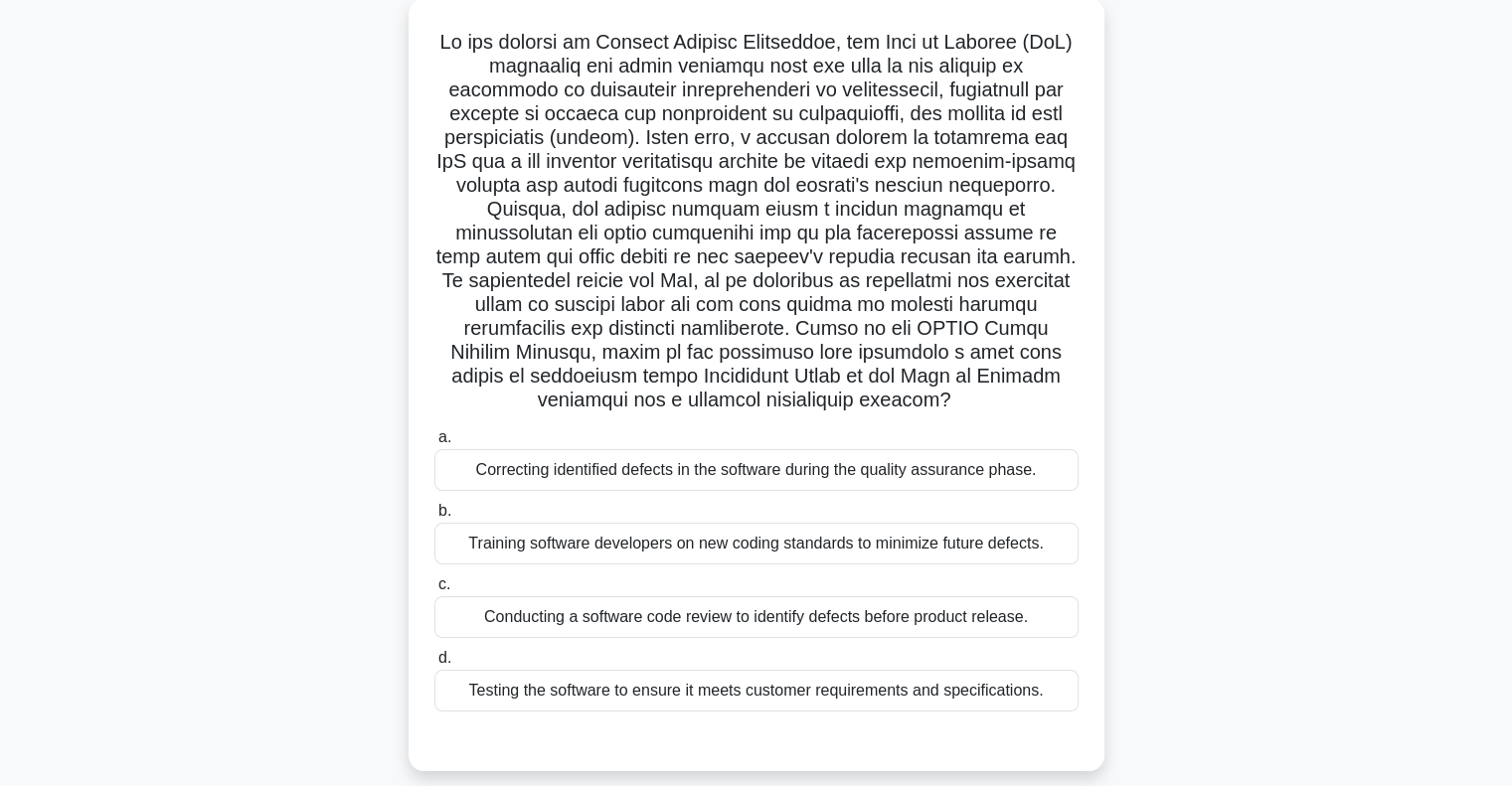click on ".spinner_0XTQ{transform-origin:center;animation:spinner_y6GP .75s linear infinite}@keyframes spinner_y6GP{100%{transform:rotate(360deg)}}" at bounding box center [756, 222] 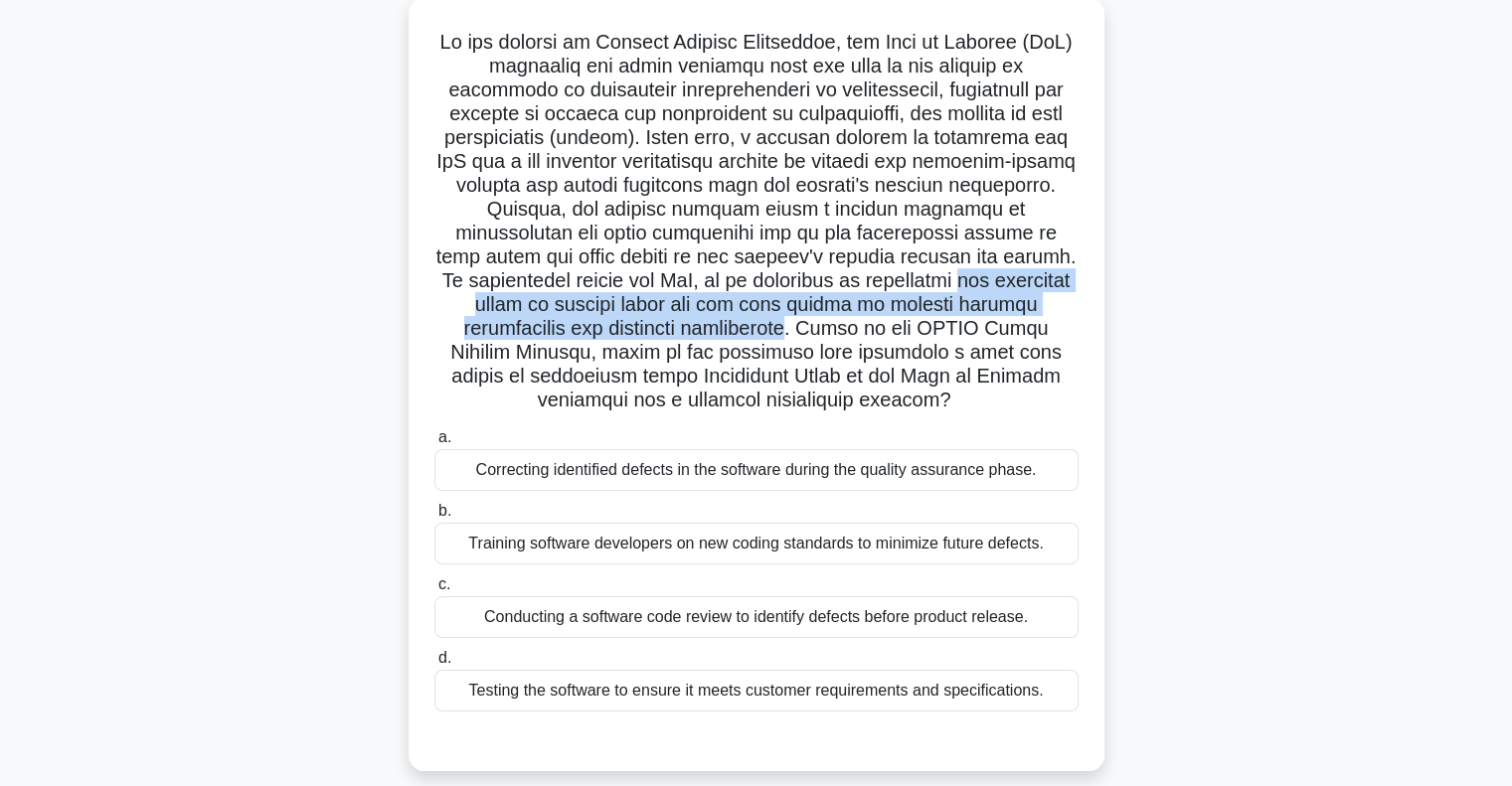 drag, startPoint x: 549, startPoint y: 304, endPoint x: 944, endPoint y: 330, distance: 395.85477 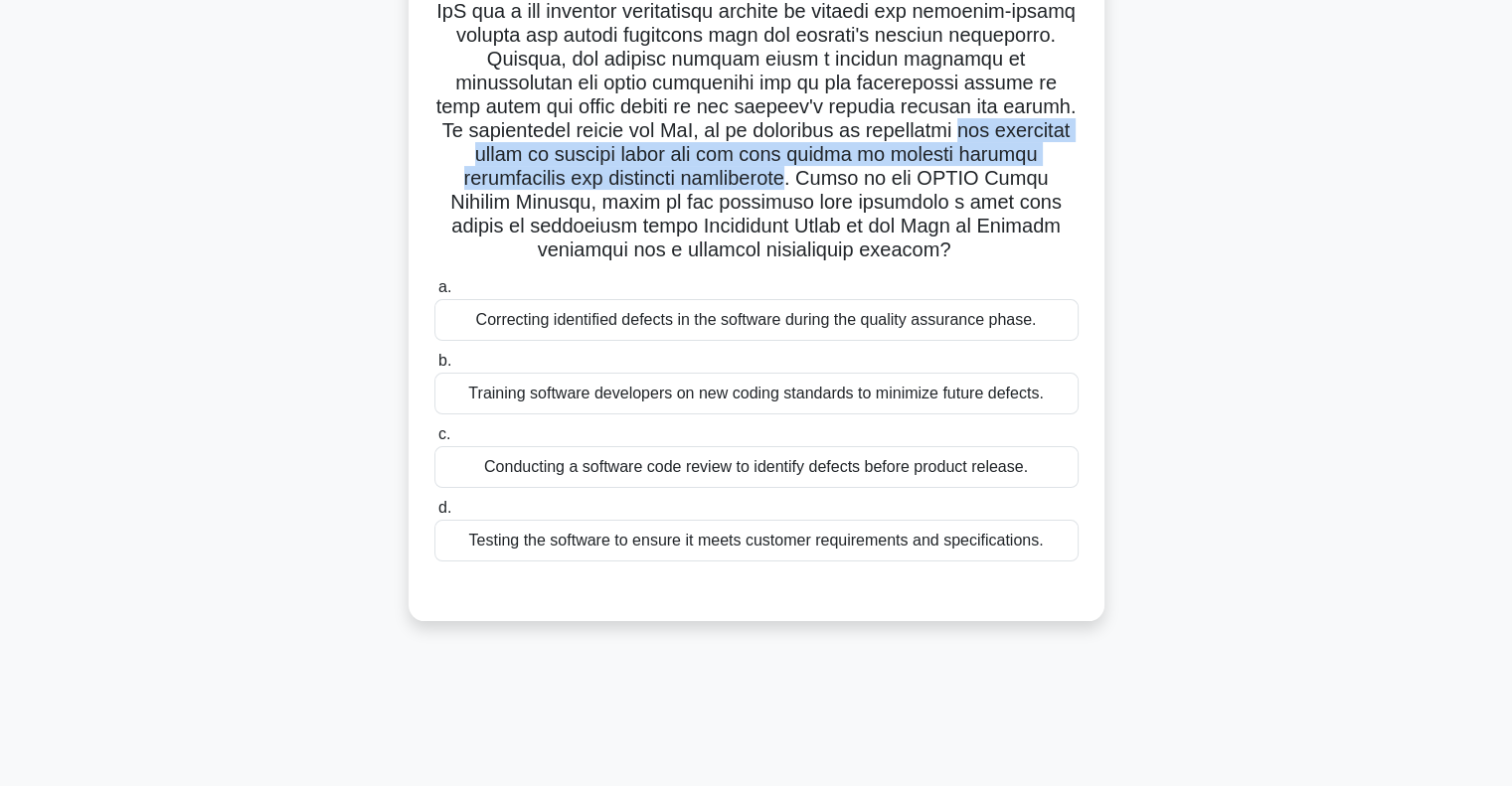 scroll, scrollTop: 287, scrollLeft: 0, axis: vertical 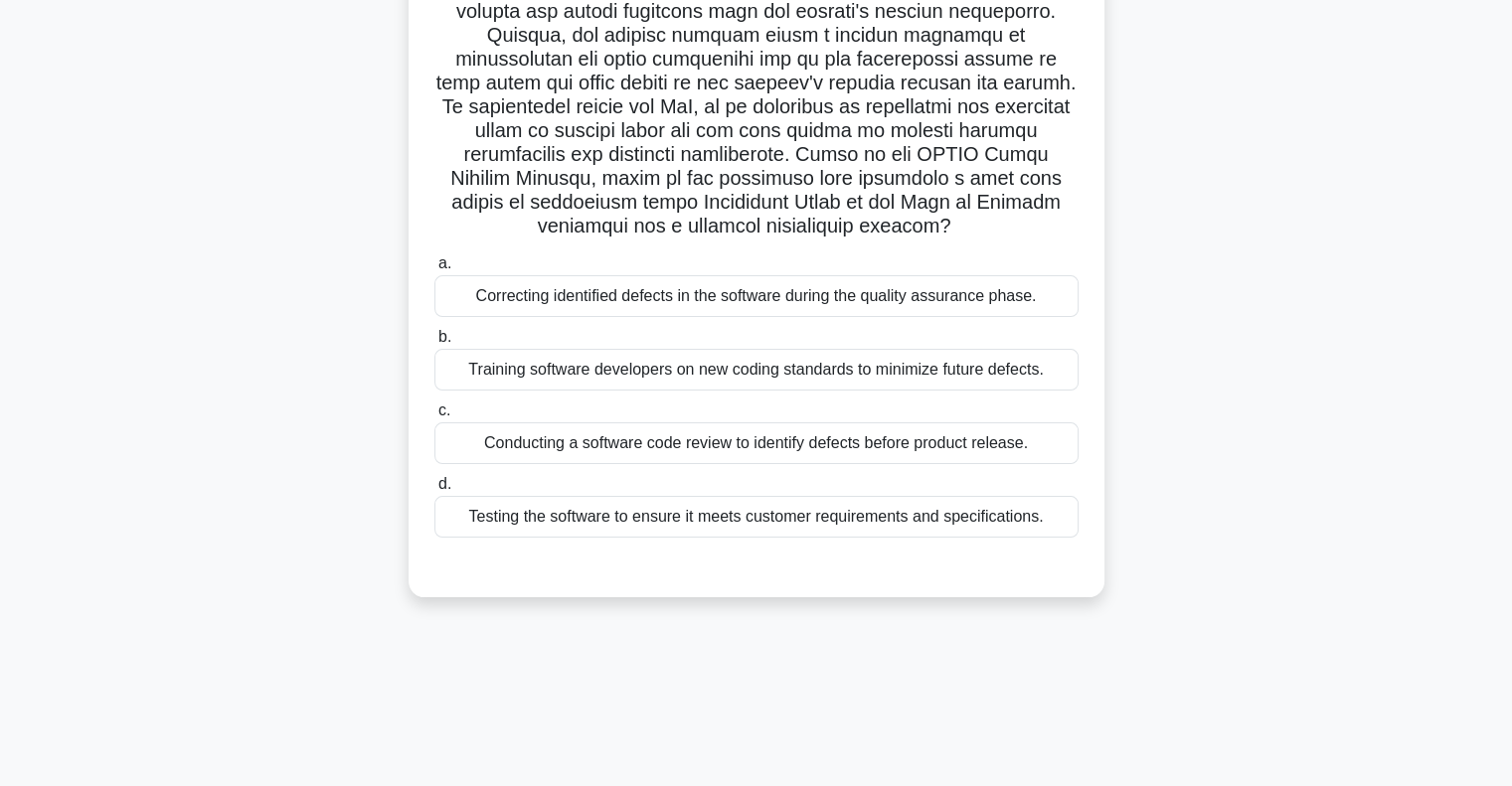 click on "Correcting identified defects in the software during the quality assurance phase." at bounding box center (756, 296) 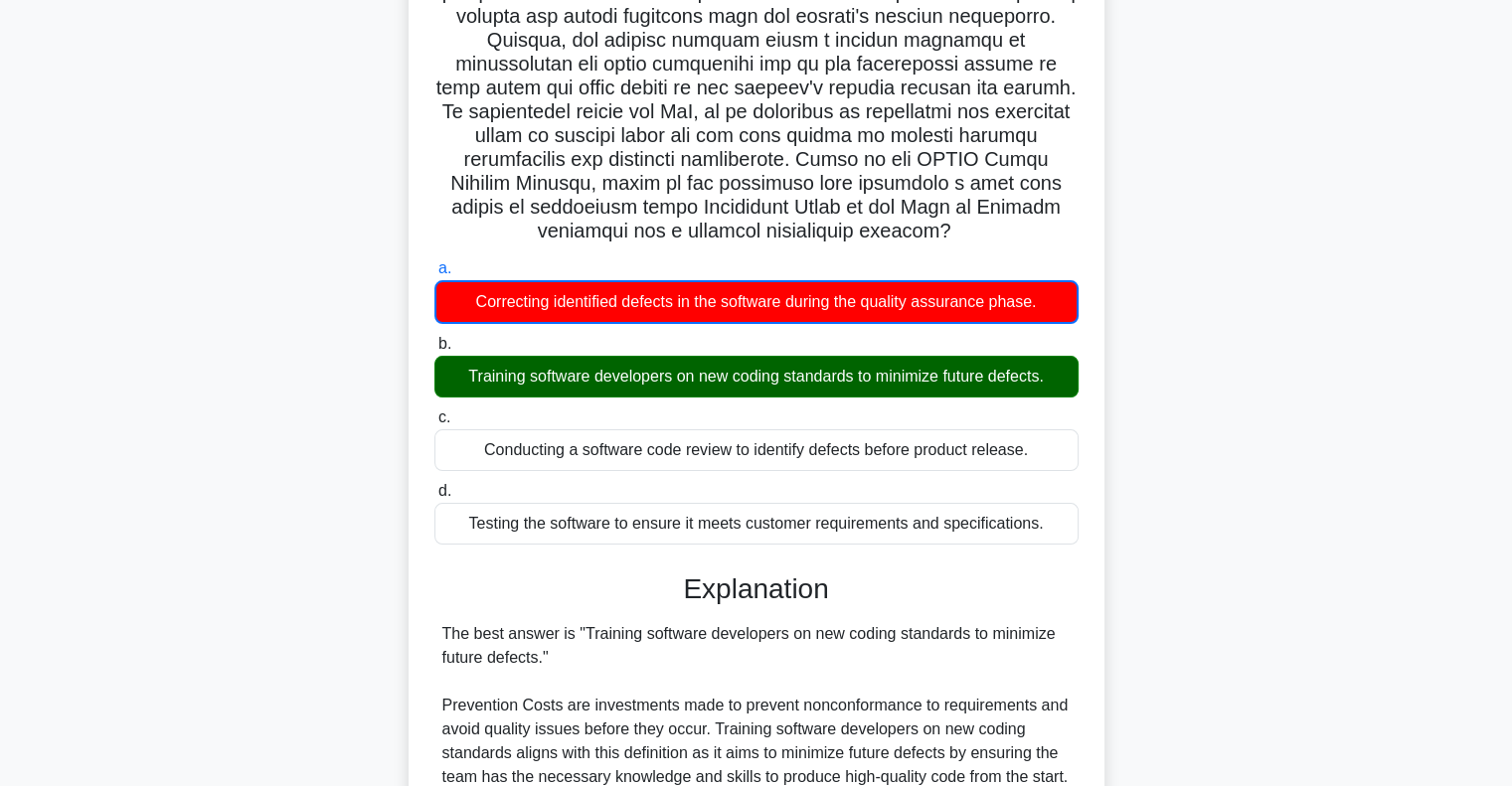 scroll, scrollTop: 702, scrollLeft: 0, axis: vertical 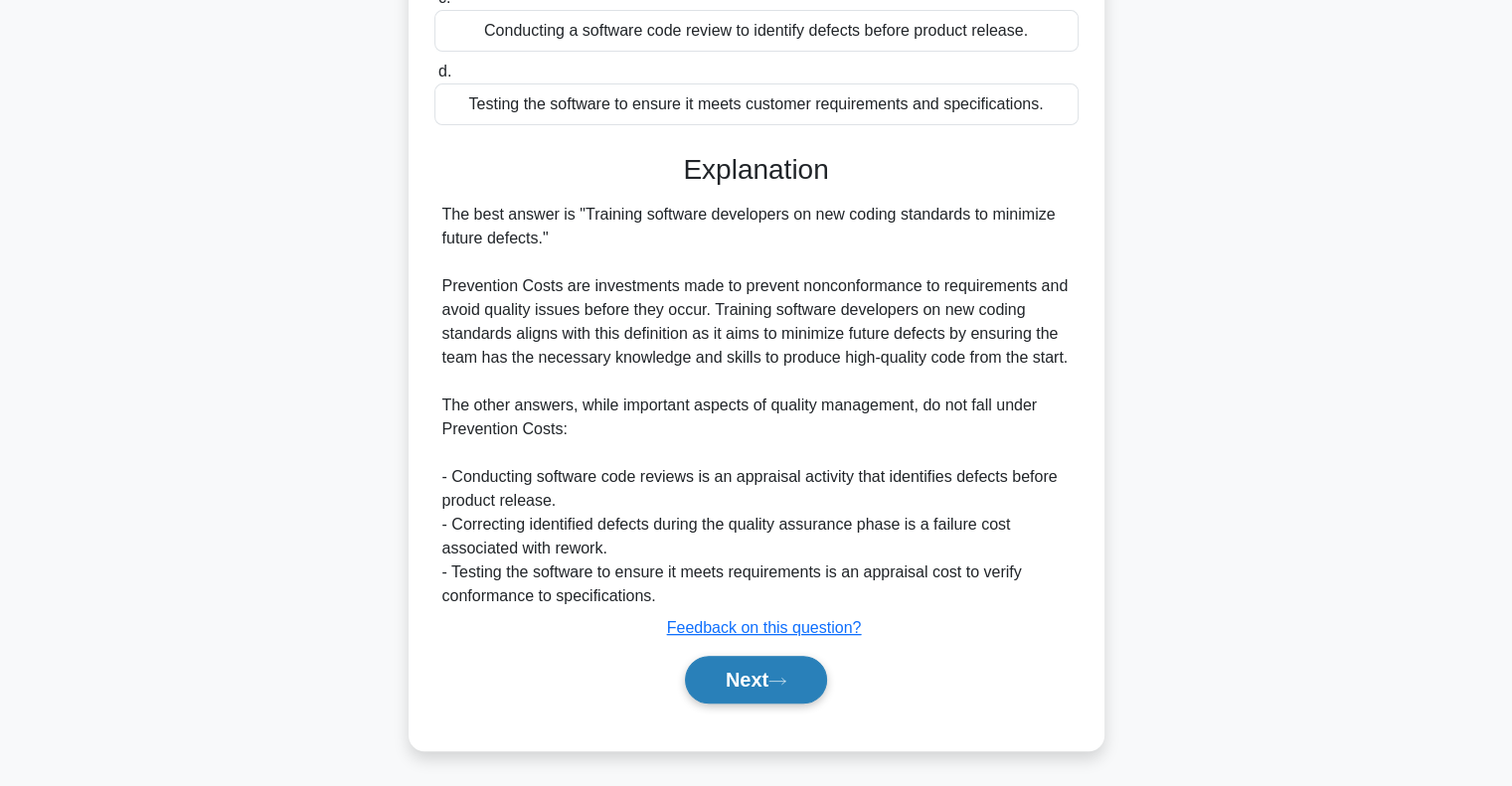 click on "Next" at bounding box center [756, 680] 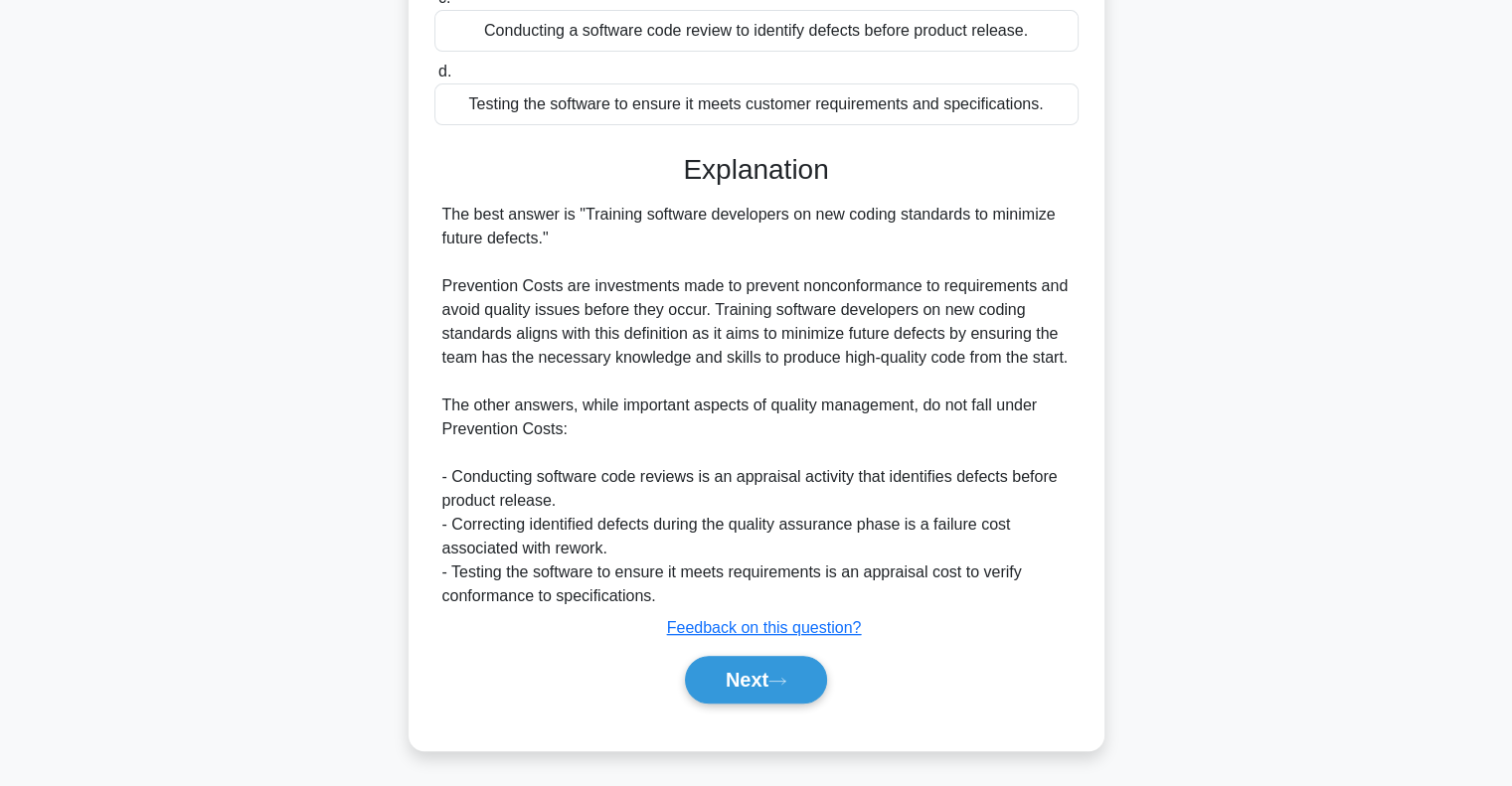 scroll, scrollTop: 287, scrollLeft: 0, axis: vertical 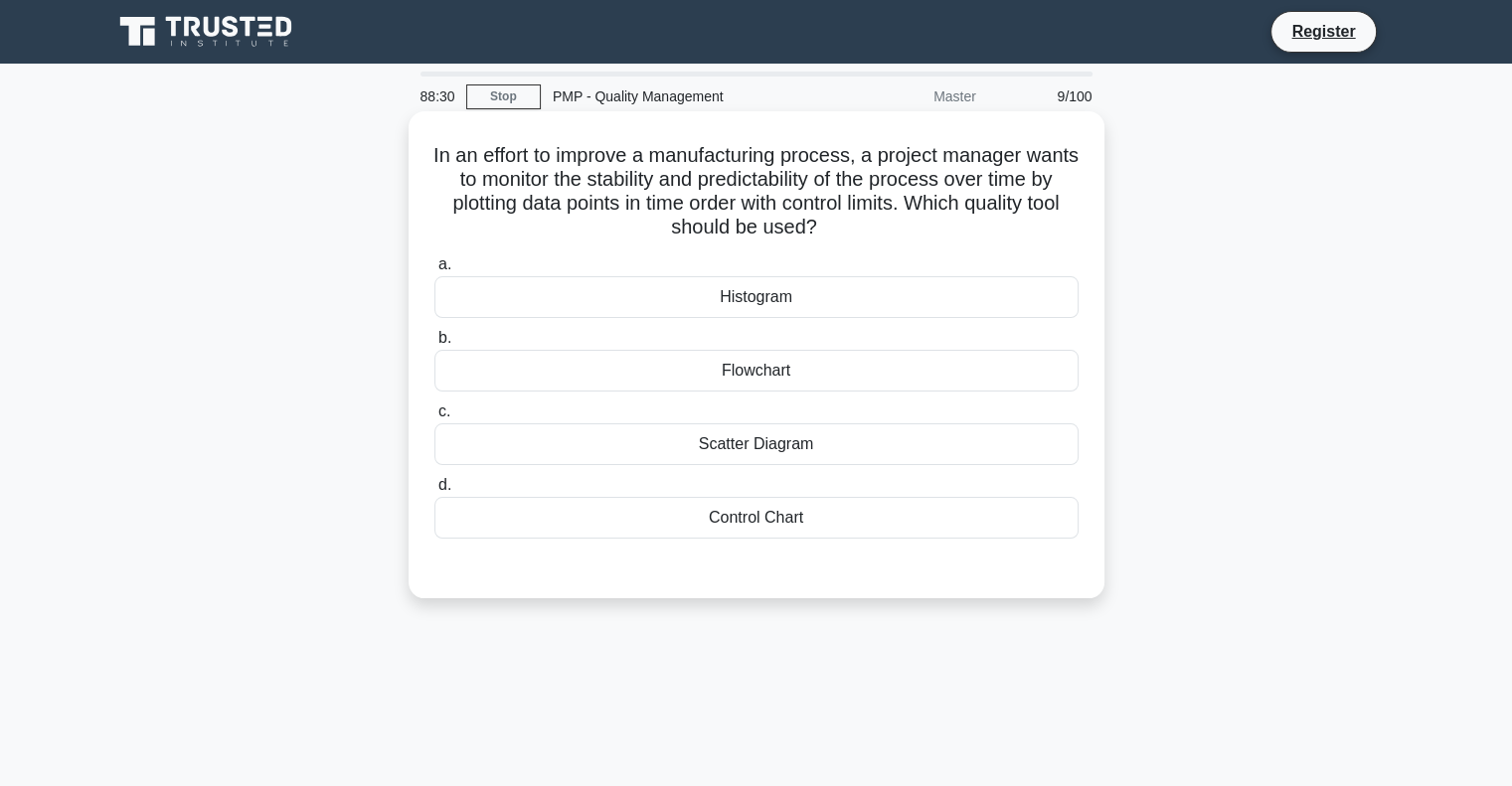 click on "Control Chart" at bounding box center [756, 518] 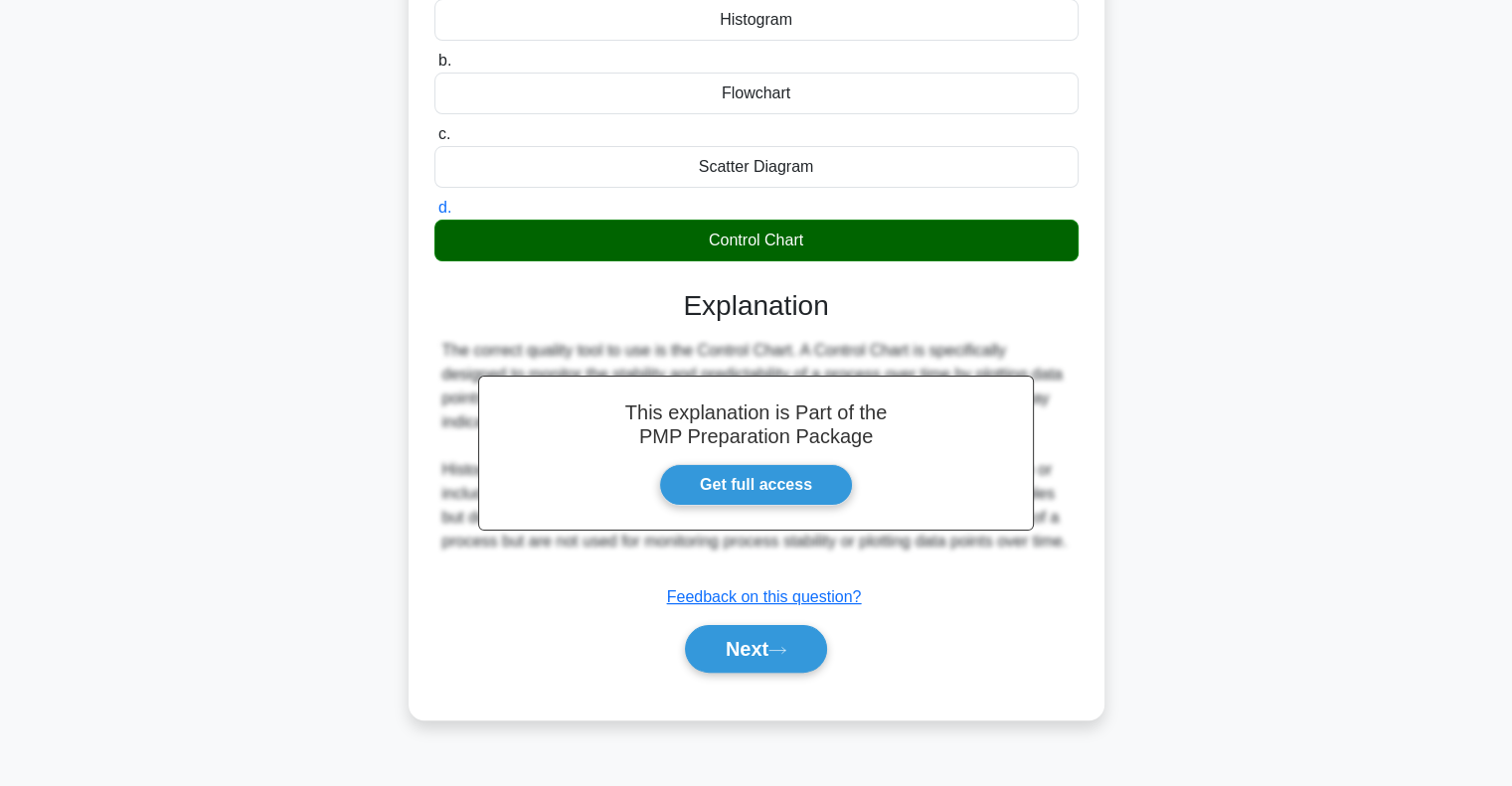scroll, scrollTop: 287, scrollLeft: 0, axis: vertical 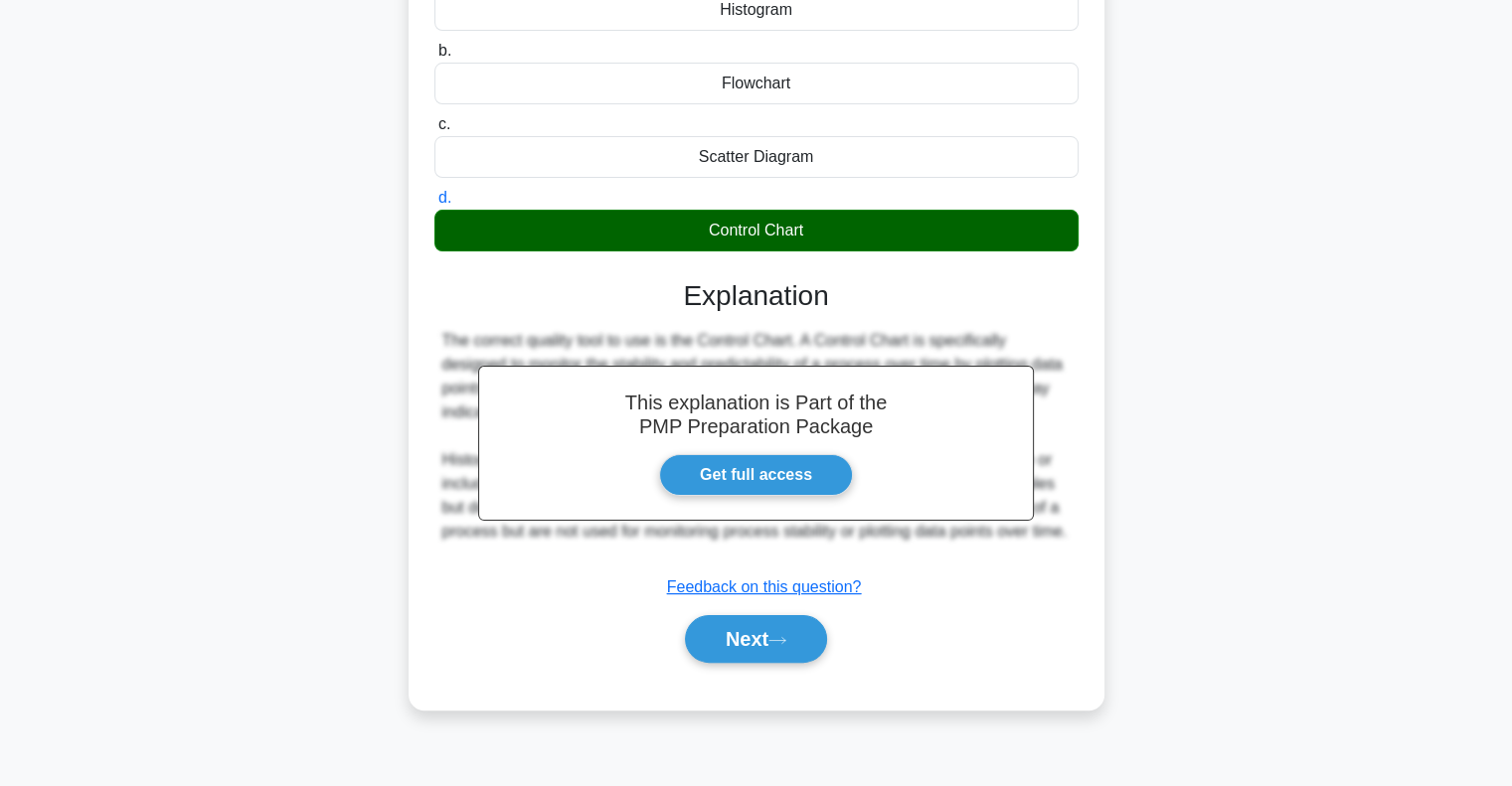 click on "Next" at bounding box center [756, 639] 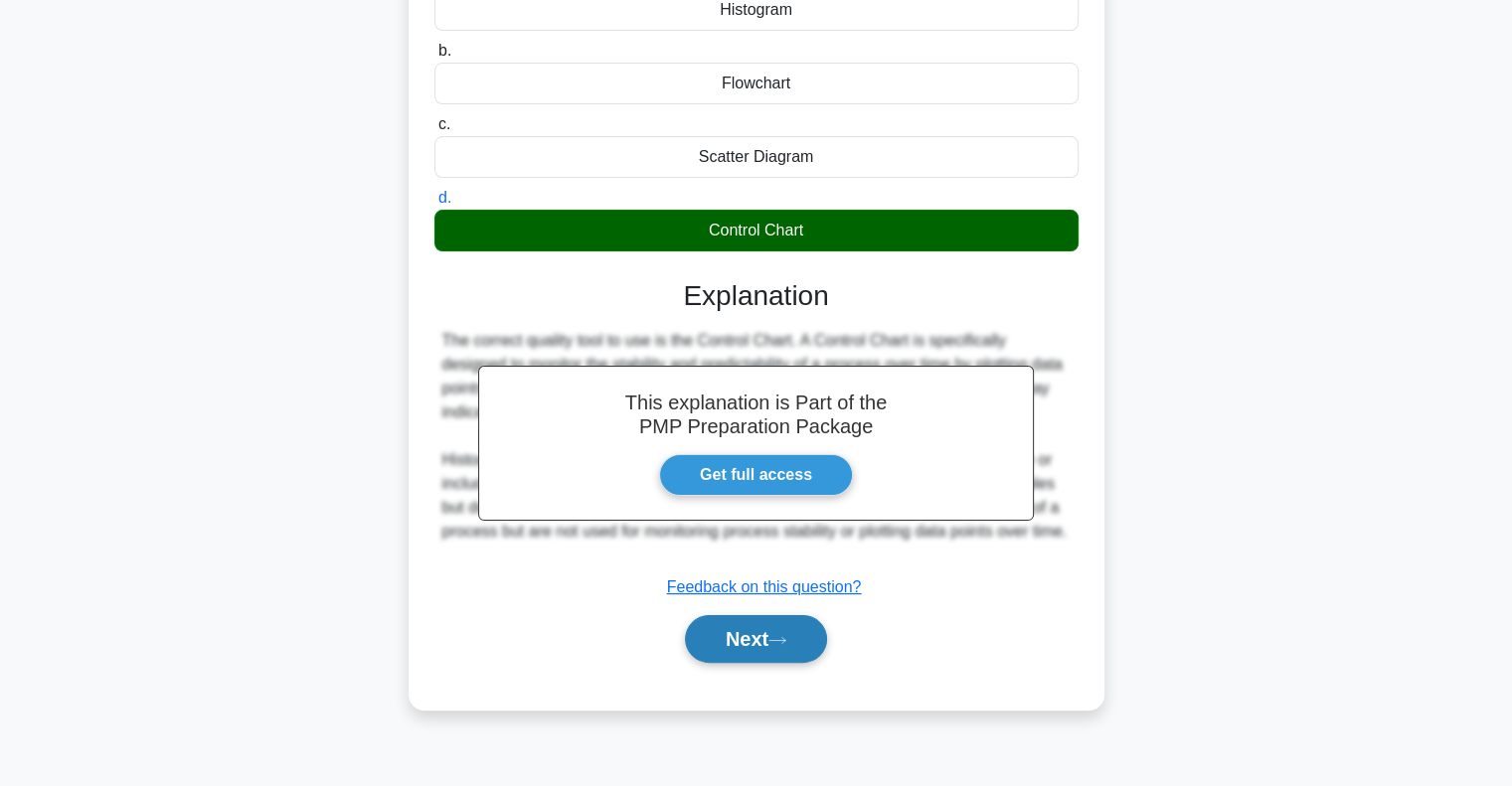 click on "Next" at bounding box center [756, 639] 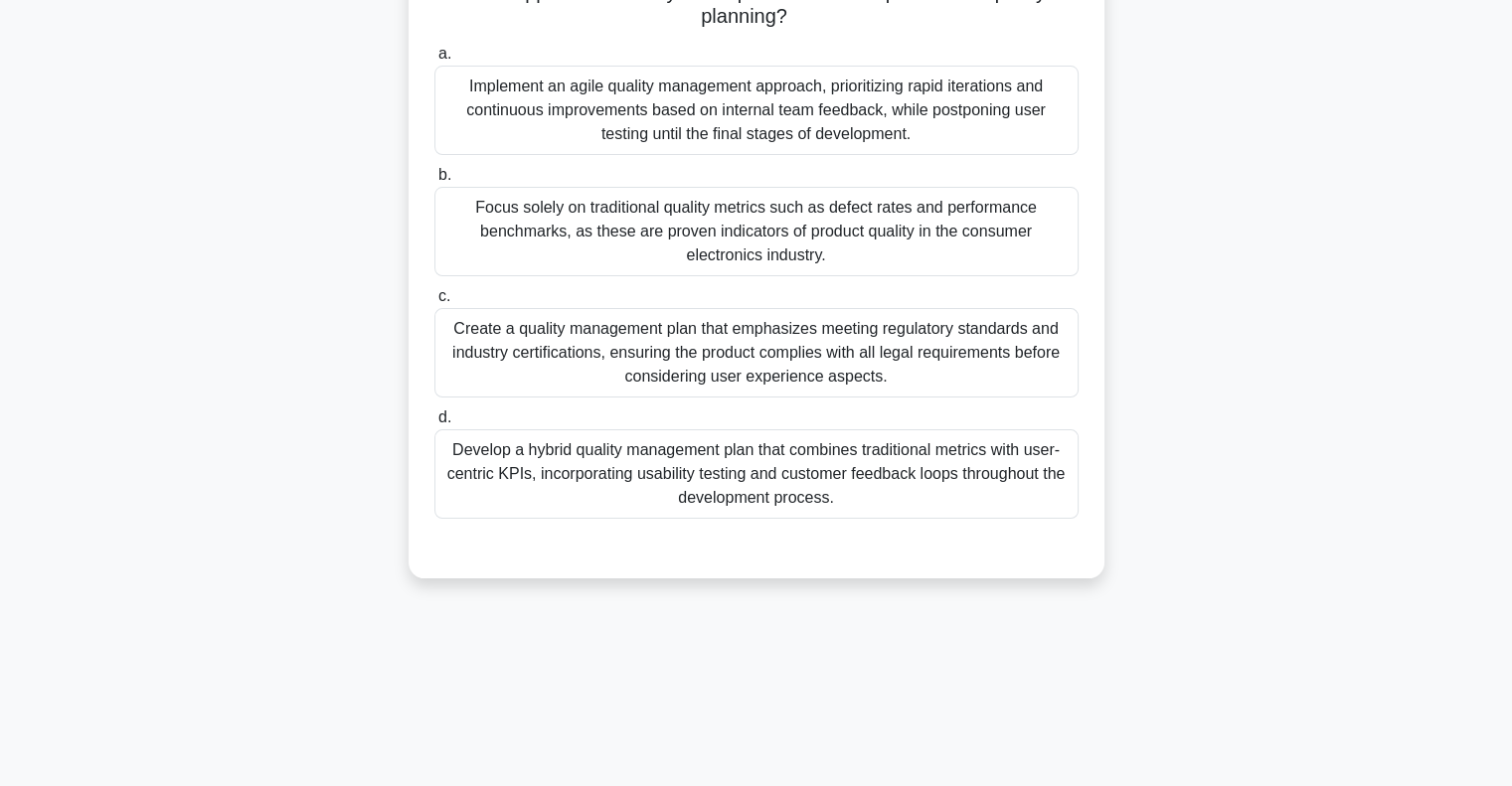 scroll, scrollTop: 0, scrollLeft: 0, axis: both 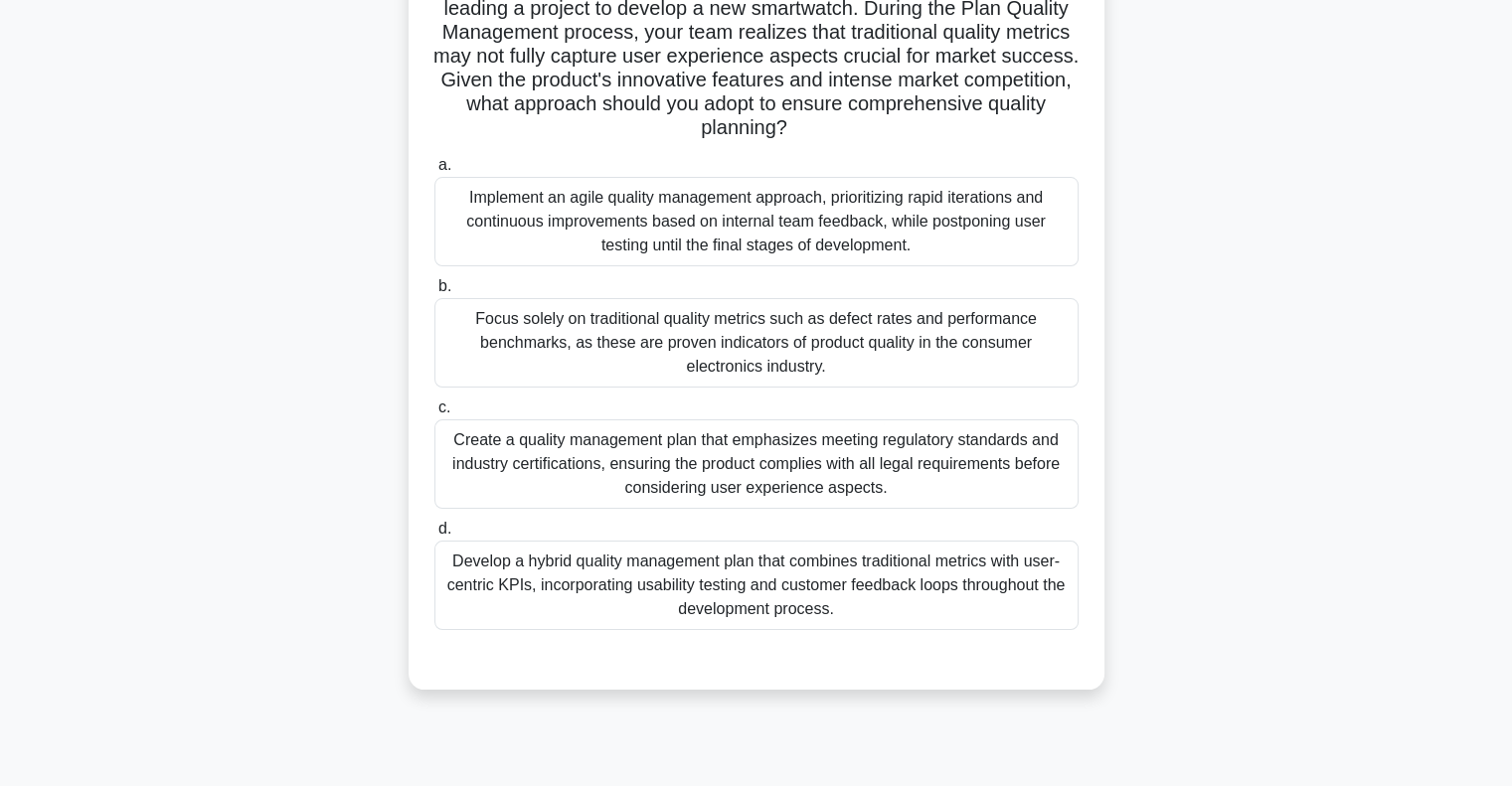 click on "Develop a hybrid quality management plan that combines traditional metrics with user-centric KPIs, incorporating usability testing and customer feedback loops throughout the development process." at bounding box center [756, 585] 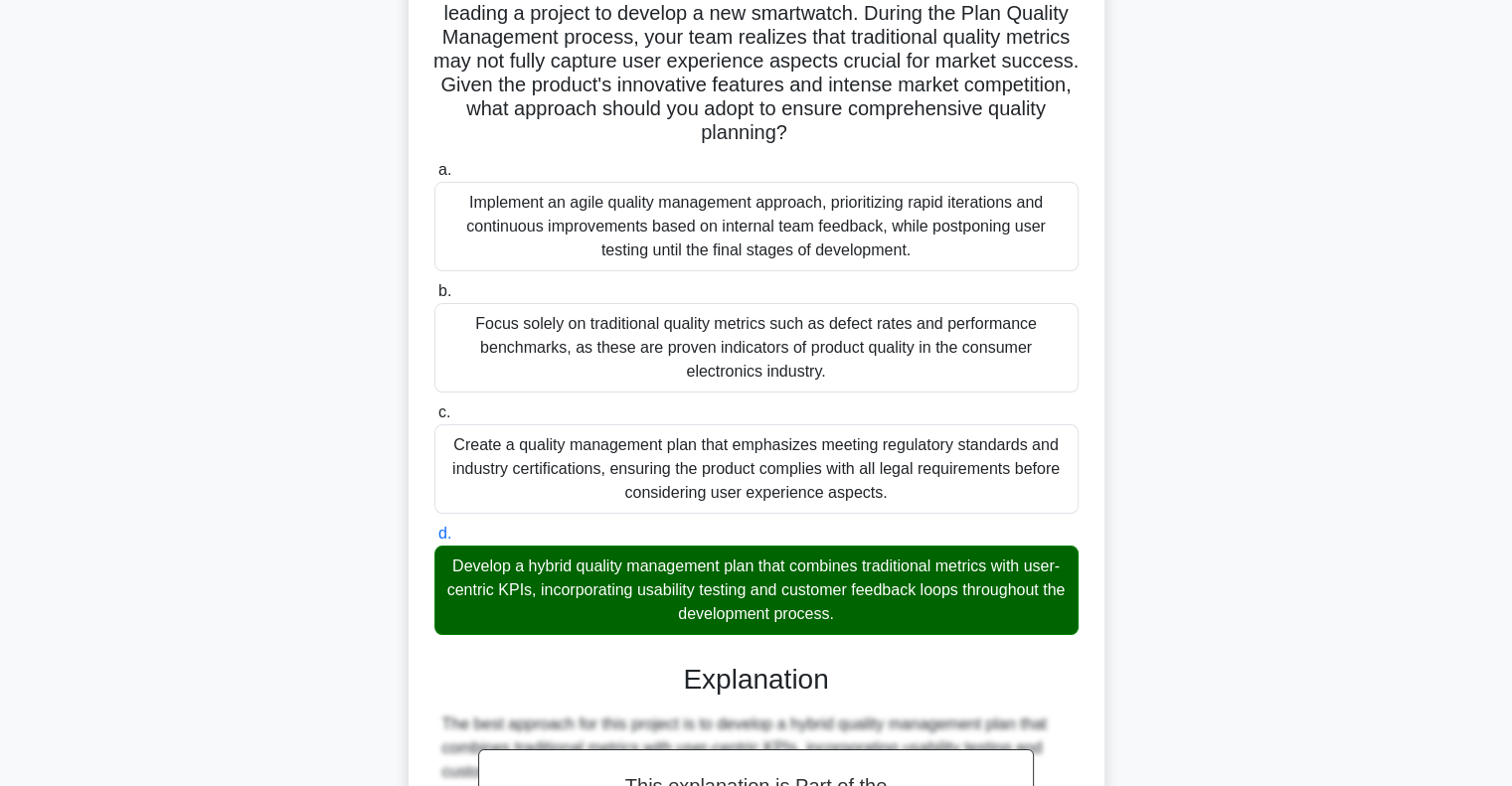 scroll, scrollTop: 859, scrollLeft: 0, axis: vertical 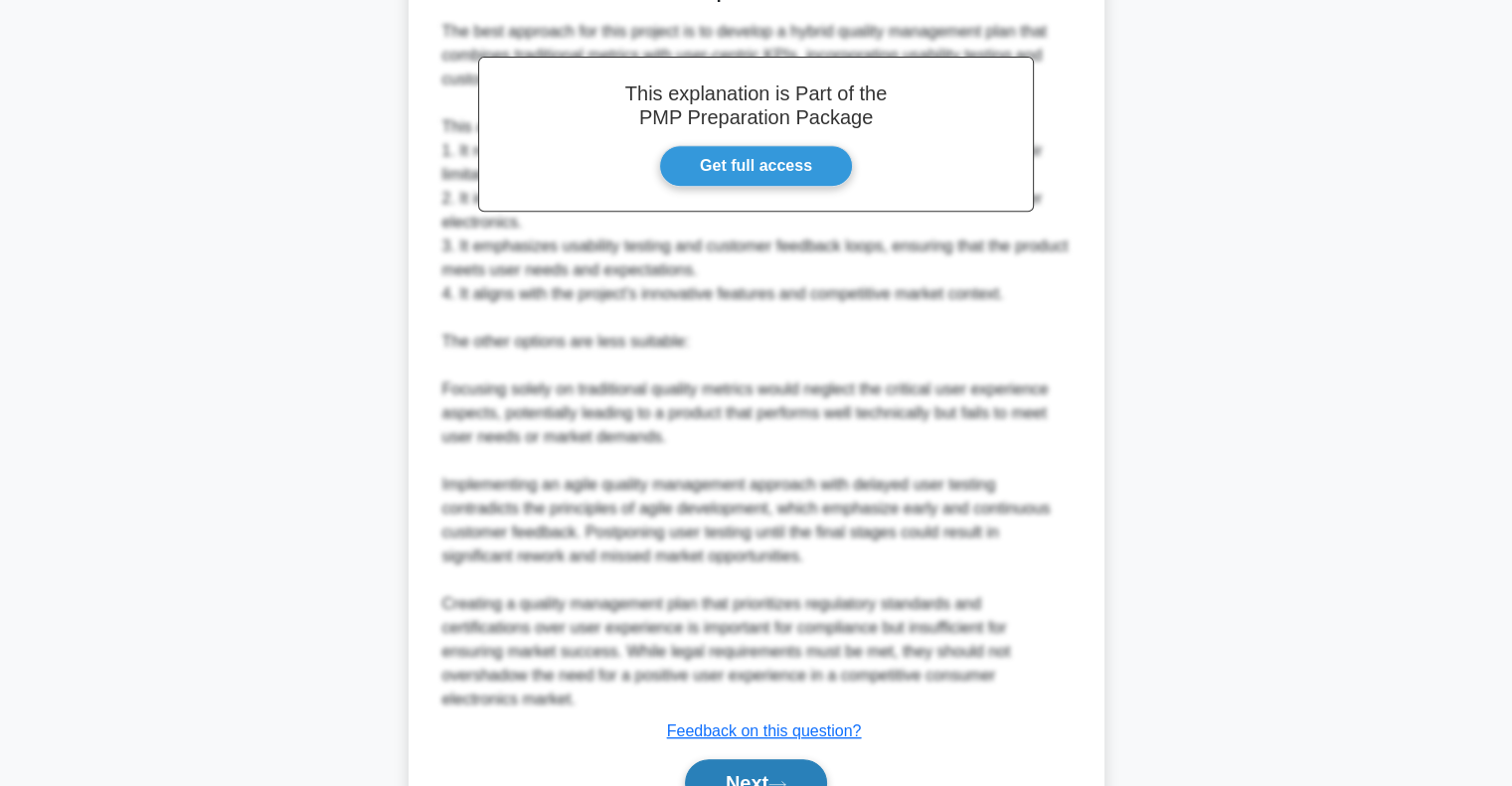 click on "Next" at bounding box center [756, 783] 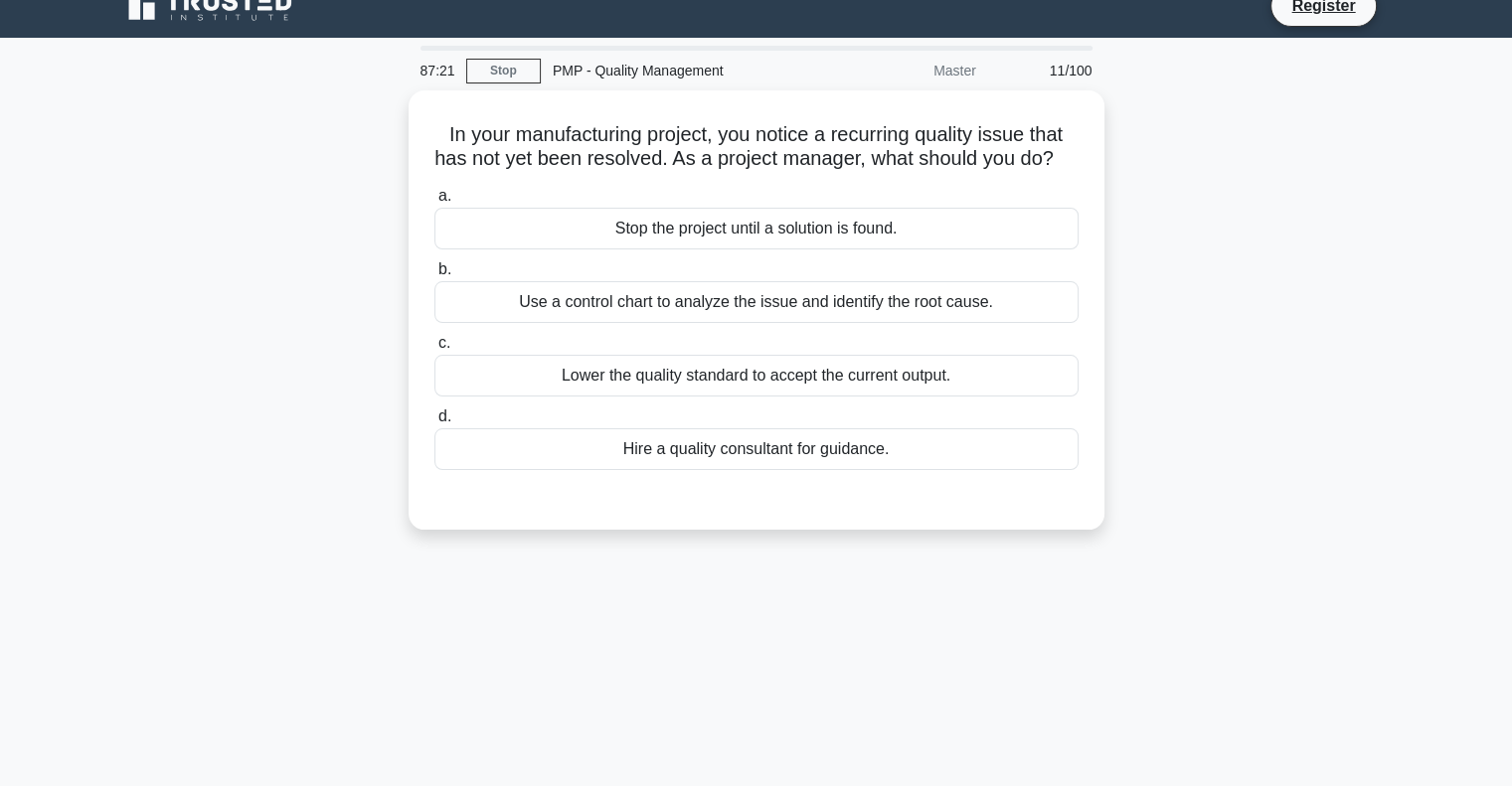 scroll, scrollTop: 0, scrollLeft: 0, axis: both 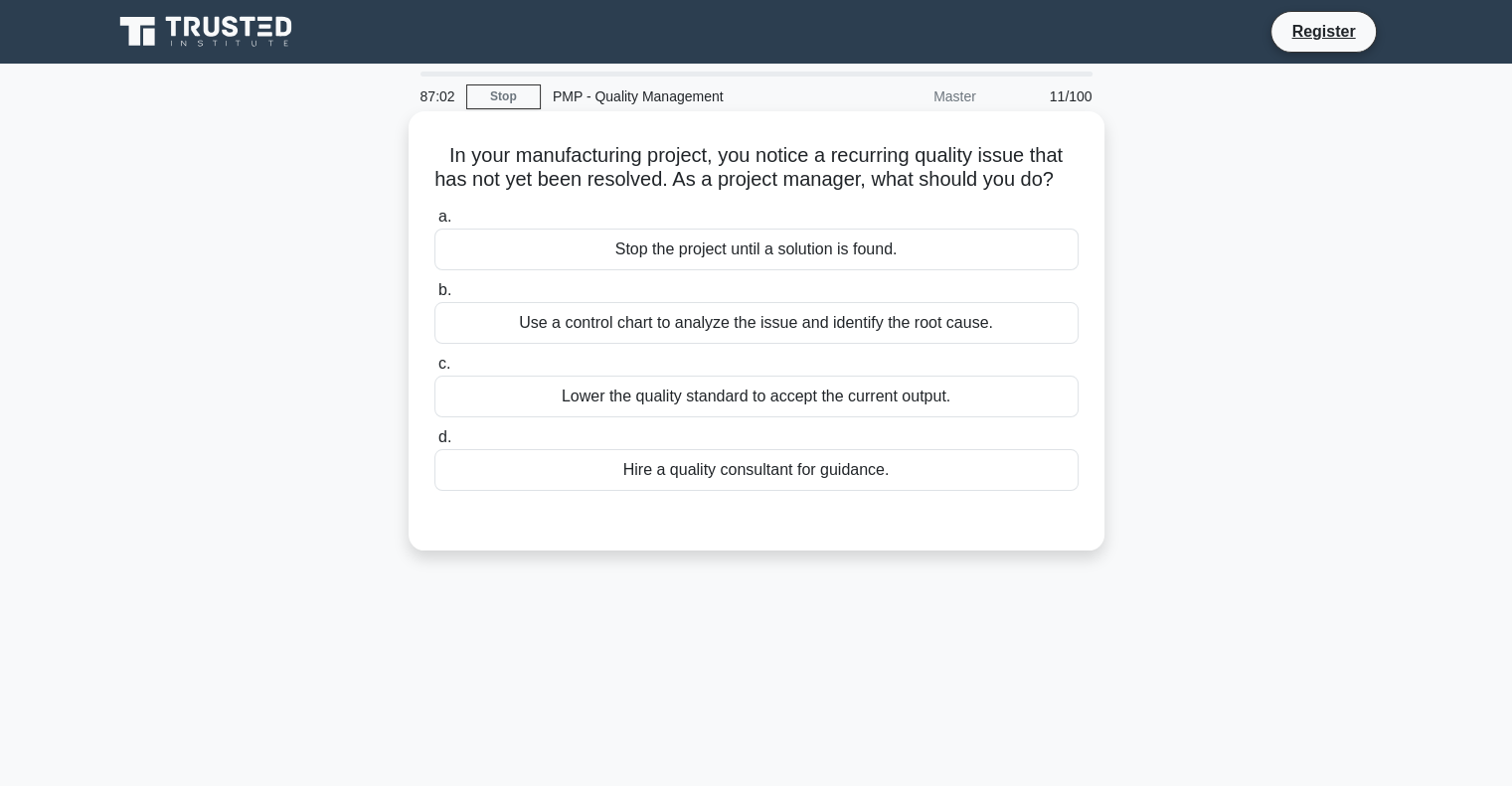 click on "Use a control chart to analyze the issue and identify the root cause." at bounding box center (756, 323) 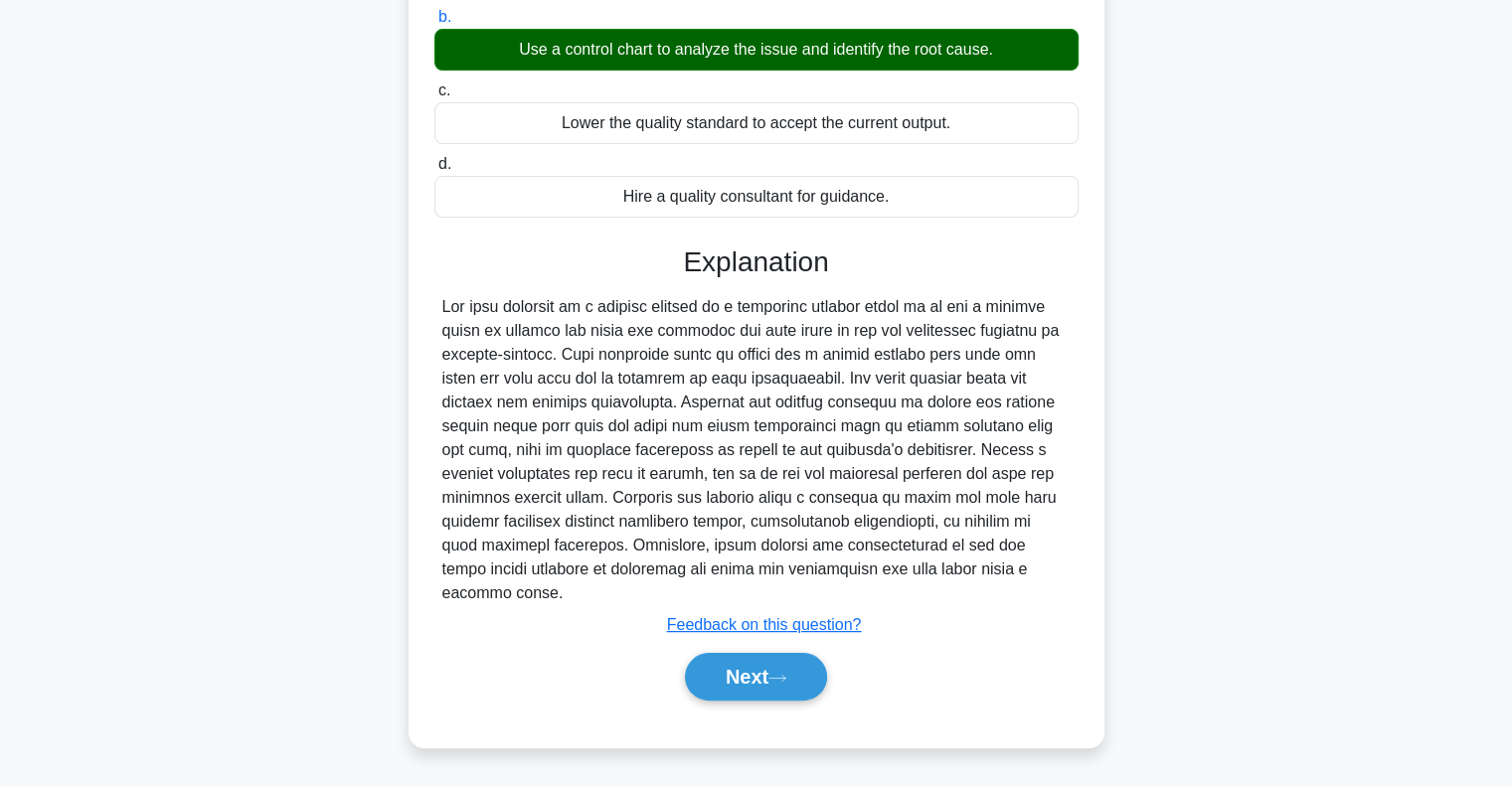 scroll, scrollTop: 287, scrollLeft: 0, axis: vertical 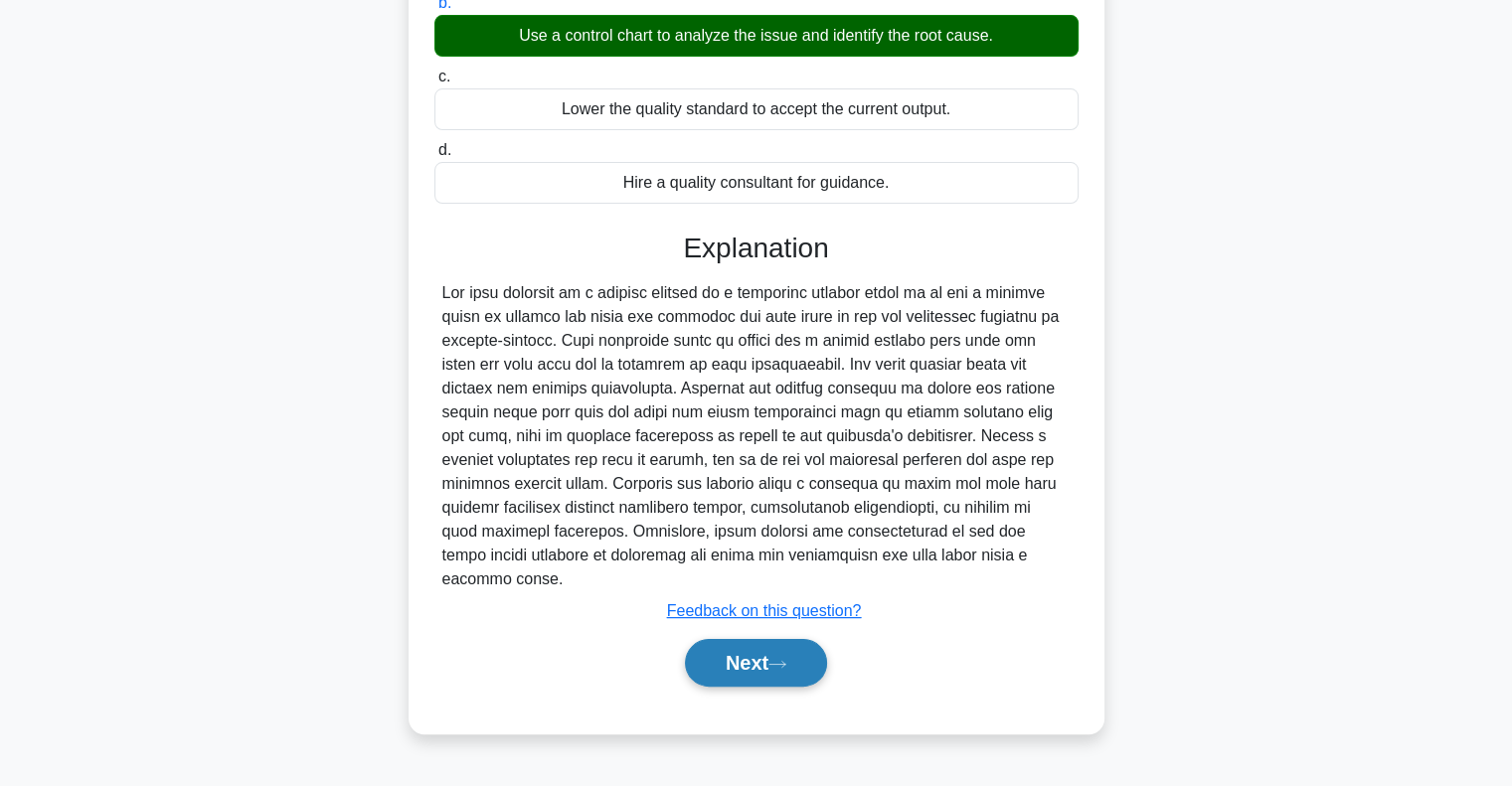 click on "Next" at bounding box center [756, 663] 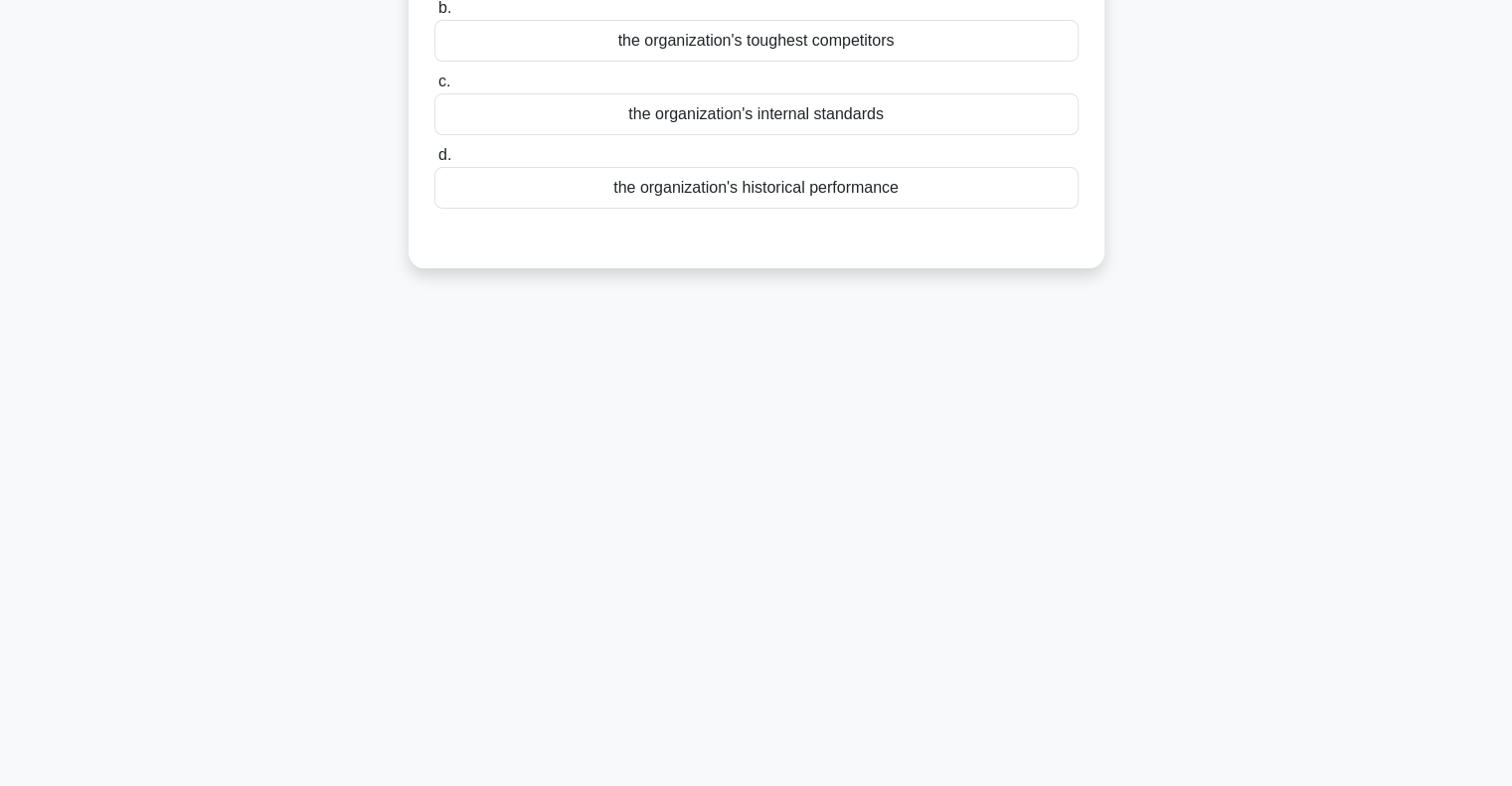 scroll, scrollTop: 0, scrollLeft: 0, axis: both 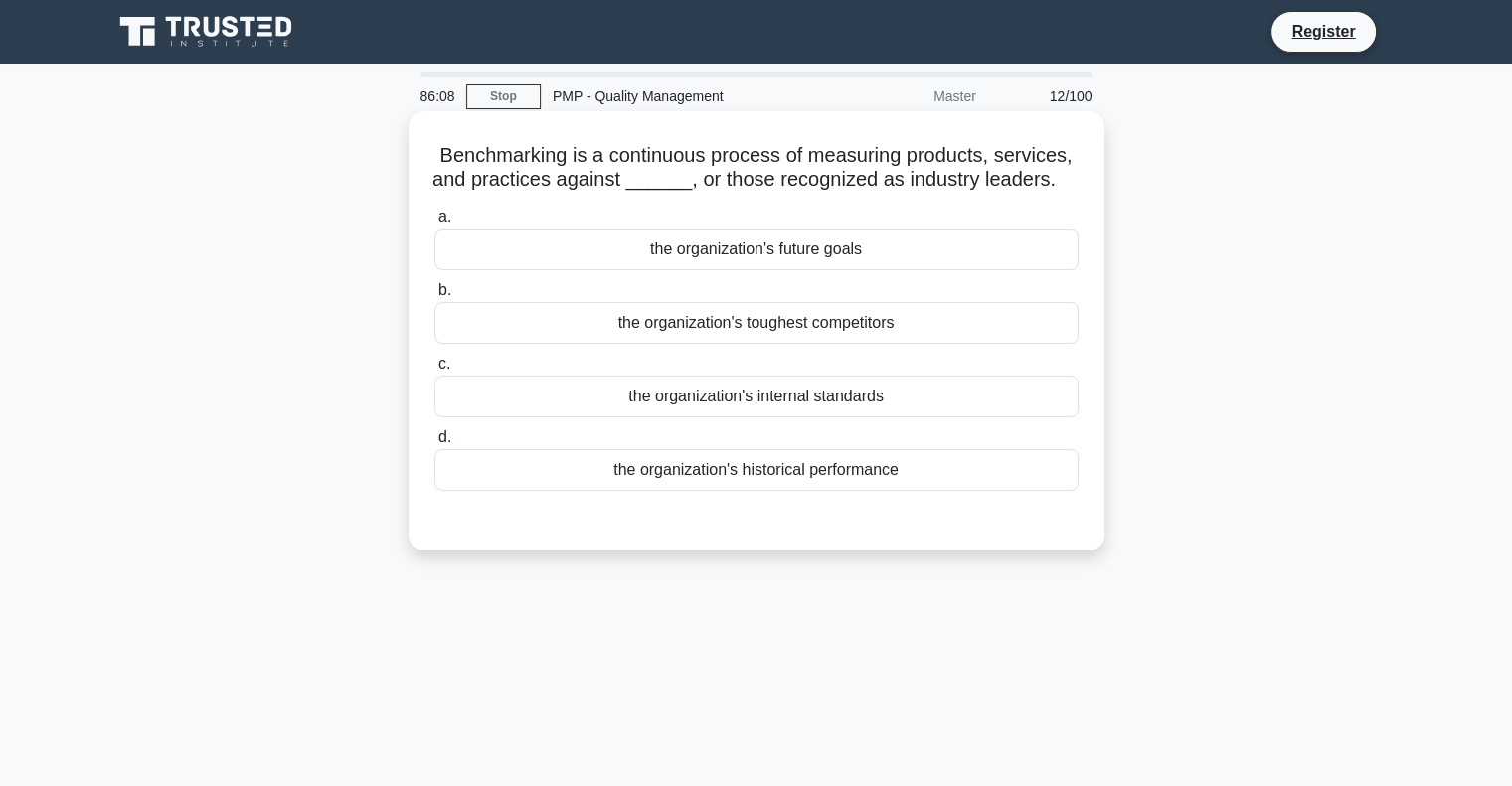 click on "the organization's internal standards" at bounding box center (756, 396) 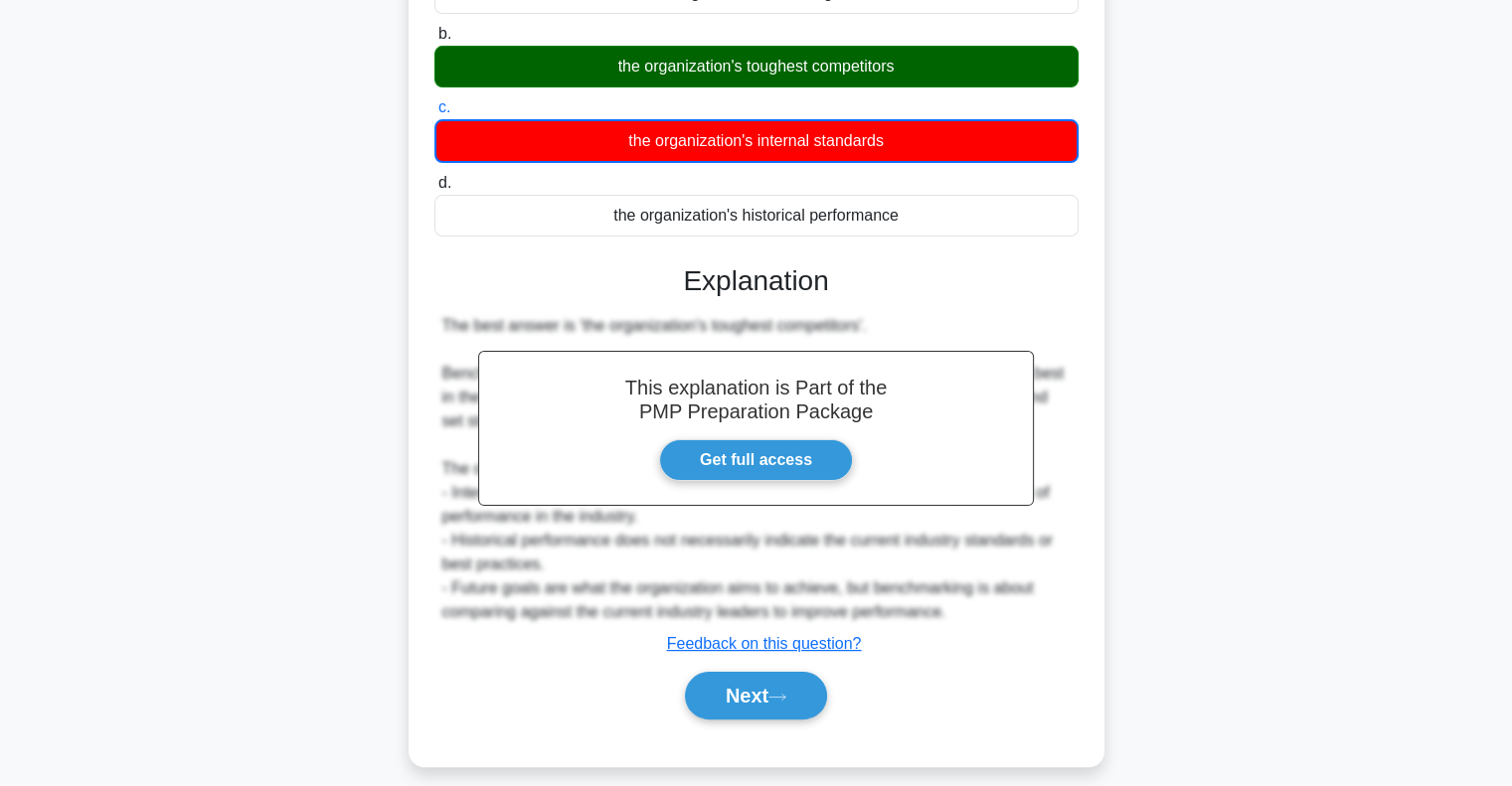 scroll, scrollTop: 287, scrollLeft: 0, axis: vertical 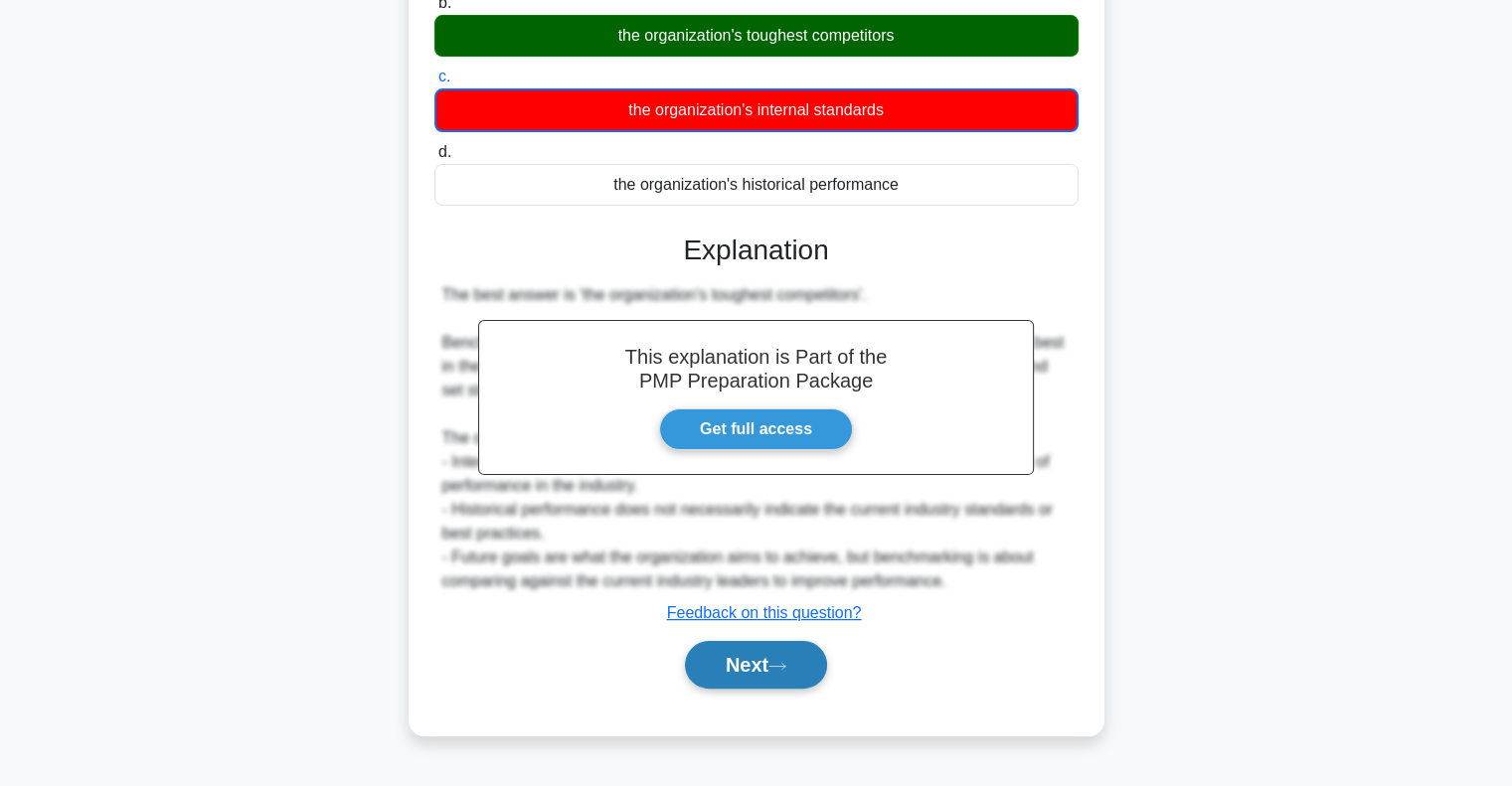 click on "Next" at bounding box center [756, 665] 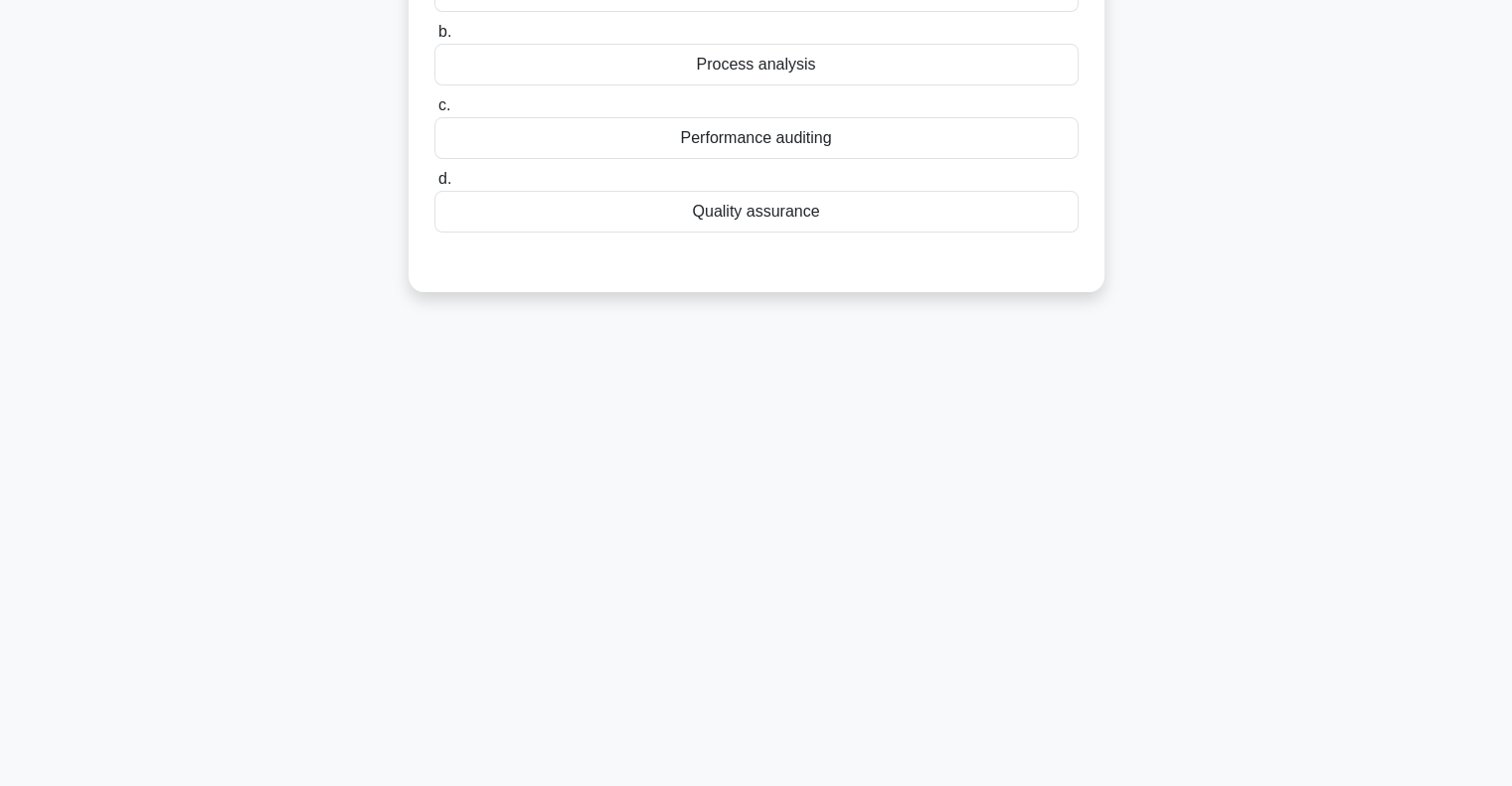 scroll, scrollTop: 0, scrollLeft: 0, axis: both 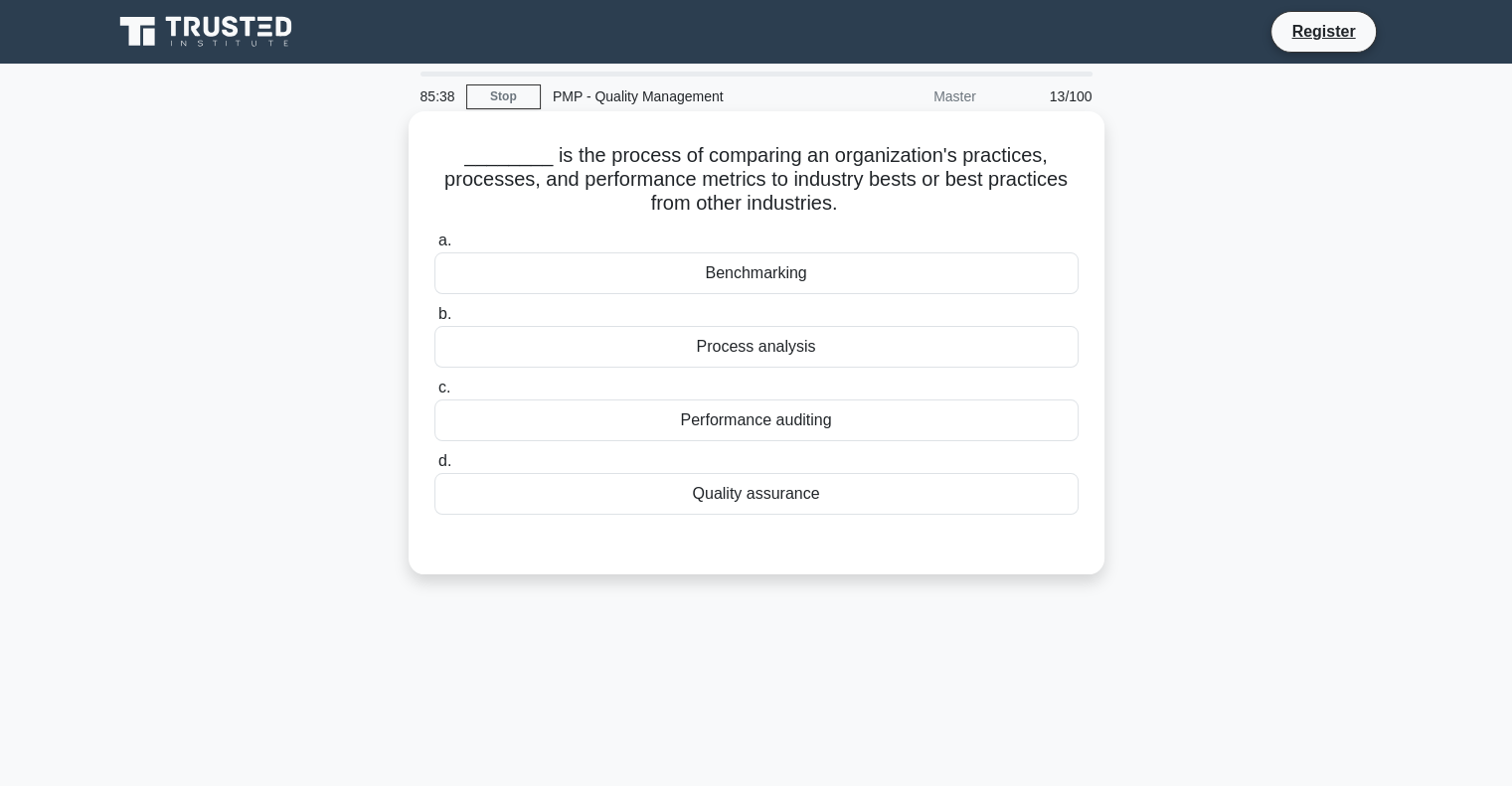 click on "Benchmarking" at bounding box center (756, 273) 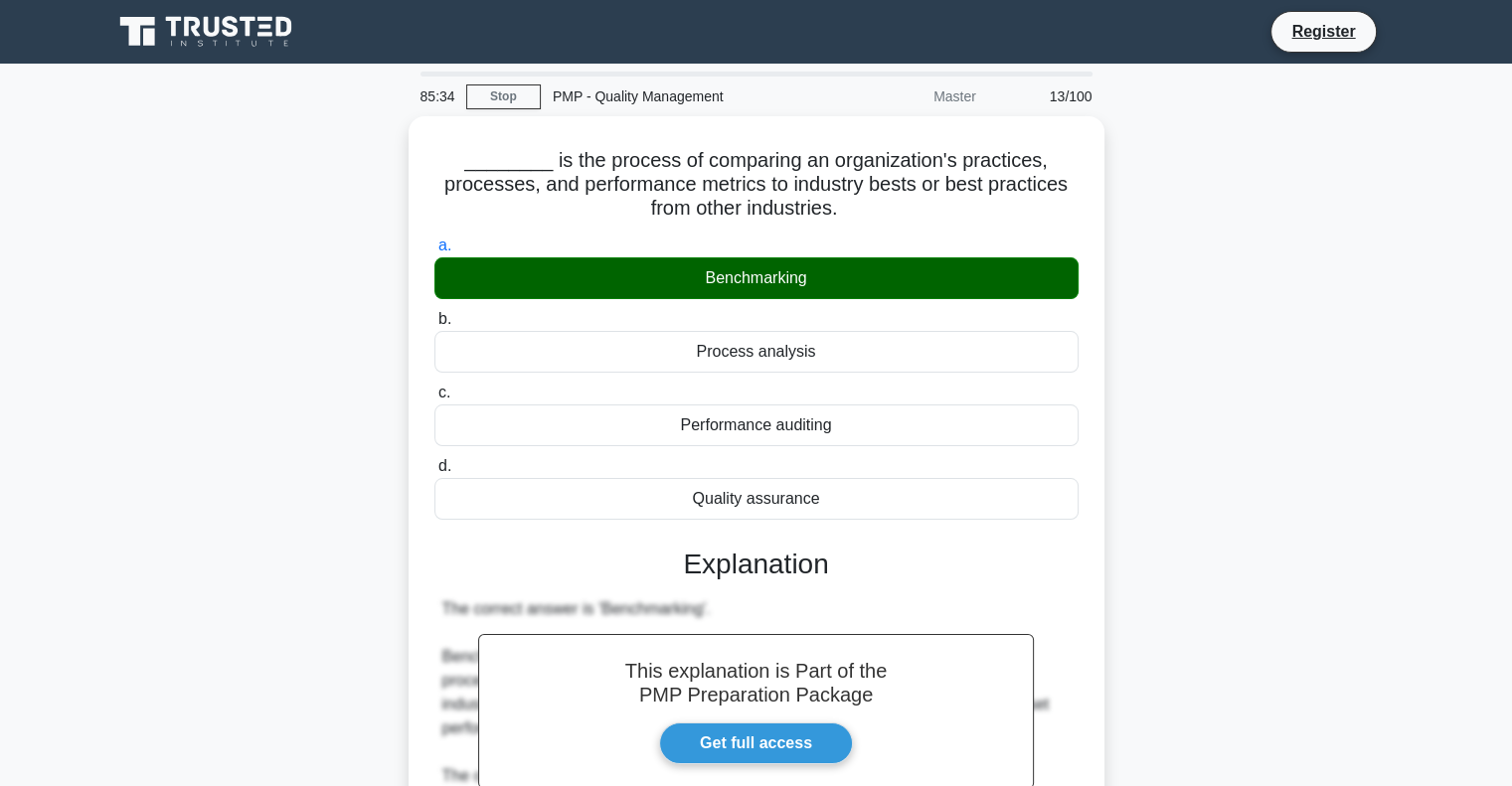 scroll, scrollTop: 533, scrollLeft: 0, axis: vertical 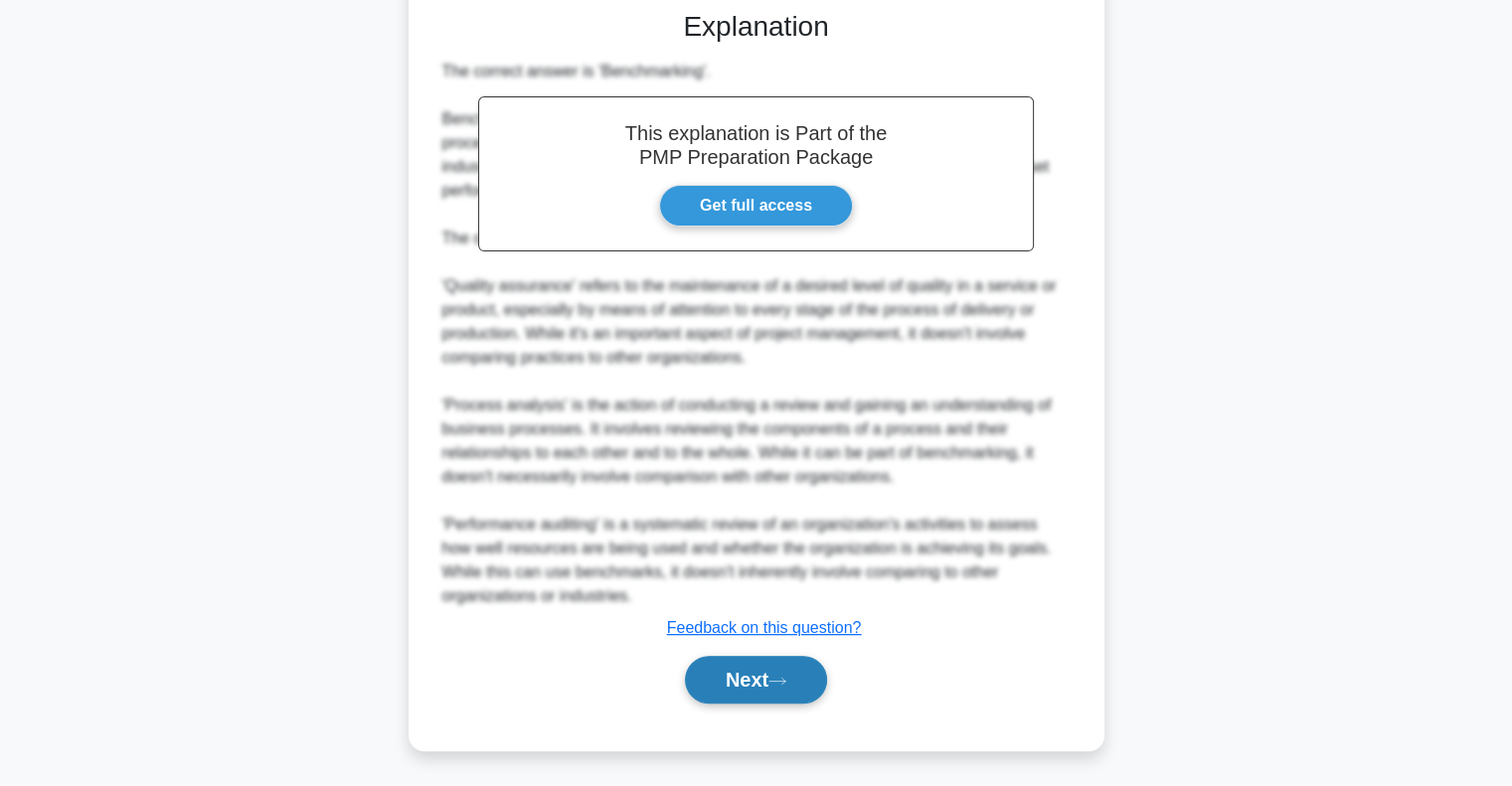 click on "Next" at bounding box center (756, 680) 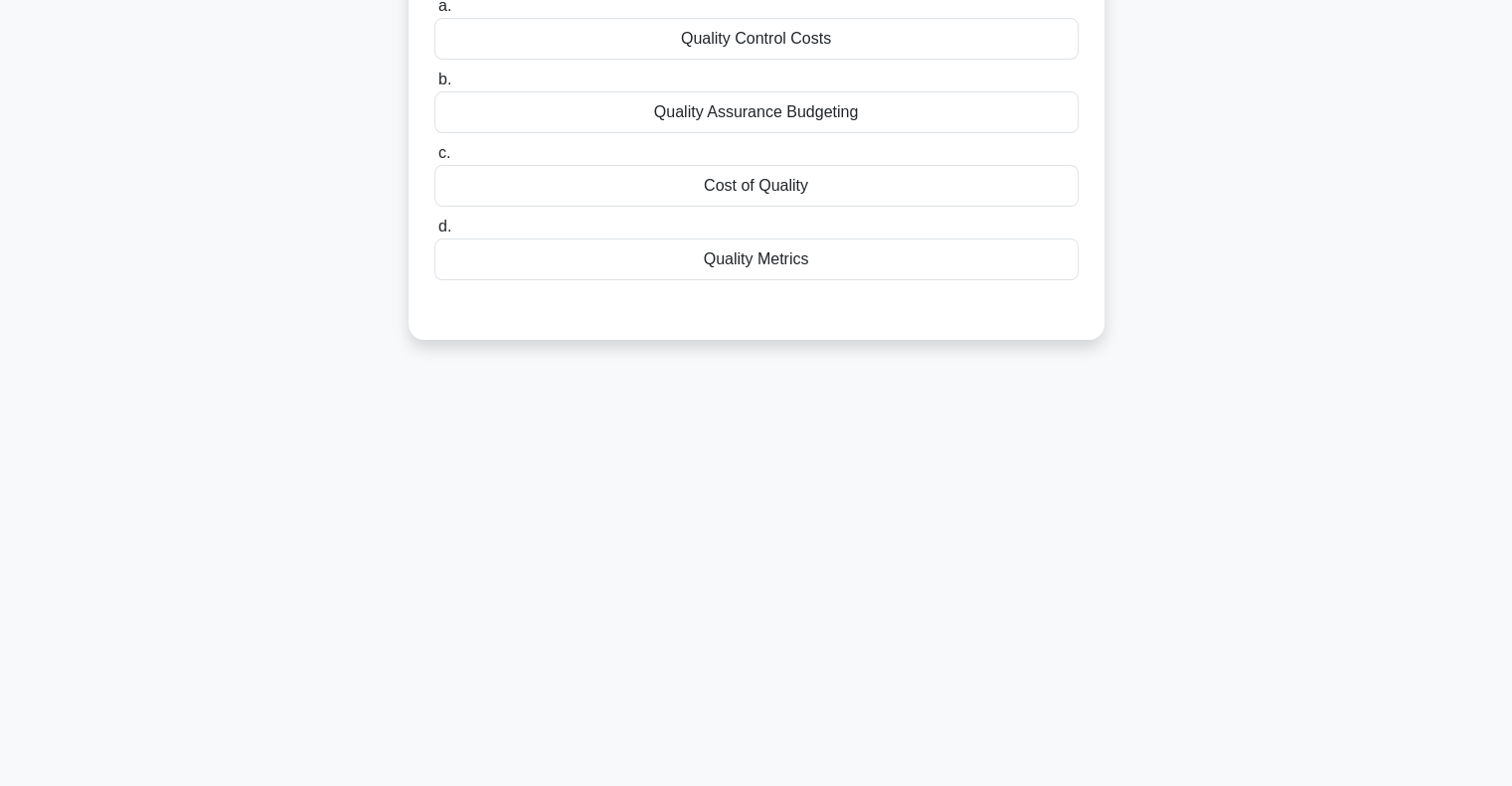 scroll, scrollTop: 287, scrollLeft: 0, axis: vertical 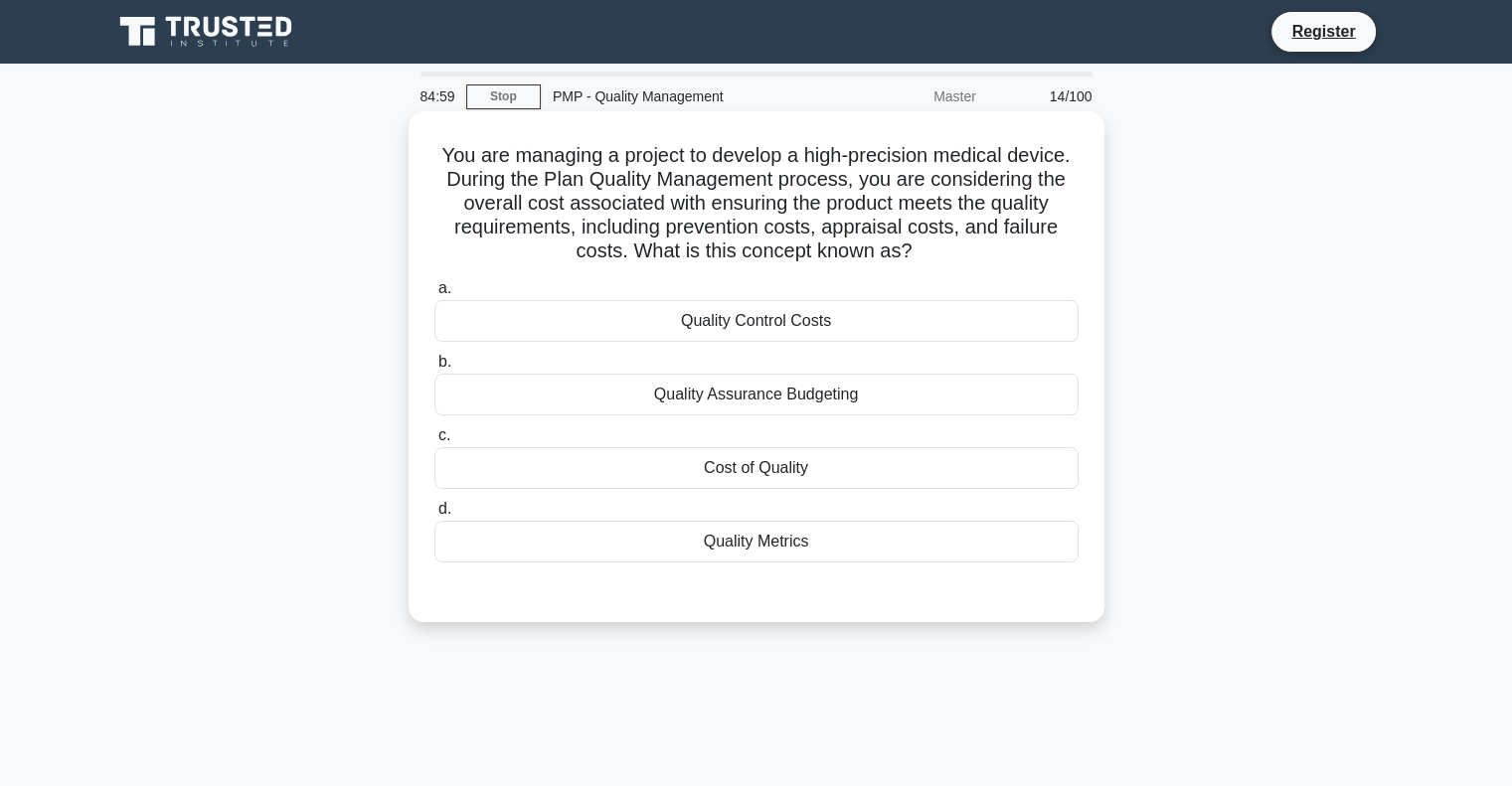 click on "Cost of Quality" at bounding box center [756, 468] 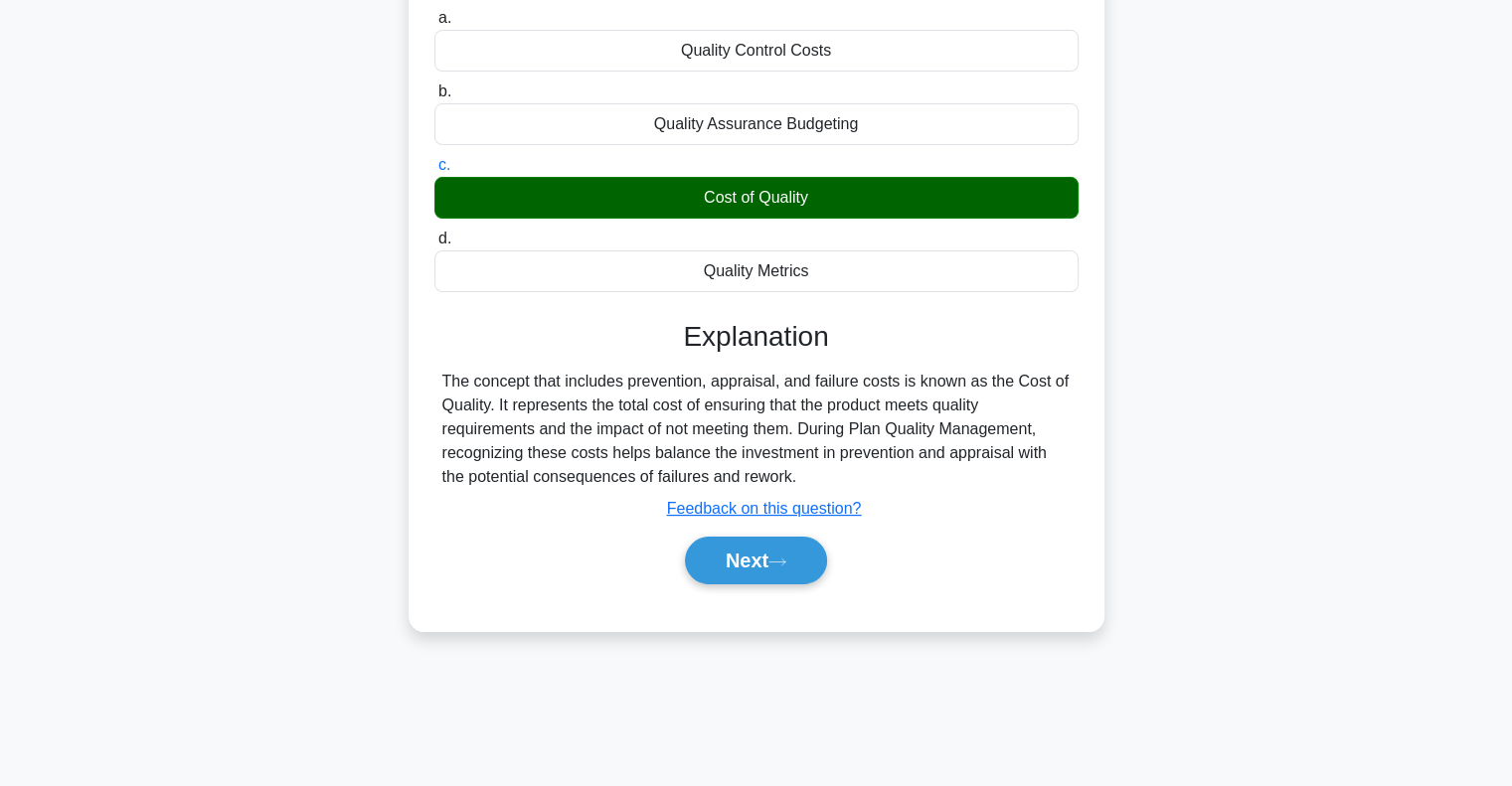 scroll, scrollTop: 287, scrollLeft: 0, axis: vertical 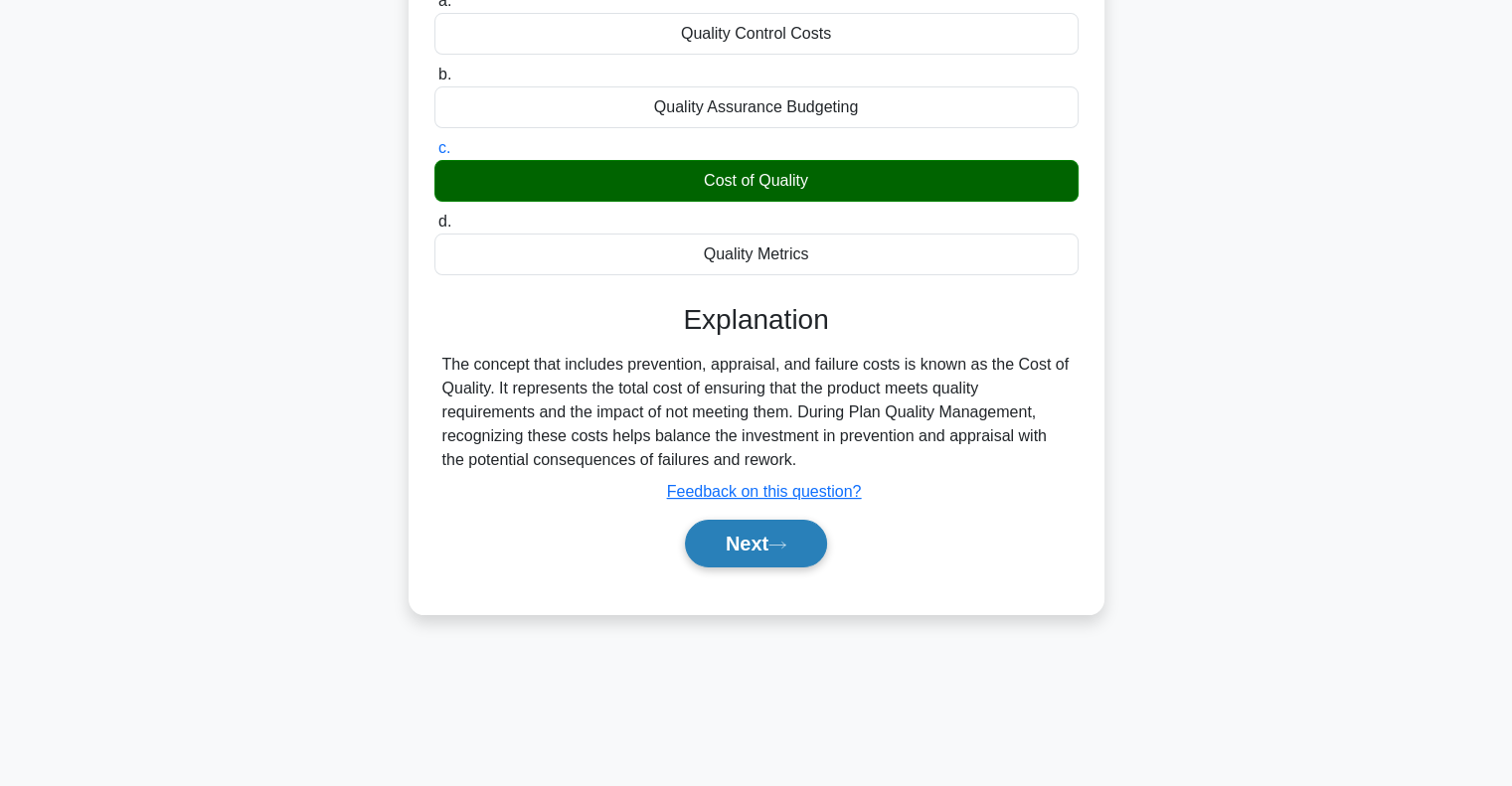 click on "Next" at bounding box center (756, 544) 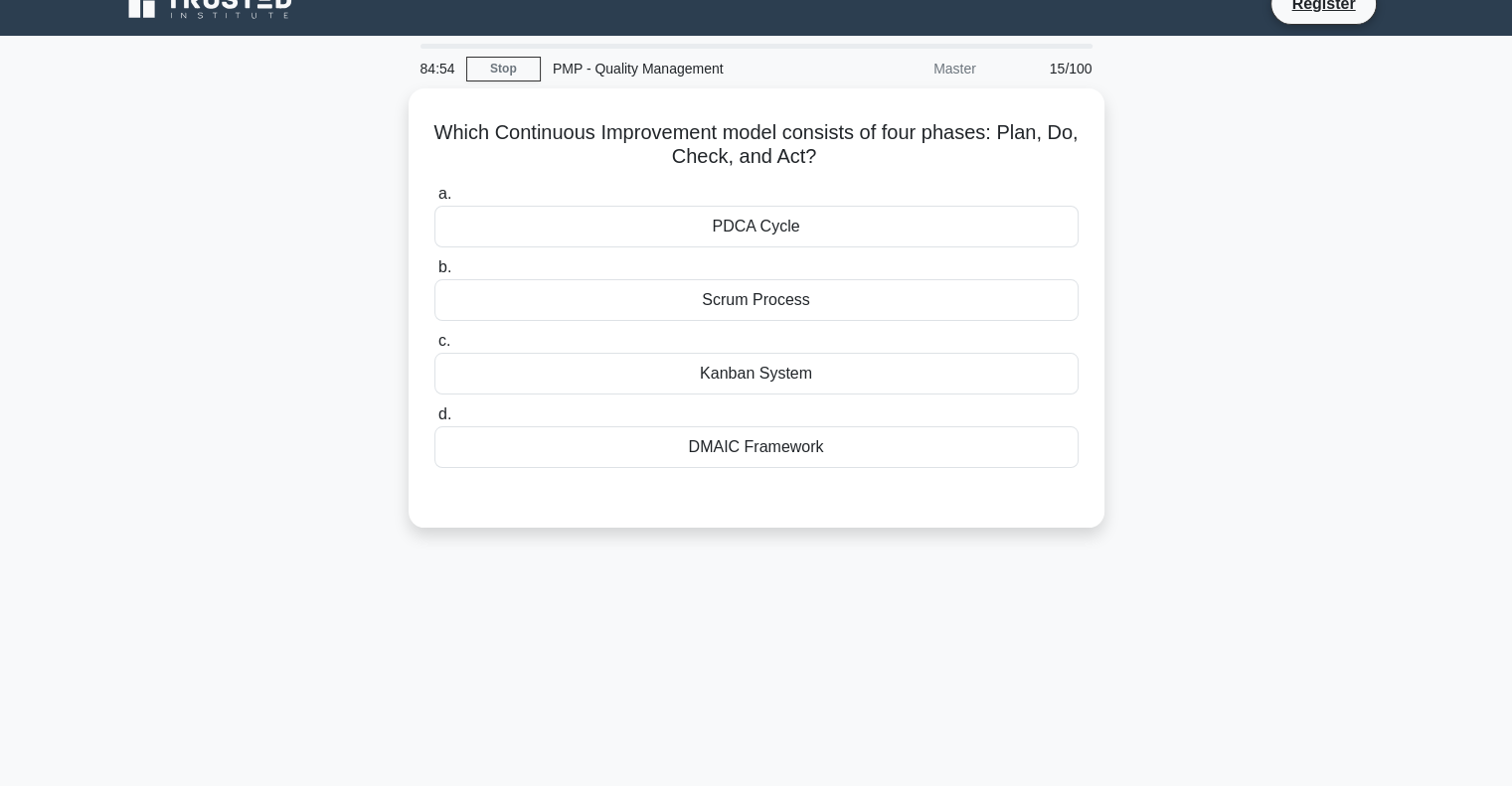 scroll, scrollTop: 0, scrollLeft: 0, axis: both 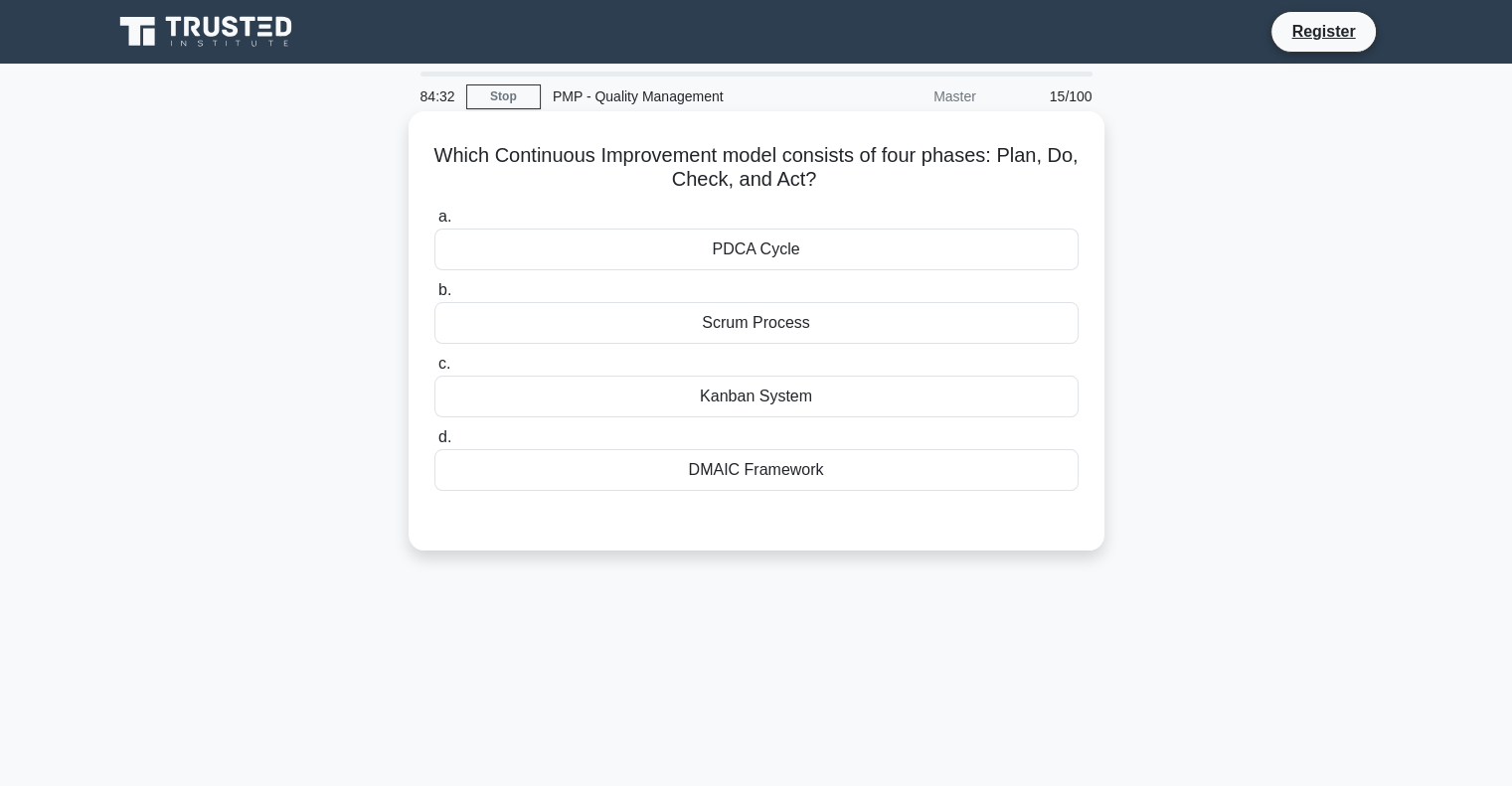 click on "Kanban System" at bounding box center [756, 396] 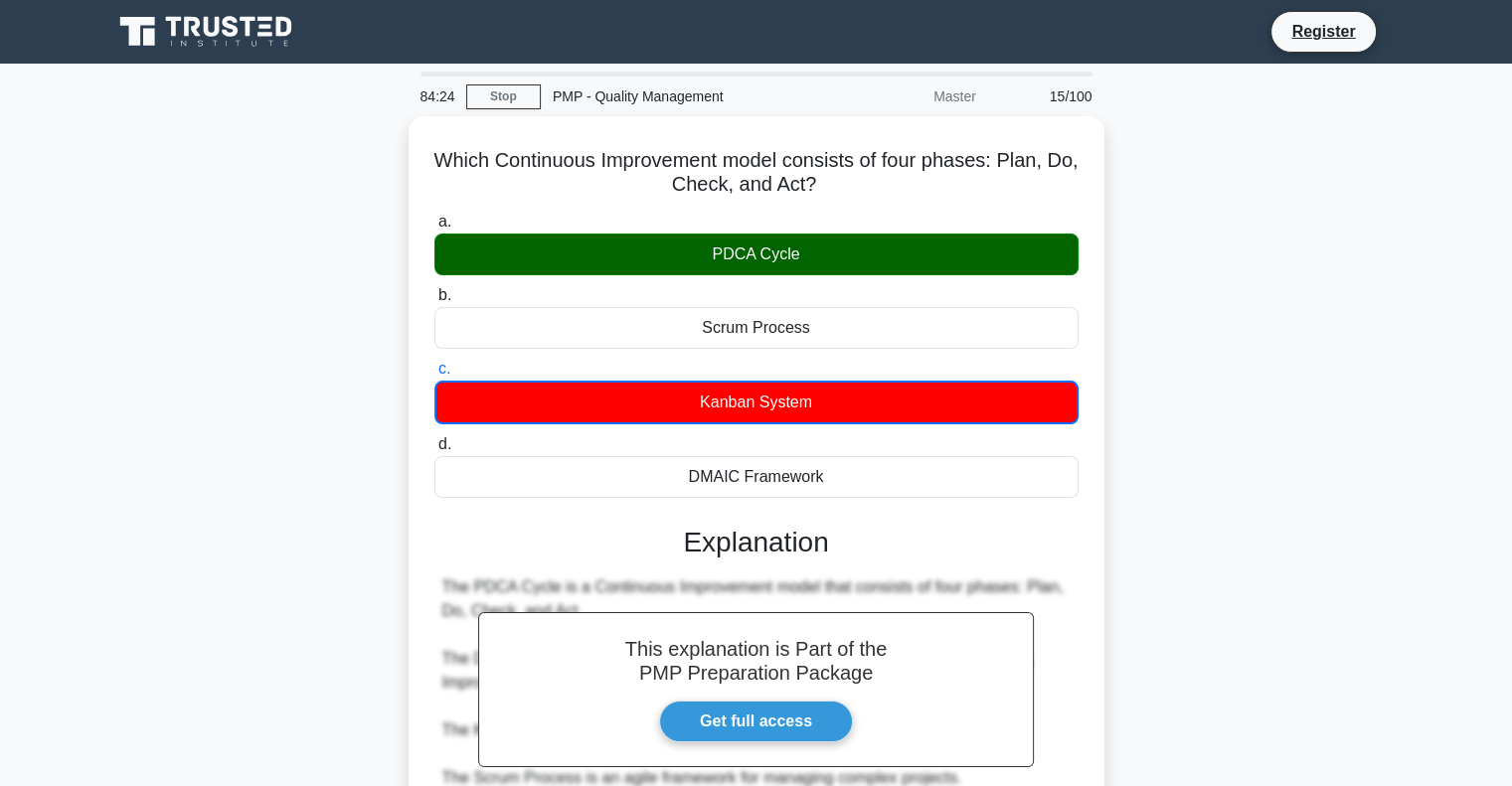 scroll, scrollTop: 287, scrollLeft: 0, axis: vertical 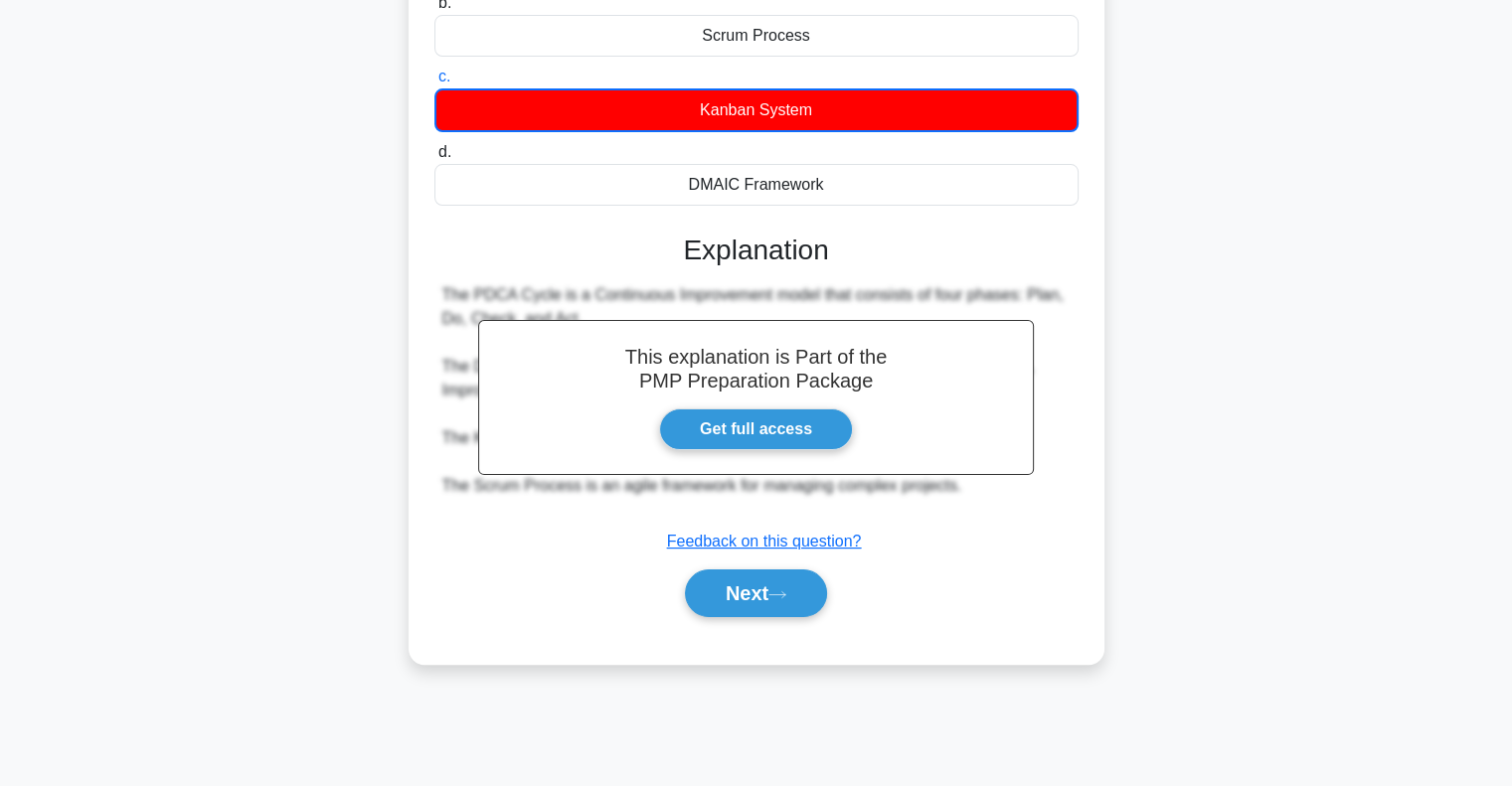 click on "Next" at bounding box center (756, 593) 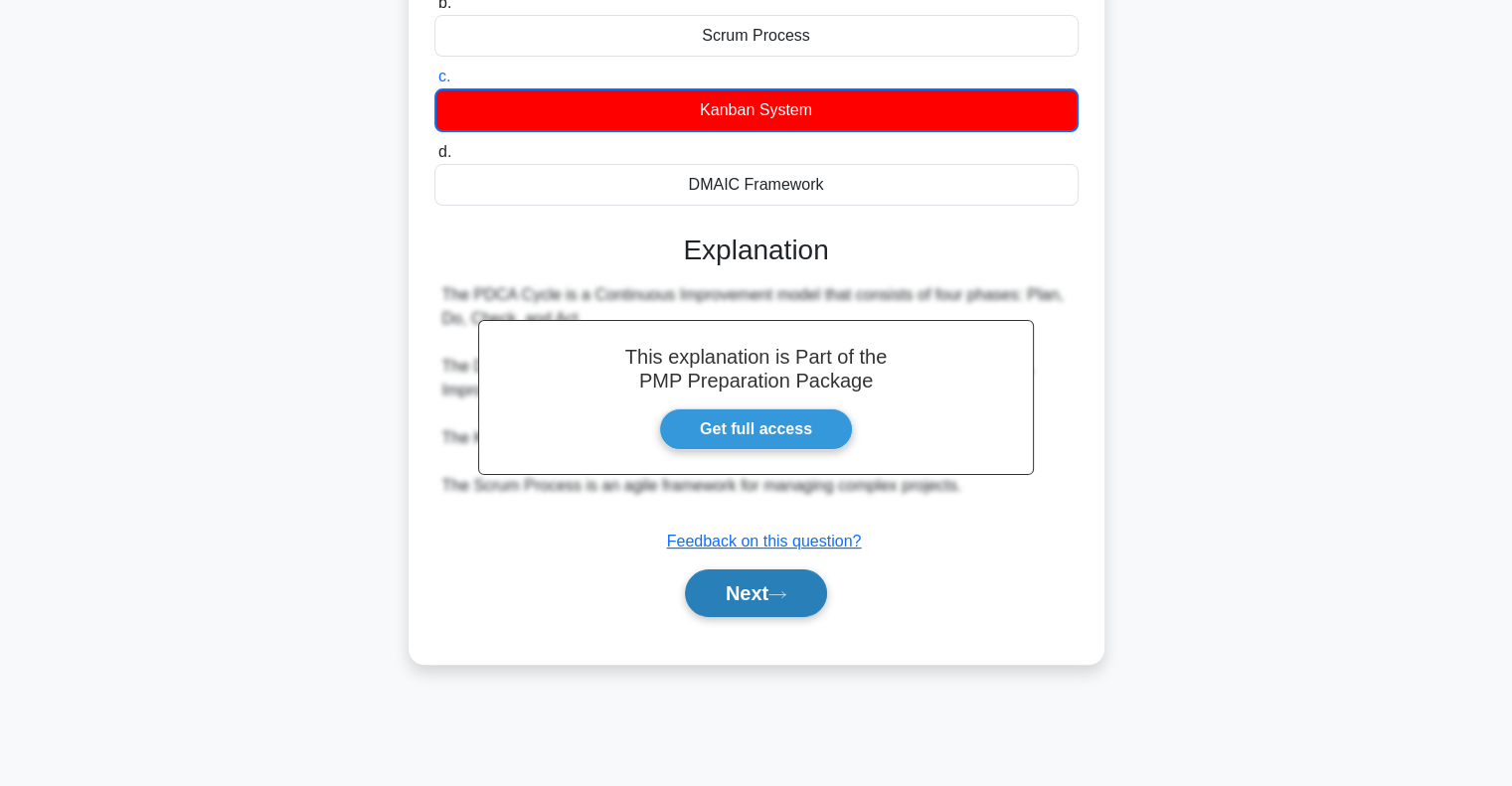 click on "Next" at bounding box center (756, 593) 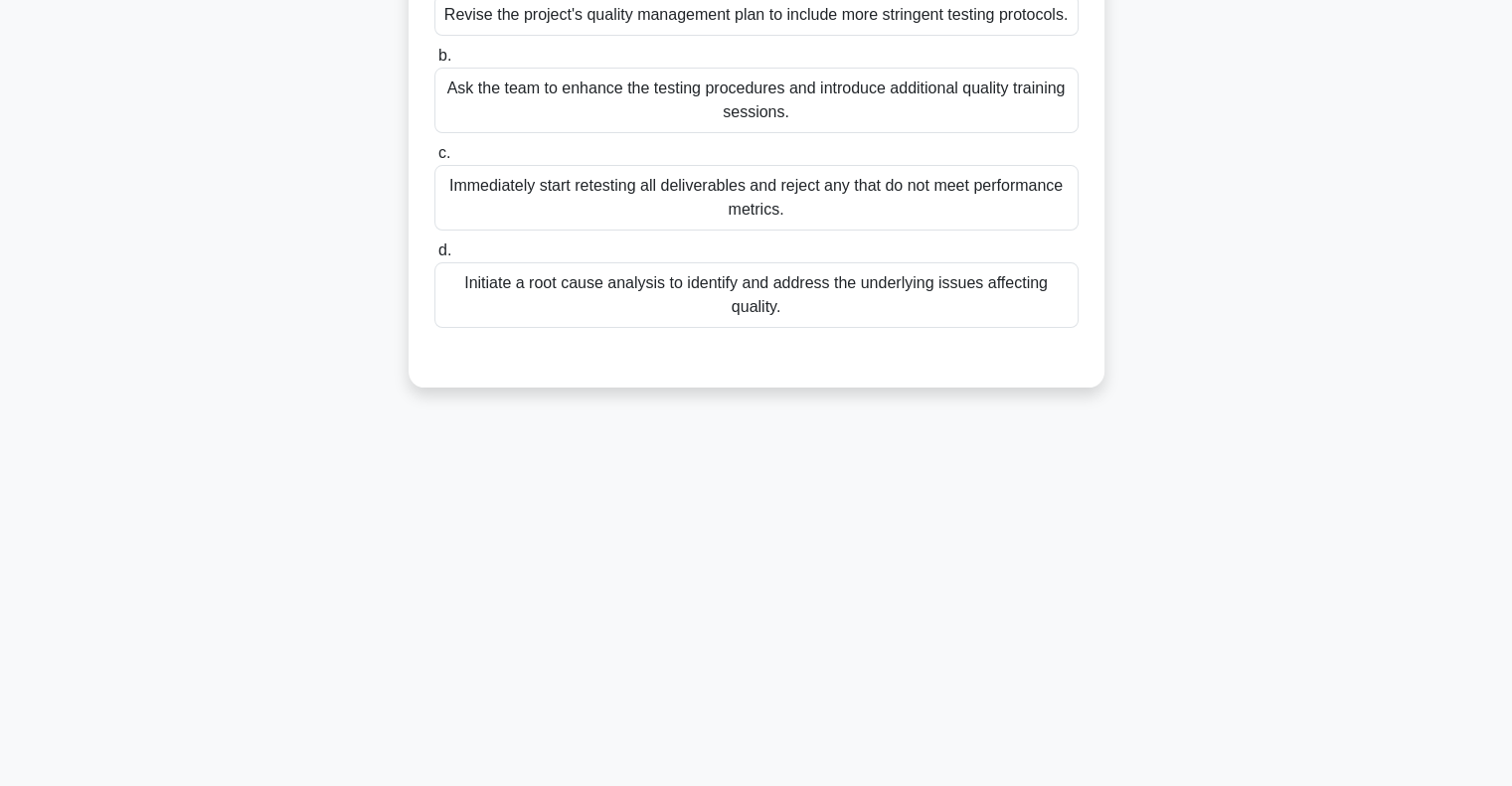 click on "84:21
Stop
PMP  - Quality Management
Master
16/100
During a project status meeting, it was highlighted that several key deliverables did not meet the specified performance metrics, although they passed all defined tests. As a project manager, what is your next step to ensure consistent quality assurance?
.spinner_0XTQ{transform-origin:center;animation:spinner_y6GP .75s linear infinite}@keyframes spinner_y6GP{100%{transform:rotate(360deg)}}" at bounding box center [756, 281] 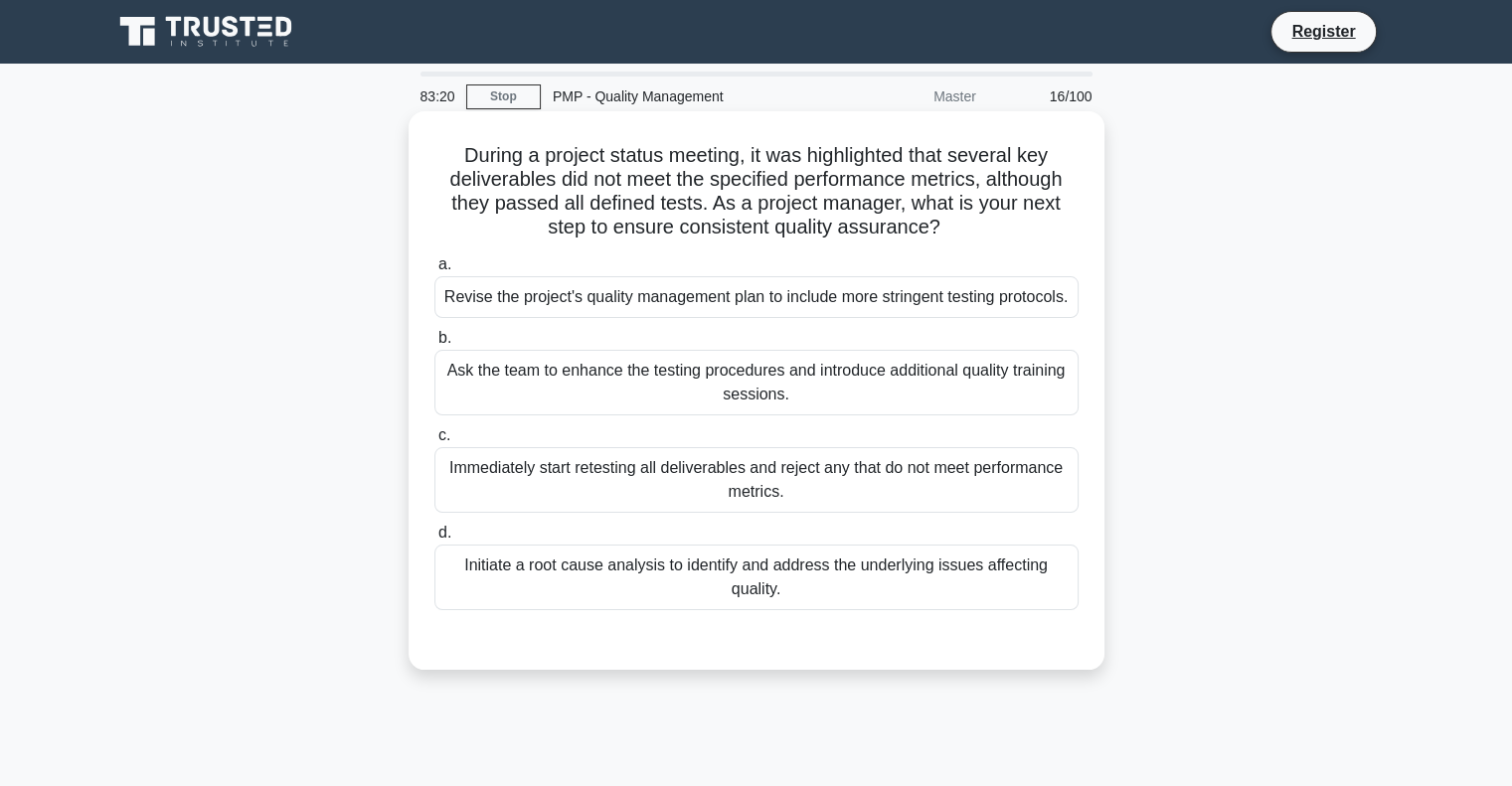 click on "Initiate a root cause analysis to identify and address the underlying issues affecting quality." at bounding box center (756, 577) 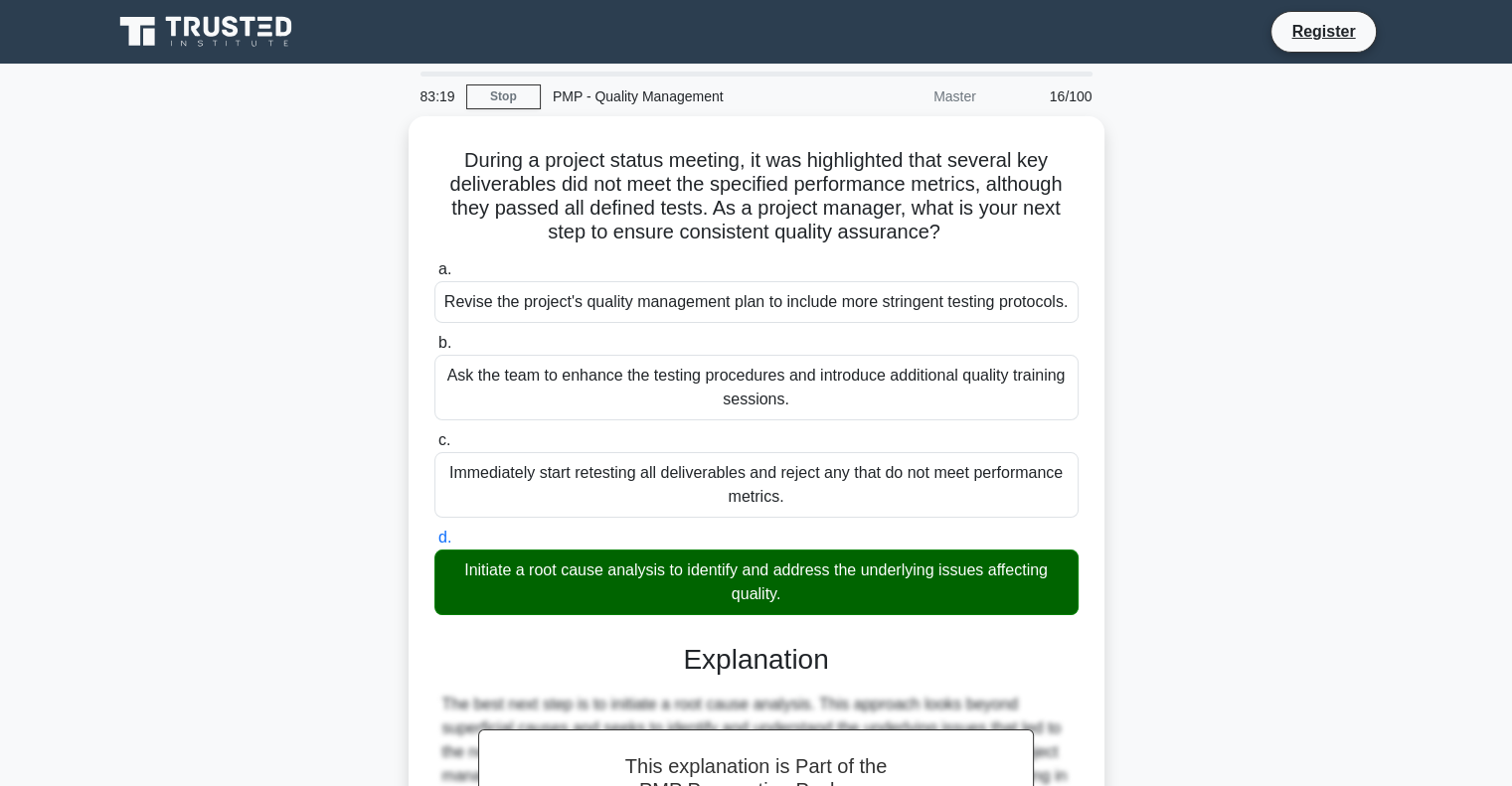 scroll, scrollTop: 366, scrollLeft: 0, axis: vertical 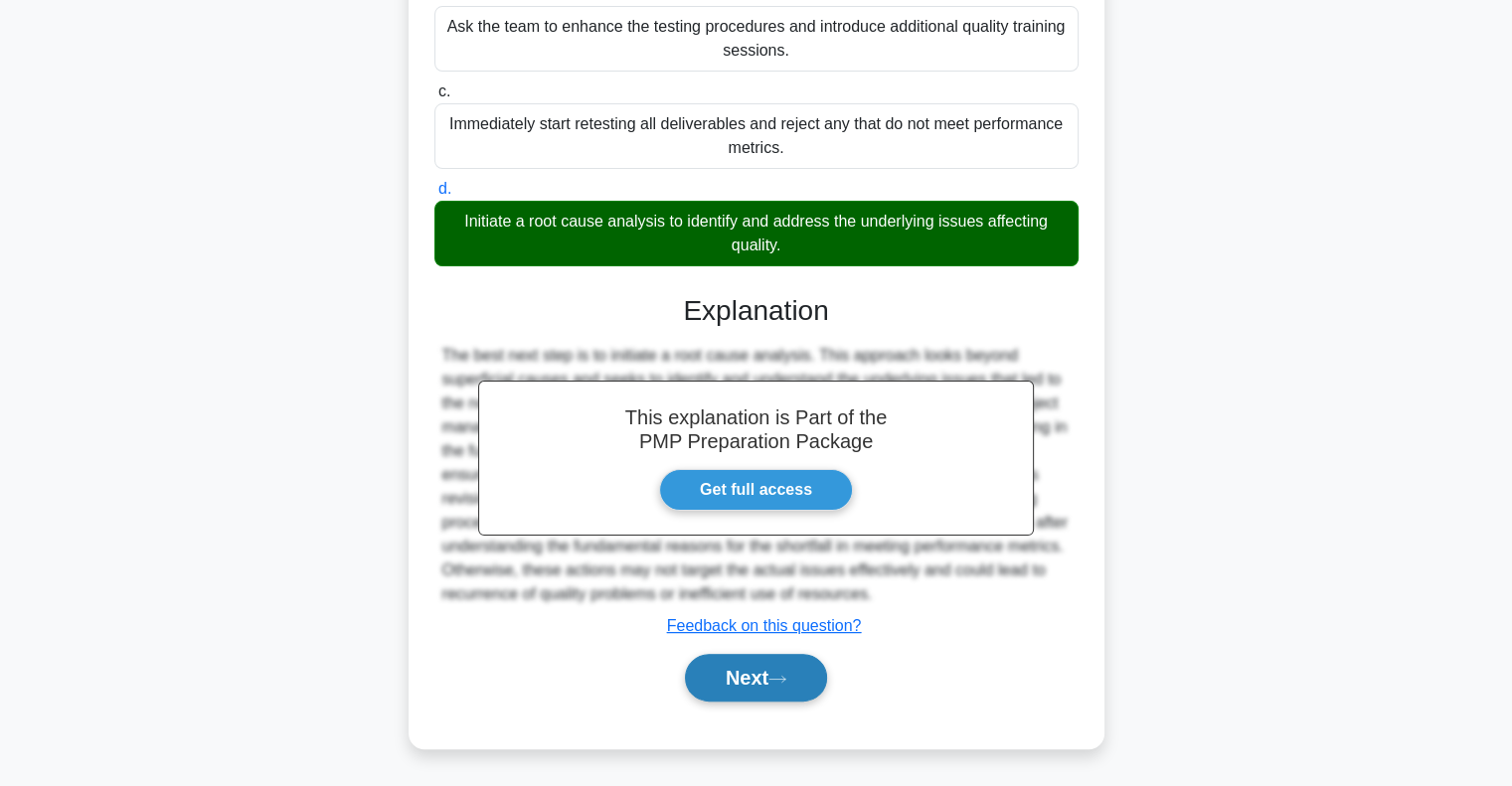 click on "Next" at bounding box center (756, 678) 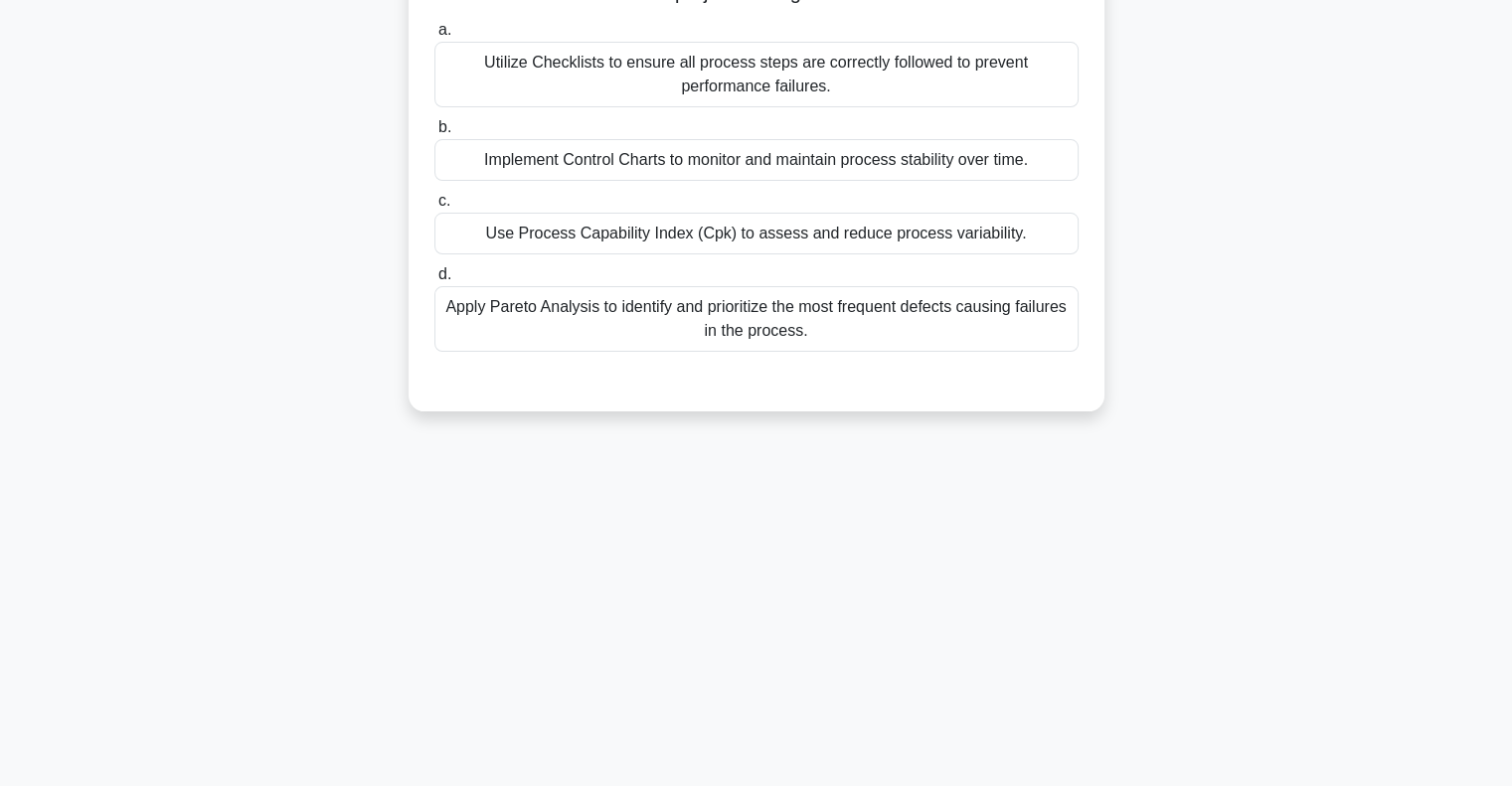 scroll, scrollTop: 287, scrollLeft: 0, axis: vertical 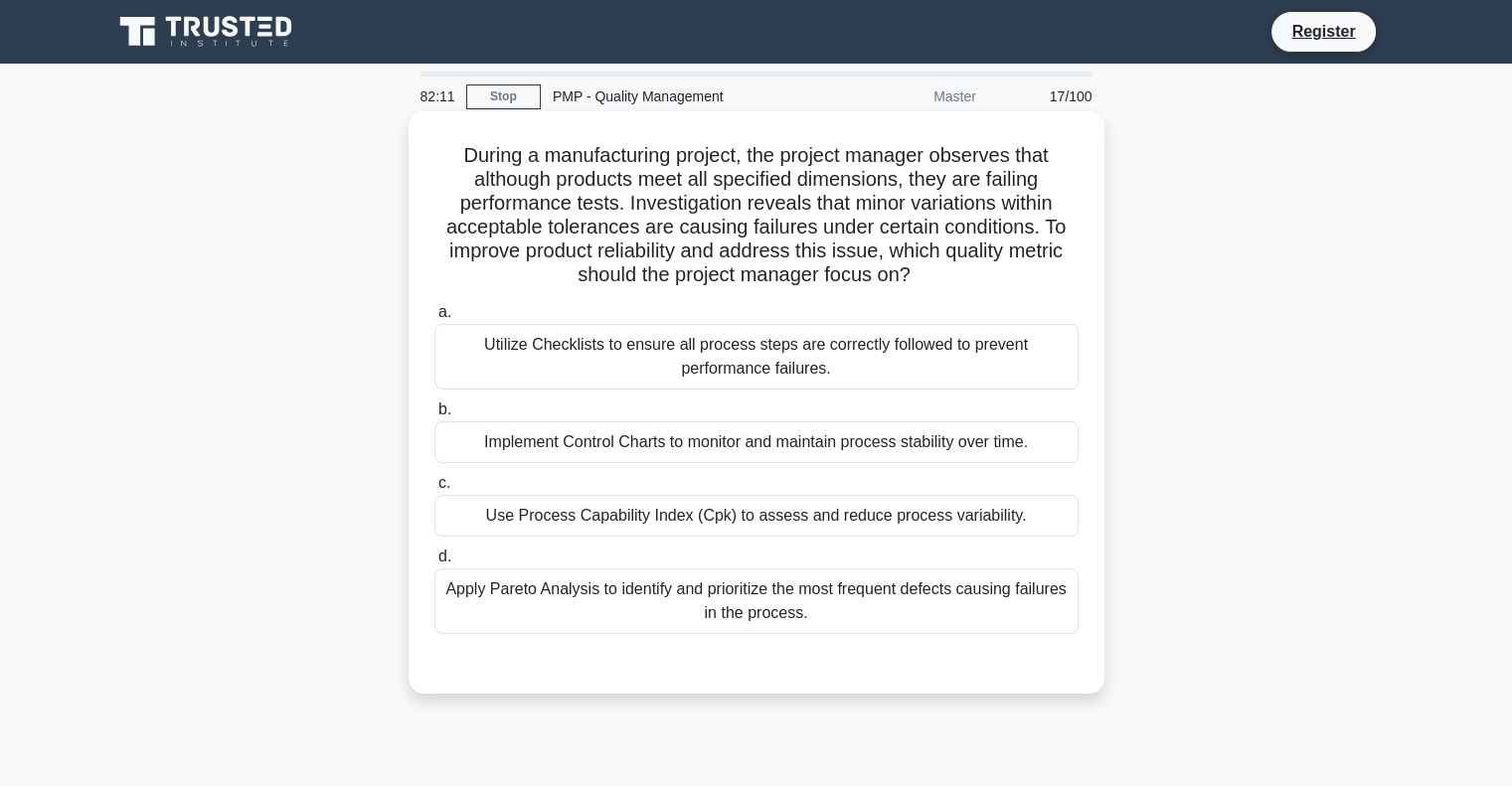 drag, startPoint x: 972, startPoint y: 518, endPoint x: 525, endPoint y: 516, distance: 447.00447 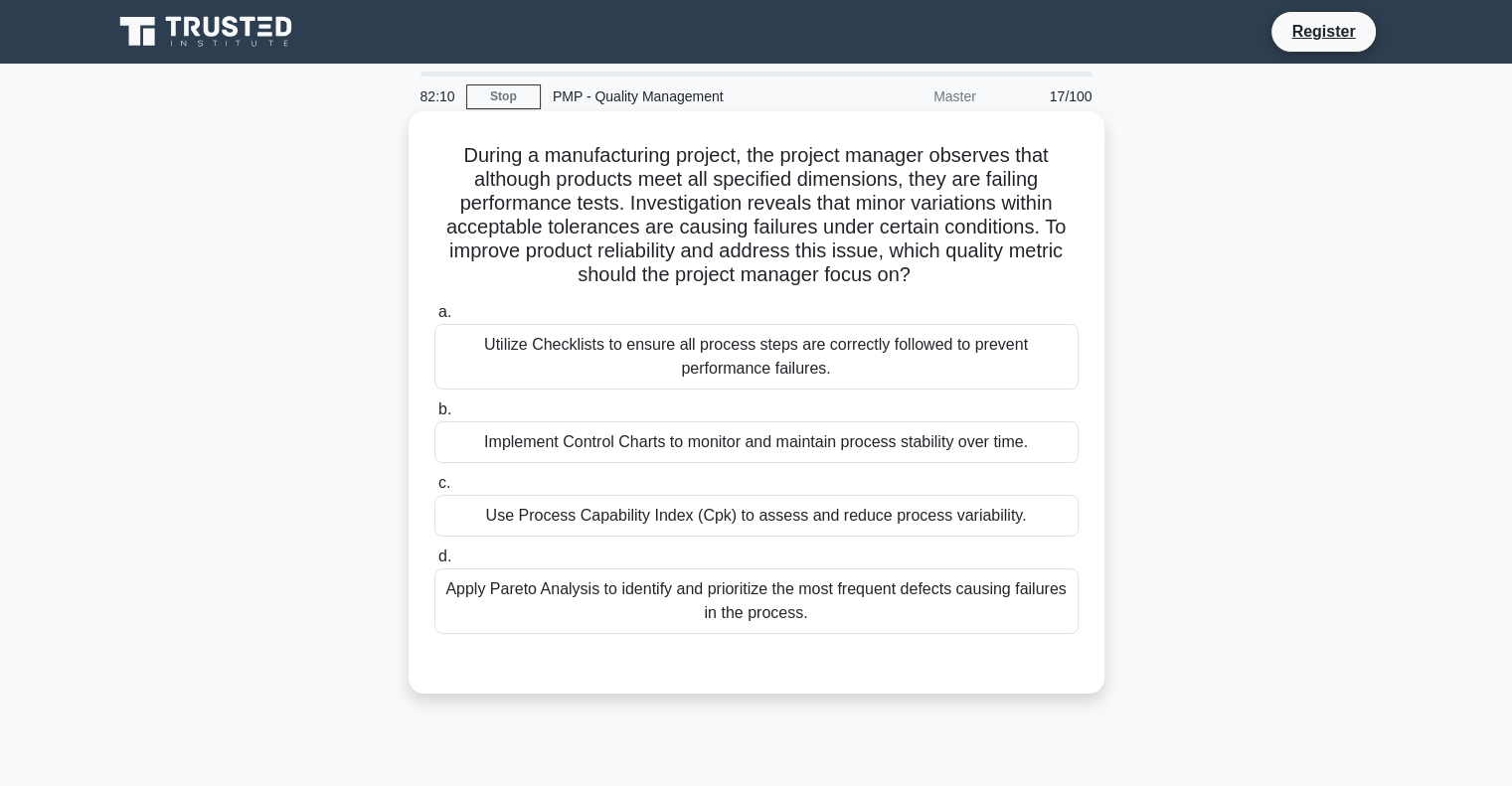 copy on "Process Capability Index (Cpk) to assess and reduce process vari" 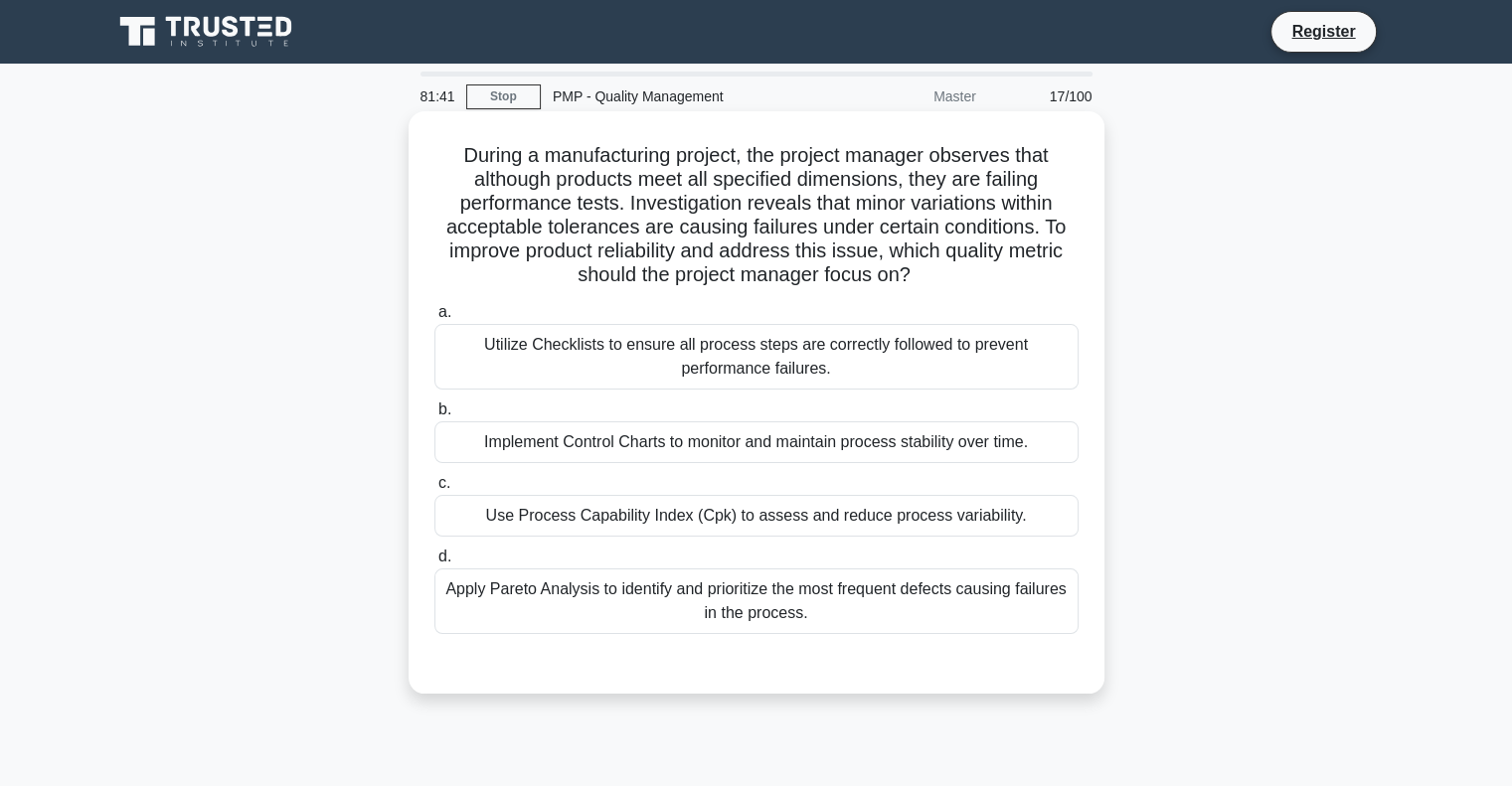 click on "Implement Control Charts to monitor and maintain process stability over time." at bounding box center [756, 442] 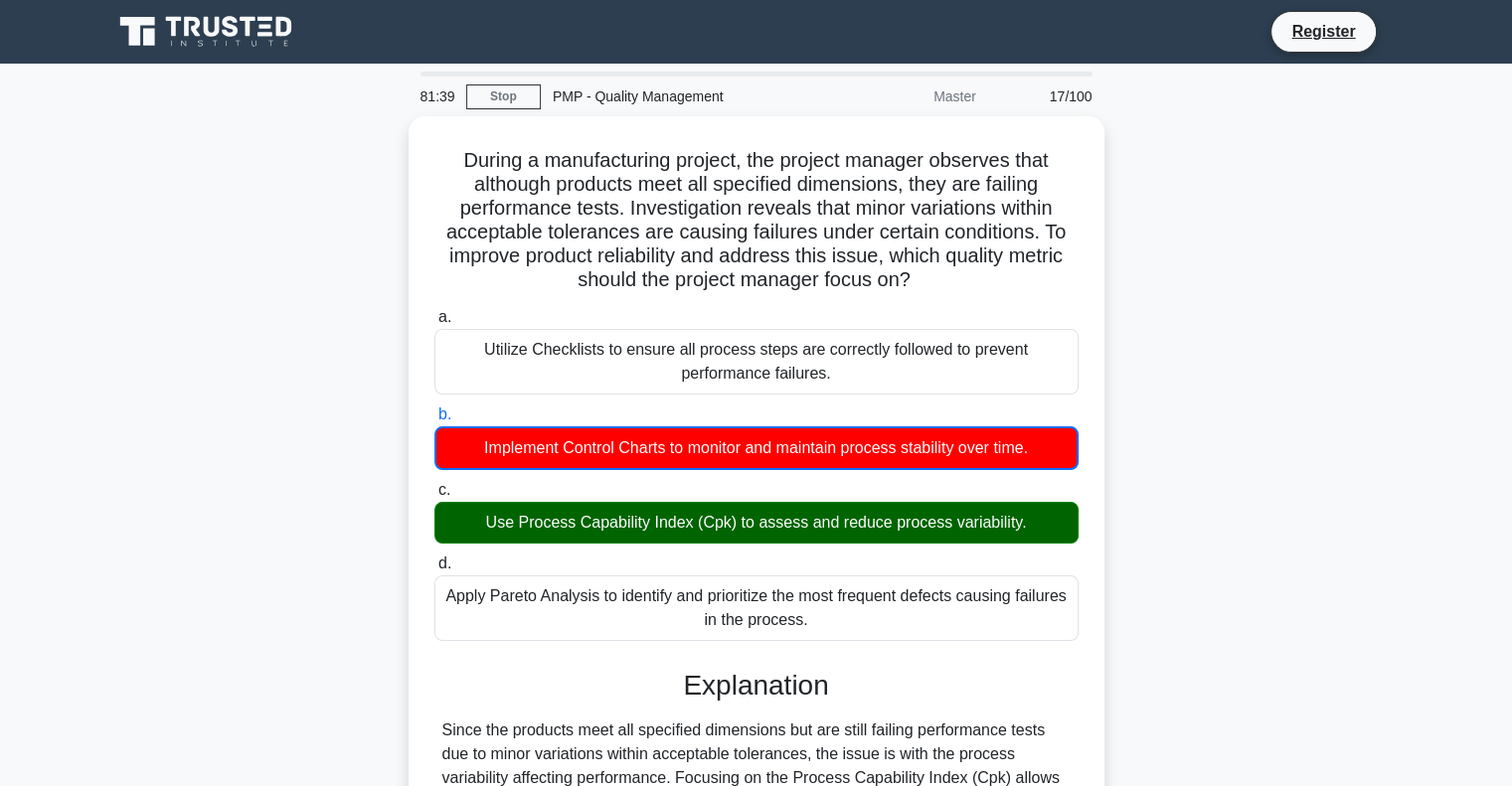 scroll, scrollTop: 439, scrollLeft: 0, axis: vertical 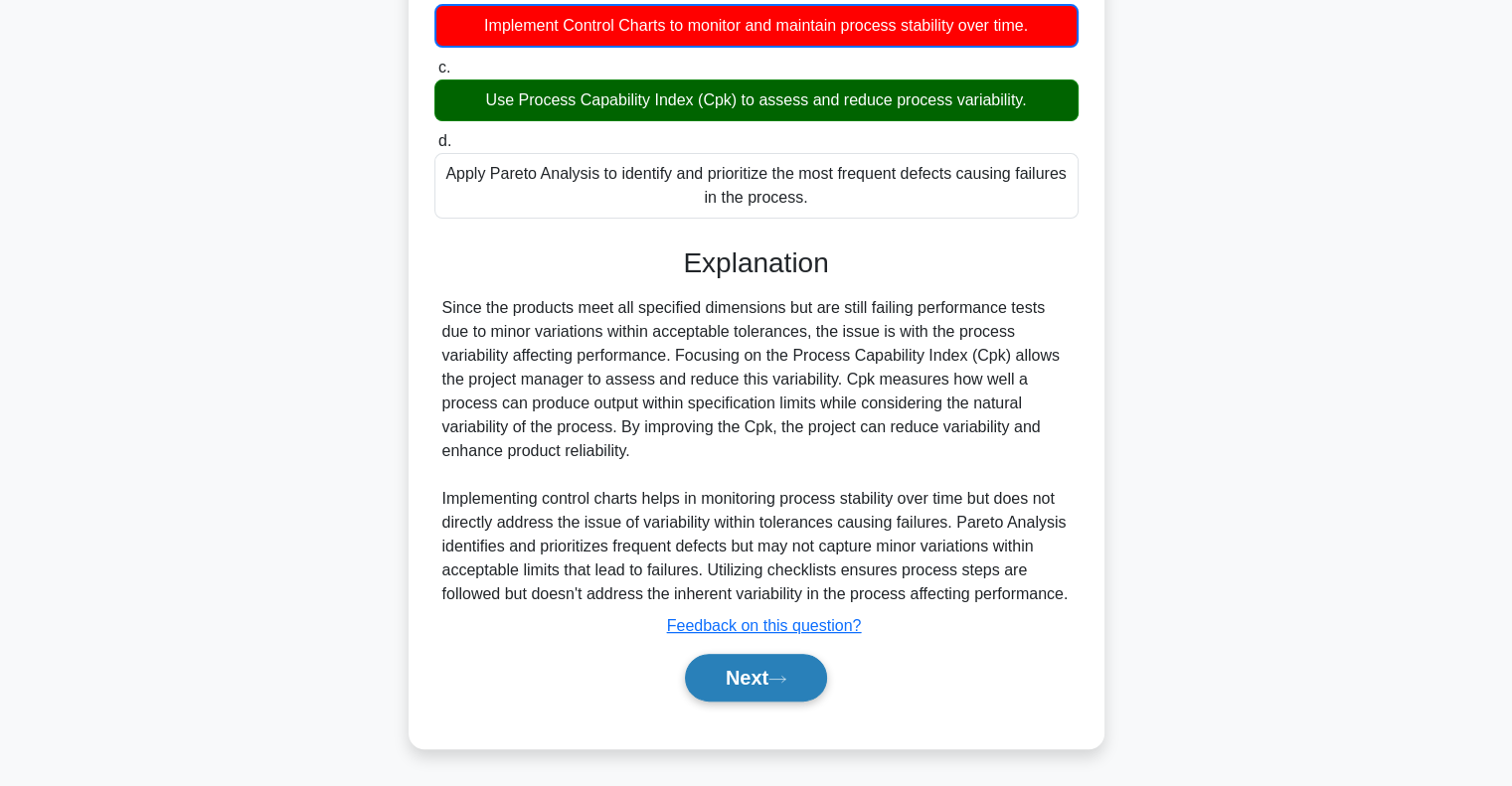 click on "Next" at bounding box center (756, 678) 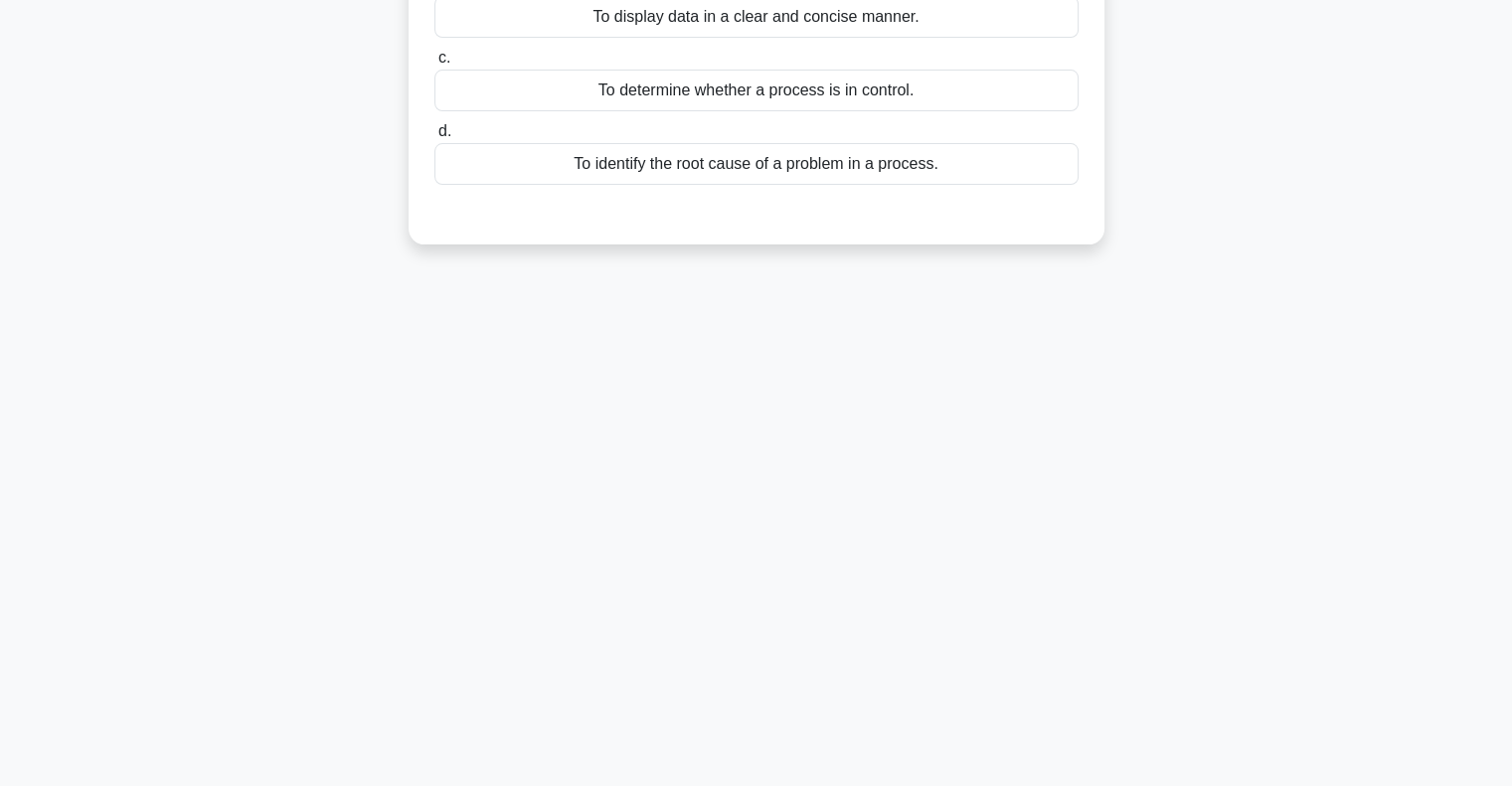 scroll, scrollTop: 0, scrollLeft: 0, axis: both 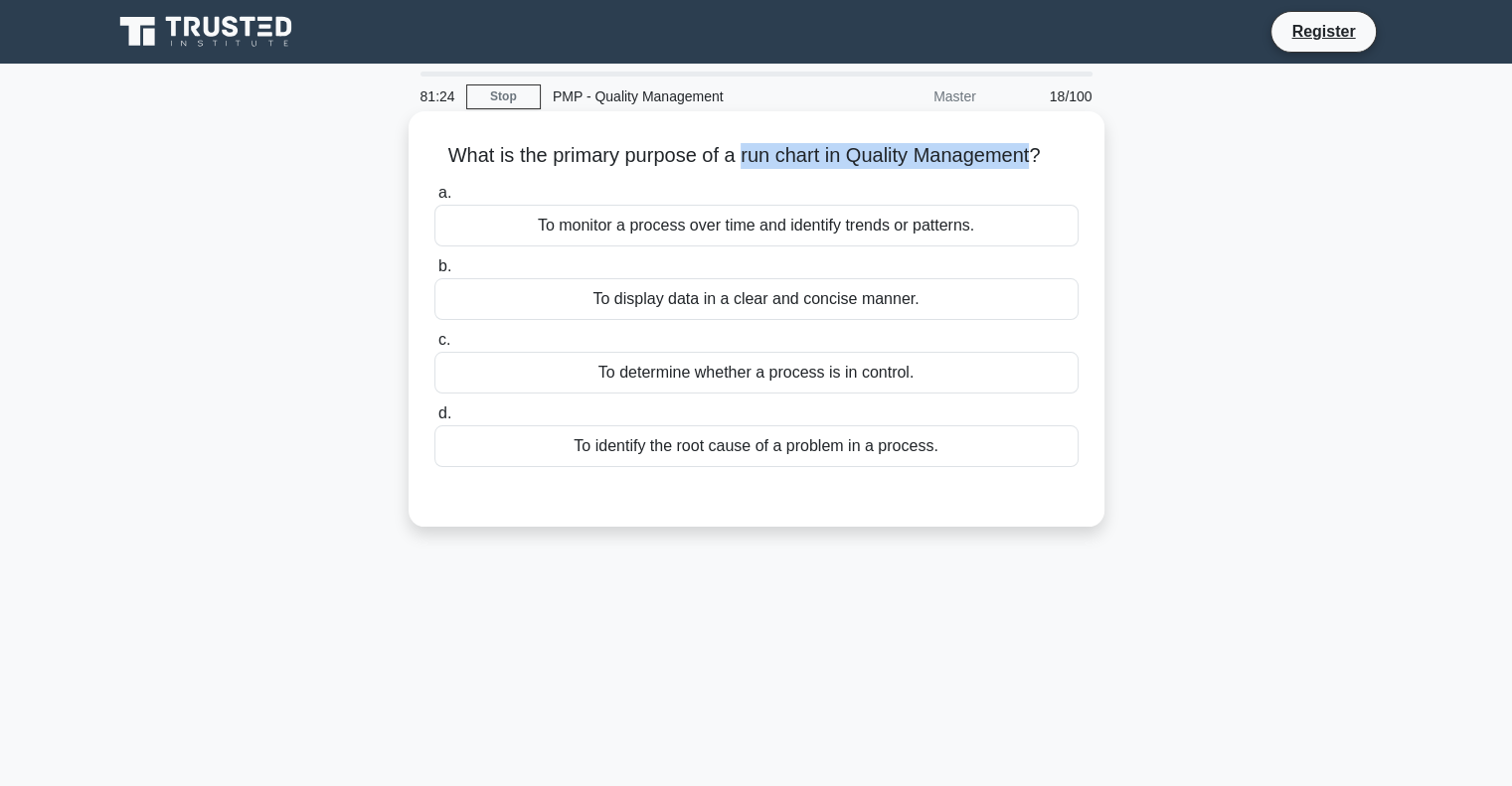 drag, startPoint x: 738, startPoint y: 156, endPoint x: 1039, endPoint y: 166, distance: 301.16607 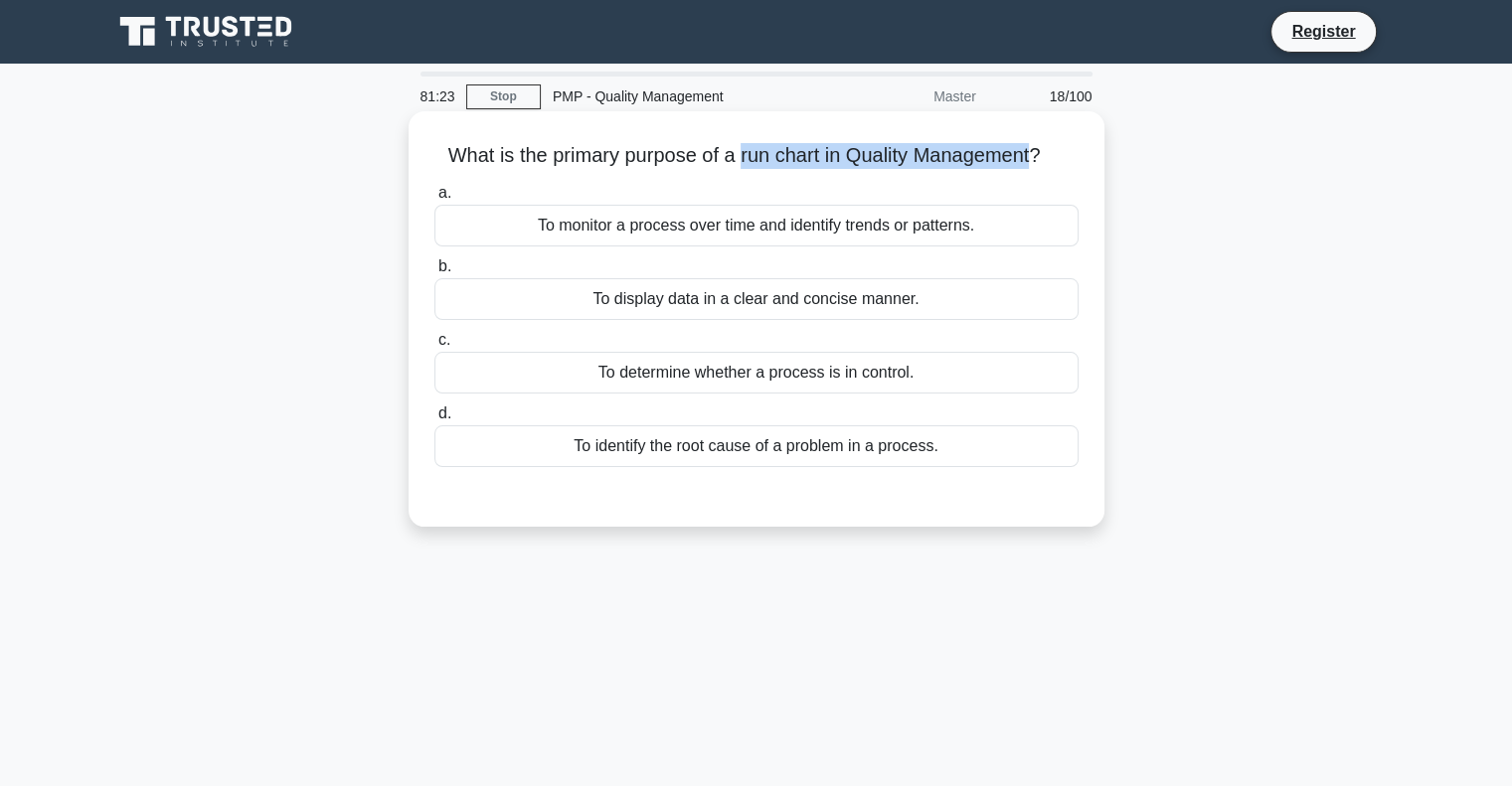 copy on "run chart in Quality Management" 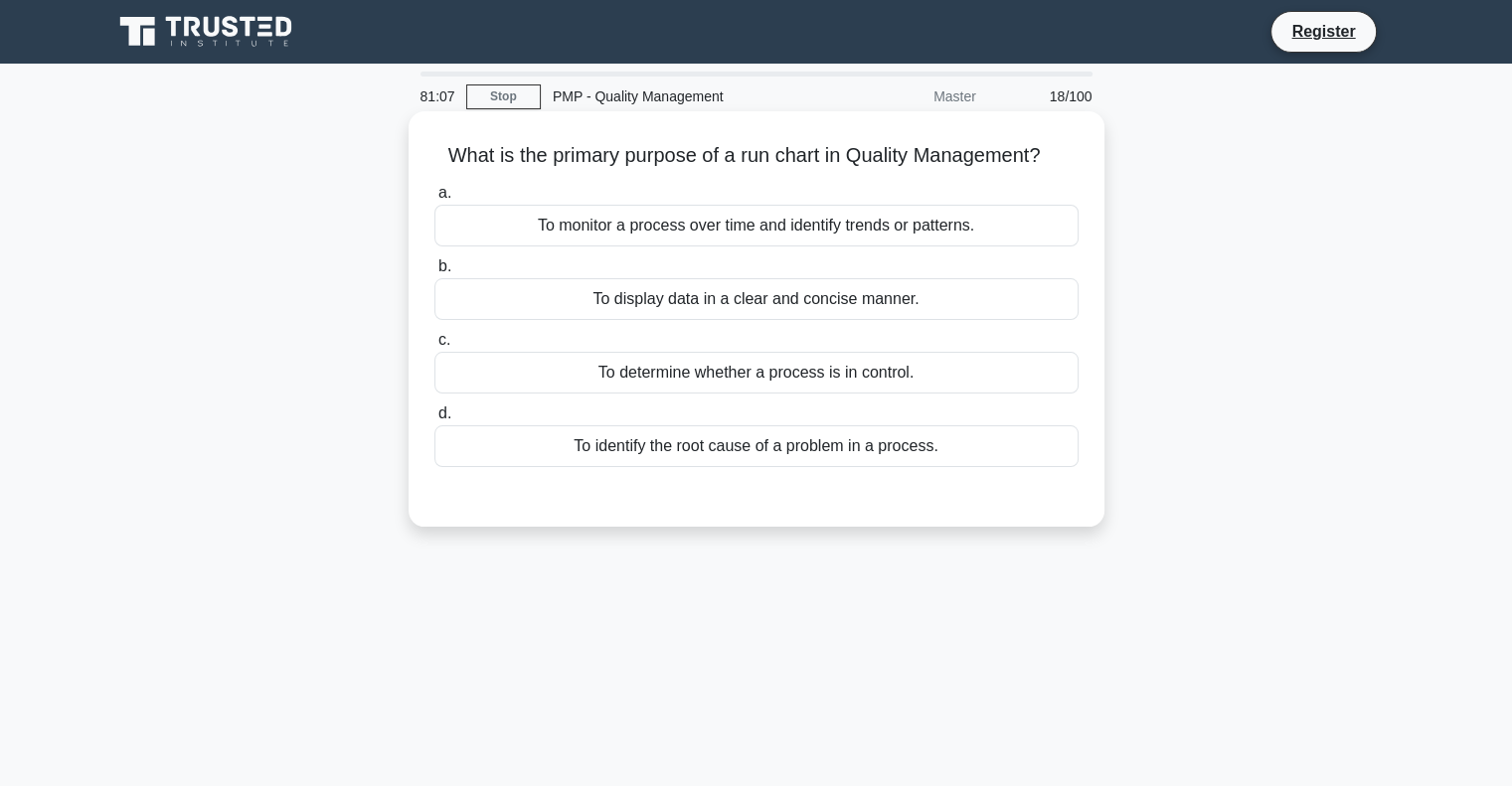 click on "To display data in a clear and concise manner." at bounding box center [756, 299] 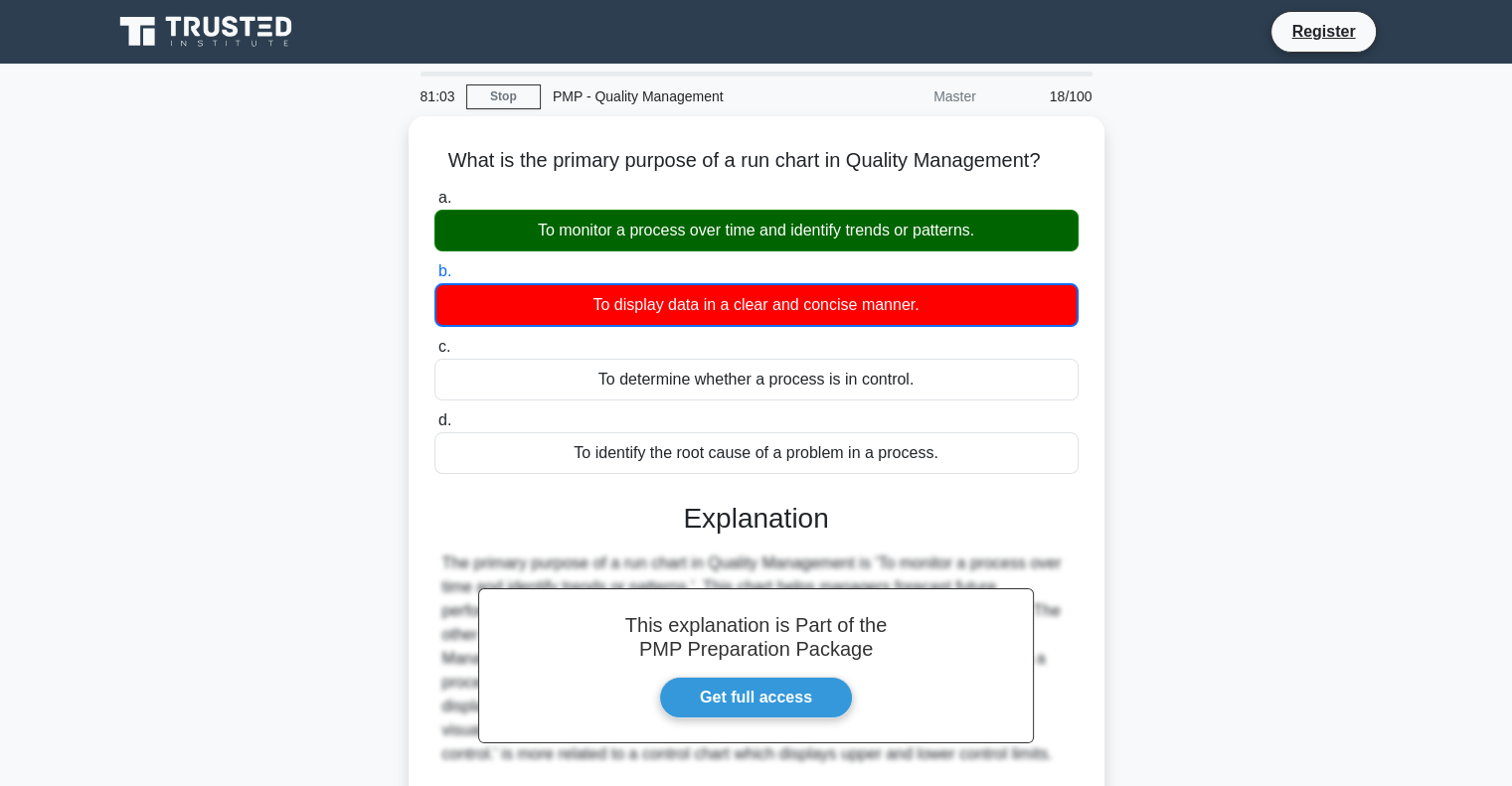 scroll, scrollTop: 287, scrollLeft: 0, axis: vertical 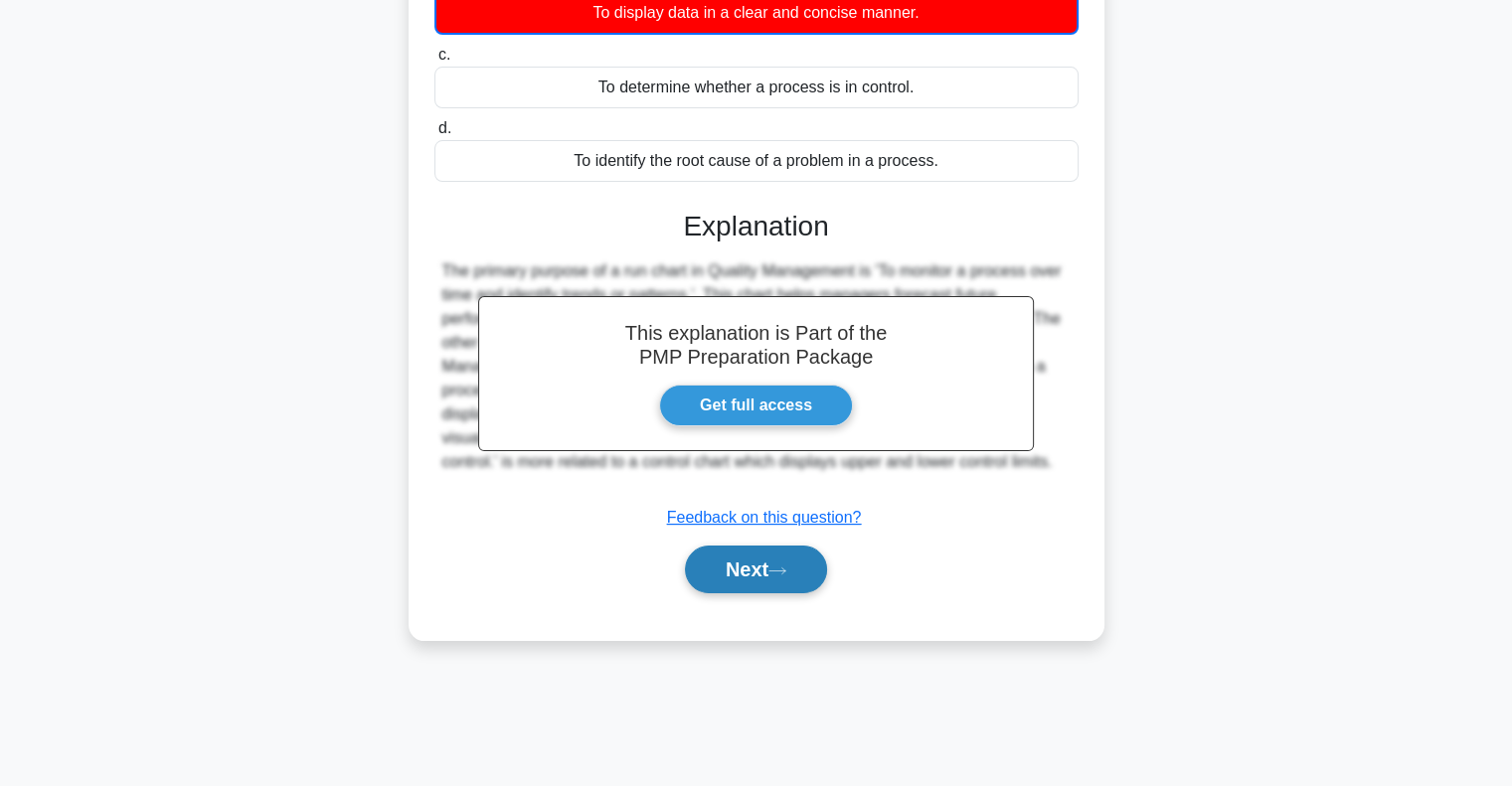 click on "Next" at bounding box center (756, 569) 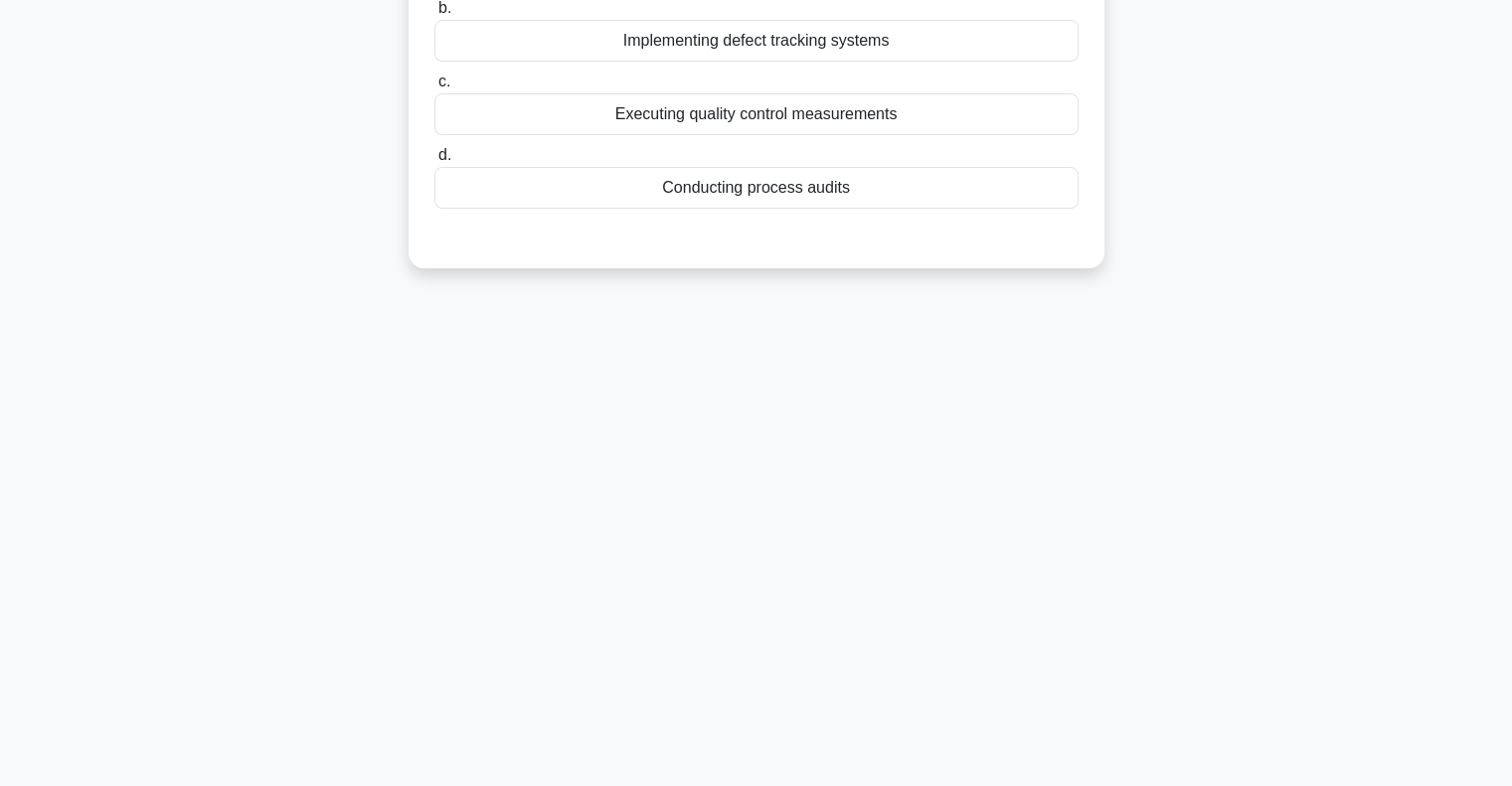 click on "81:01
Stop
PMP  - Quality Management
Master
19/100
Which activity is primarily used in Perform Quality Assurance to evaluate the effectiveness of the project’s quality processes?
.spinner_0XTQ{transform-origin:center;animation:spinner_y6GP .75s linear infinite}@keyframes spinner_y6GP{100%{transform:rotate(360deg)}}
a.
b." at bounding box center [756, 281] 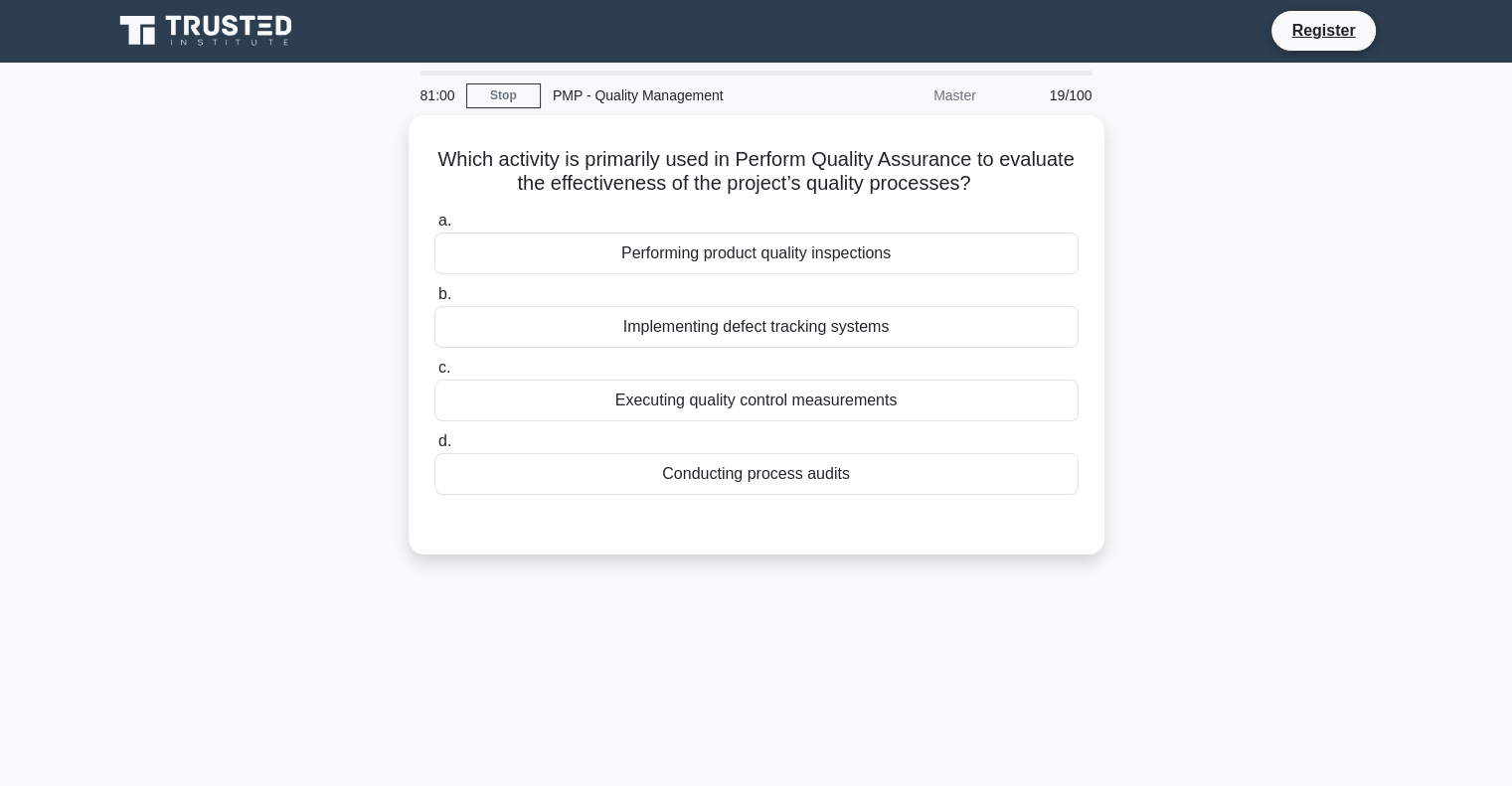 scroll, scrollTop: 0, scrollLeft: 0, axis: both 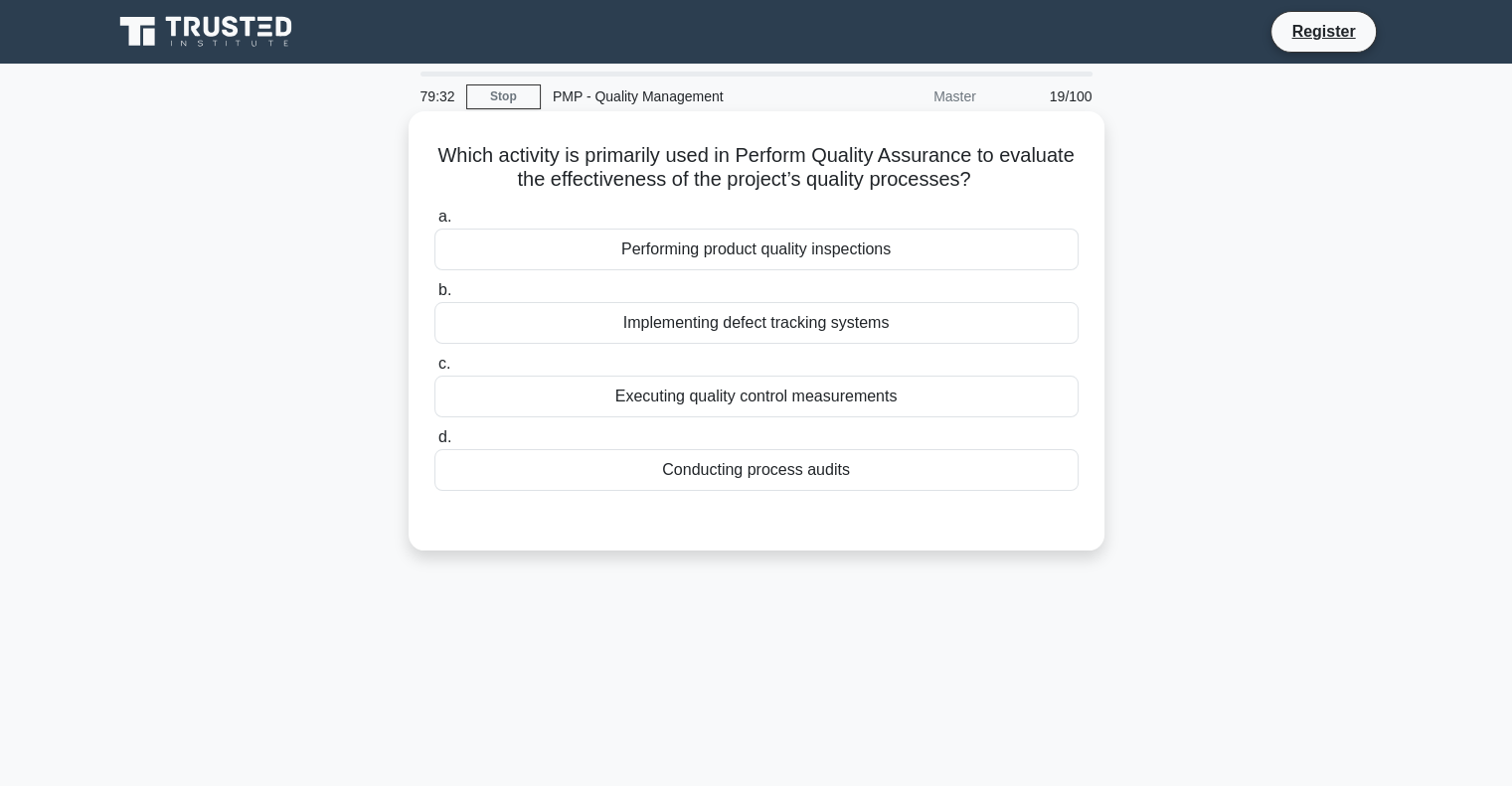 click on "Conducting process audits" at bounding box center [756, 470] 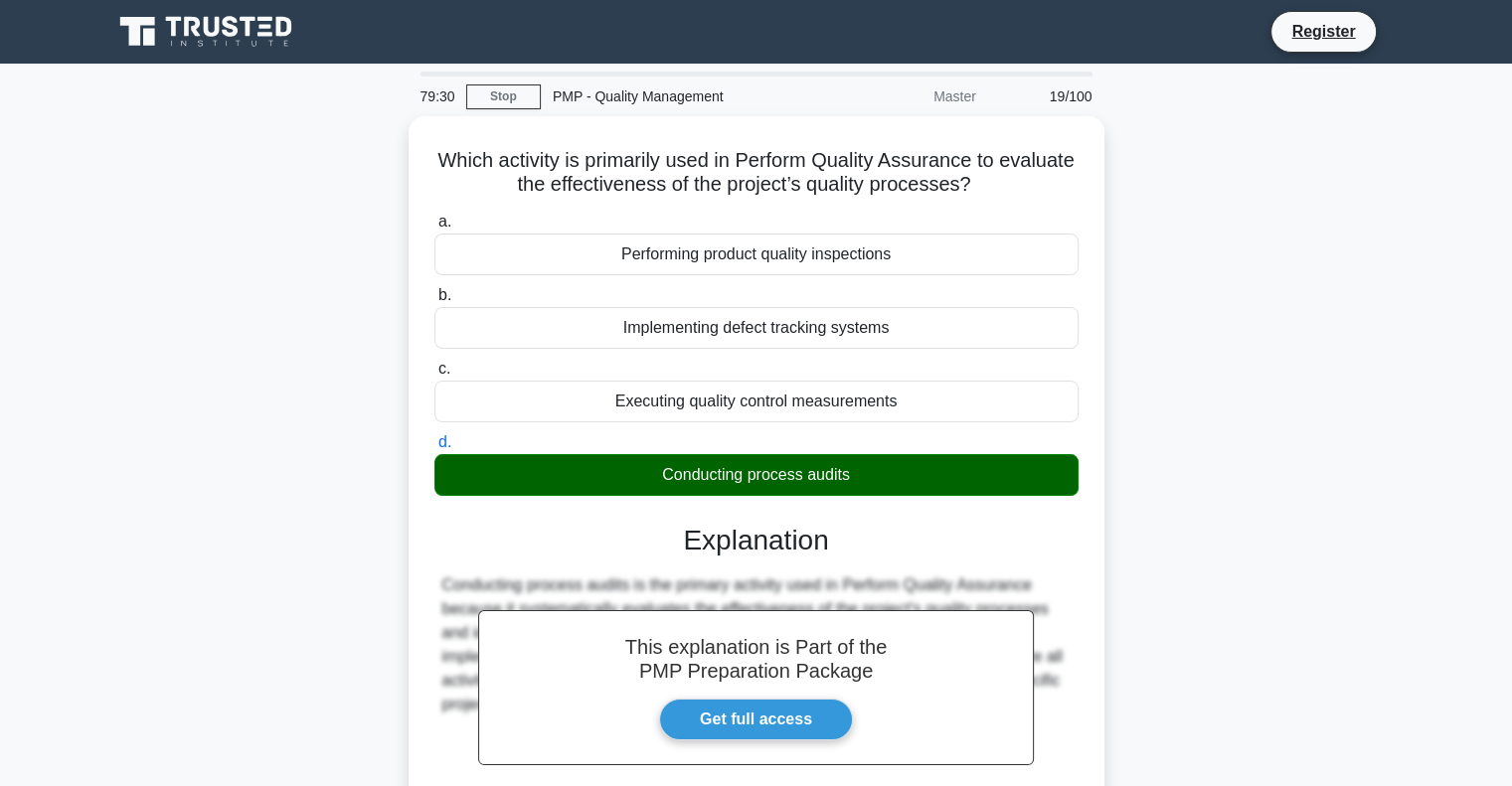 scroll, scrollTop: 287, scrollLeft: 0, axis: vertical 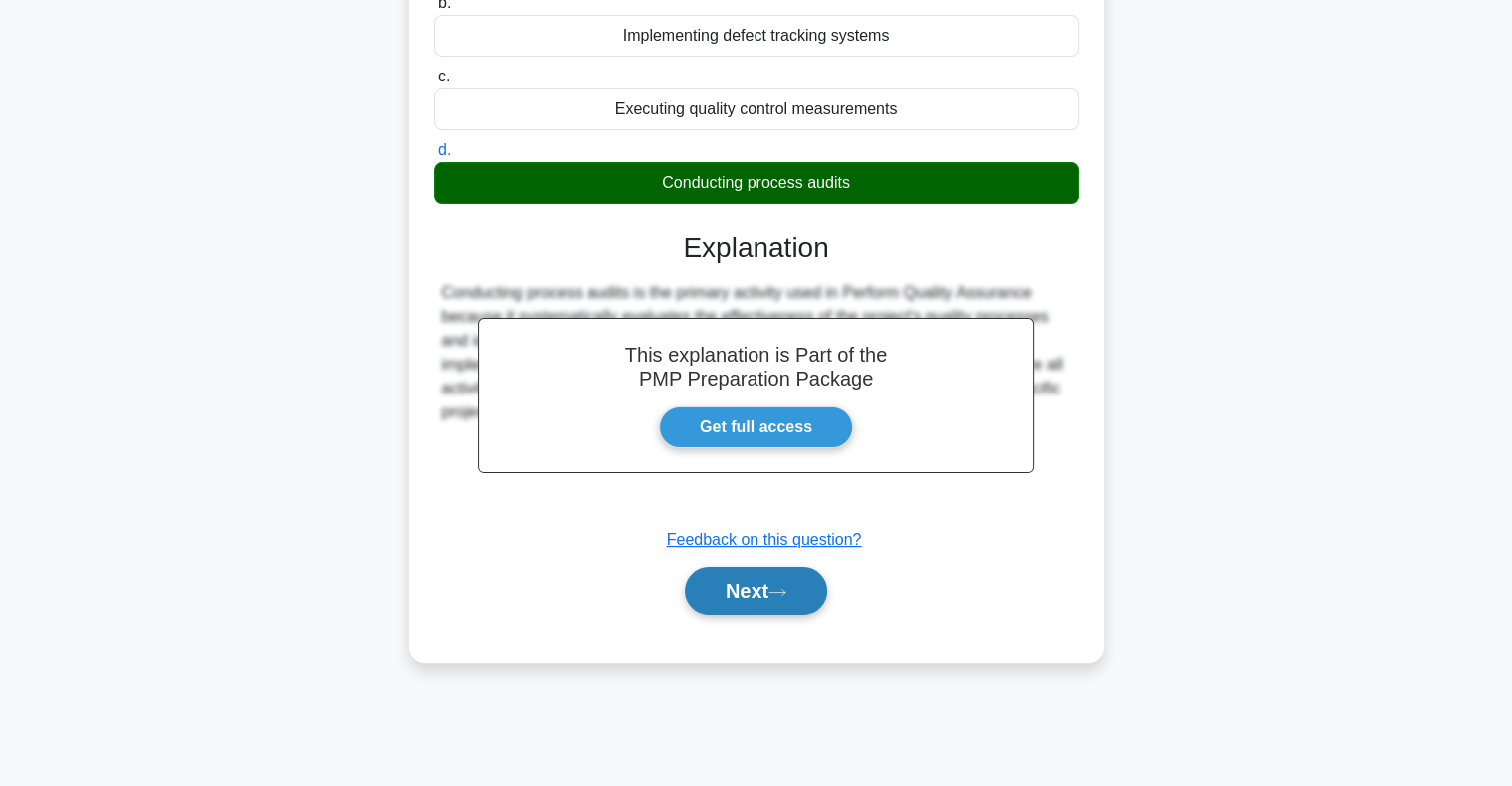 click on "Next" at bounding box center (756, 591) 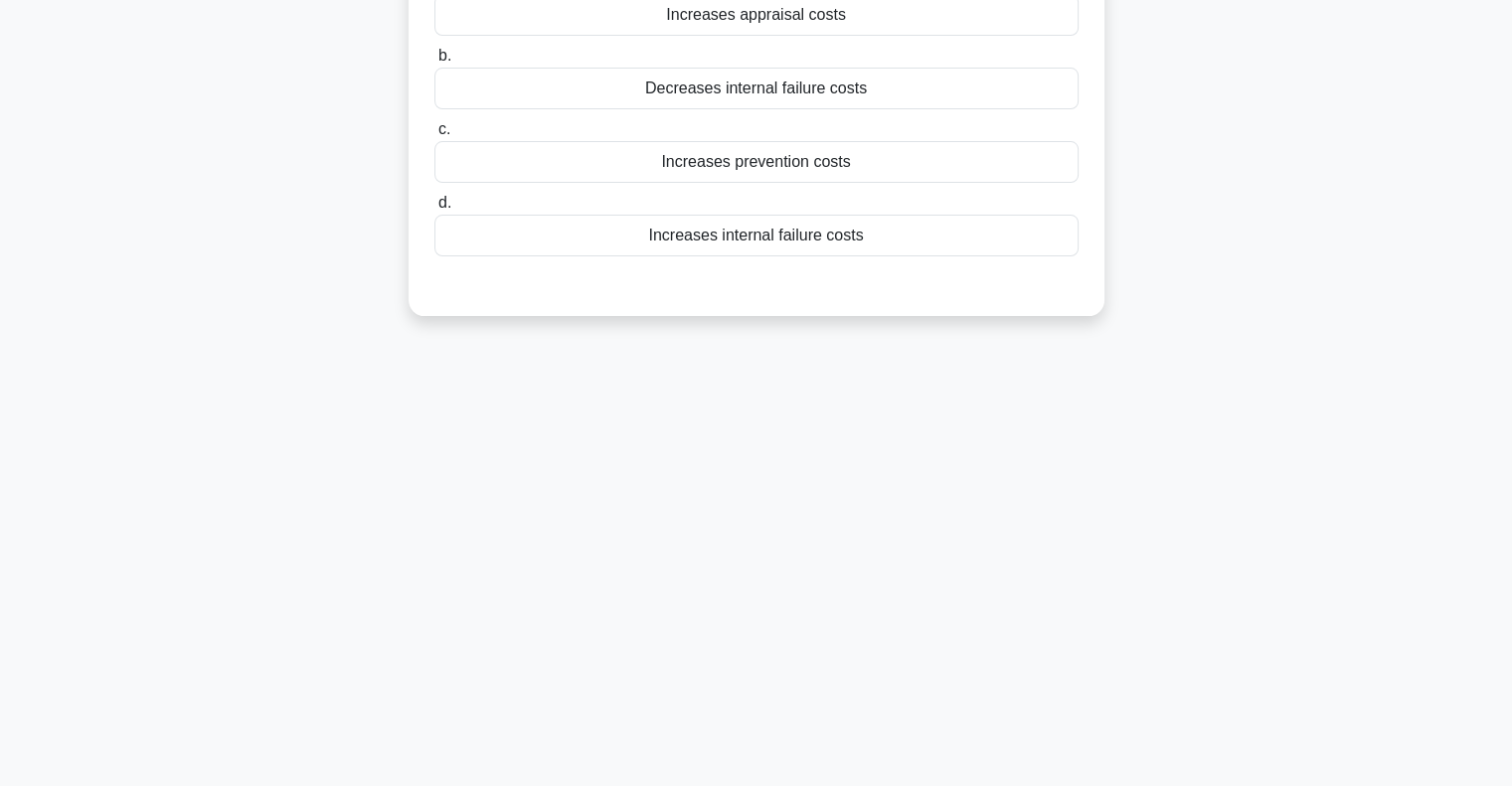 scroll, scrollTop: 0, scrollLeft: 0, axis: both 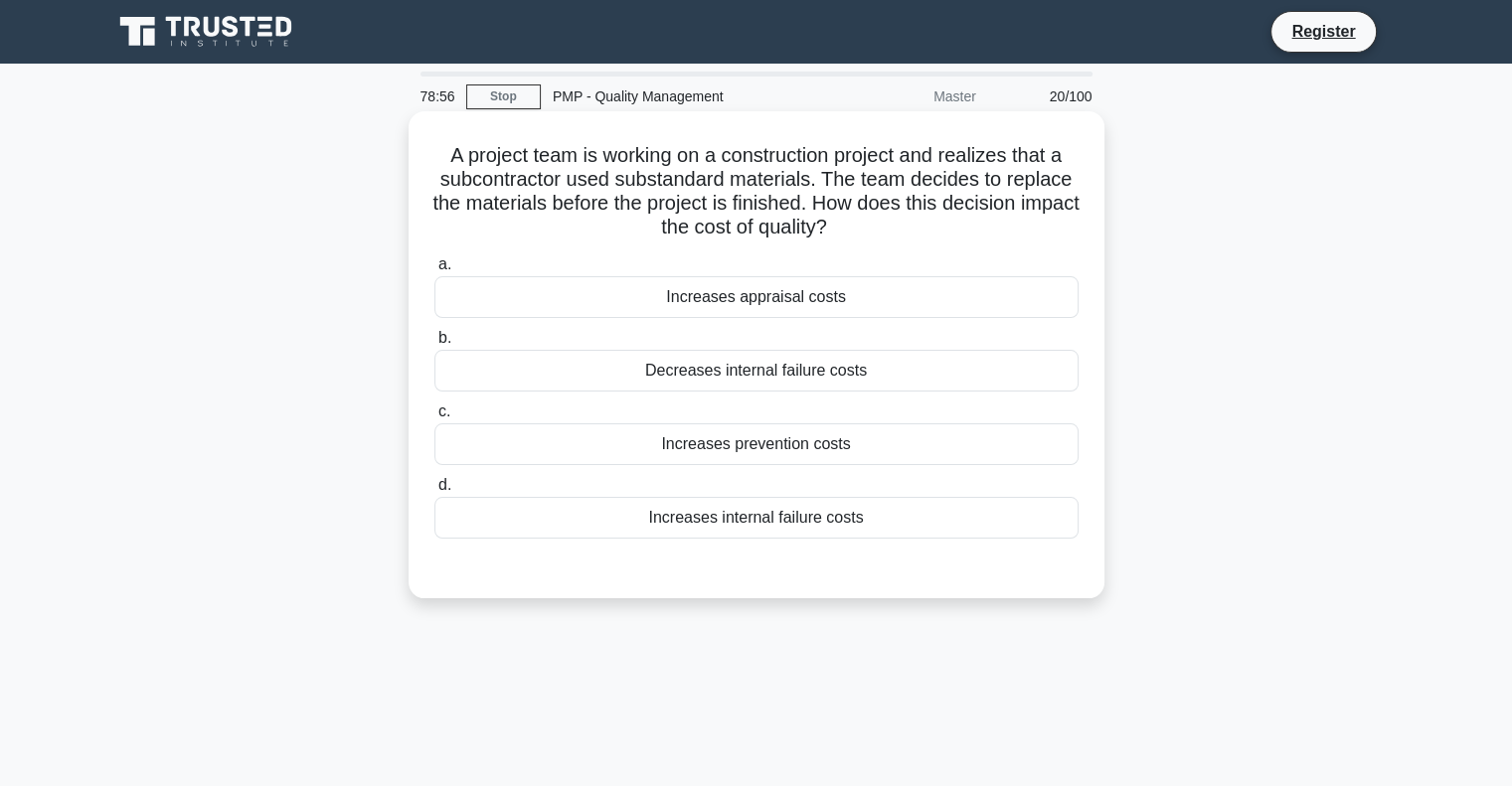 click on "Increases internal failure costs" at bounding box center (756, 518) 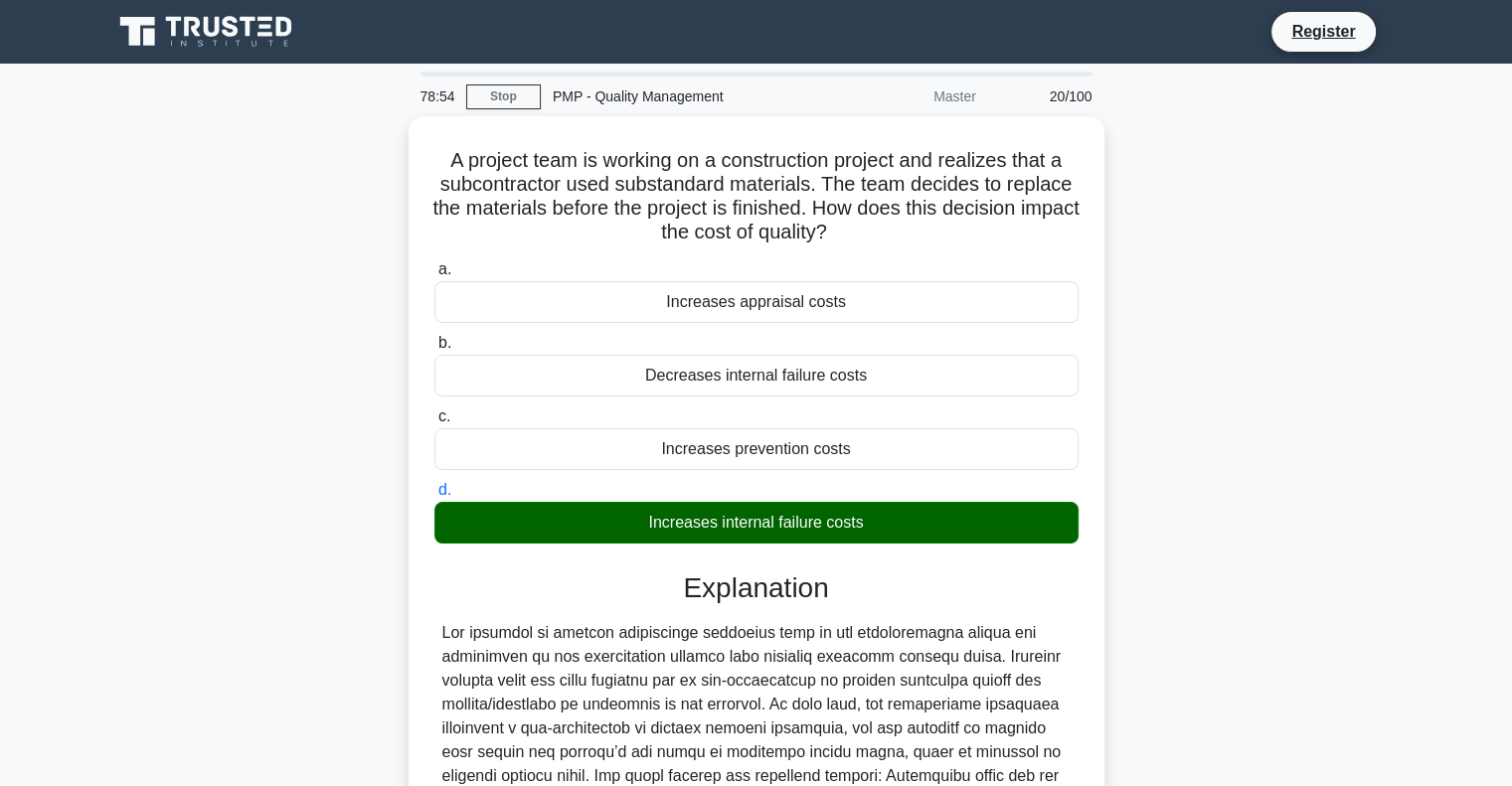scroll, scrollTop: 318, scrollLeft: 0, axis: vertical 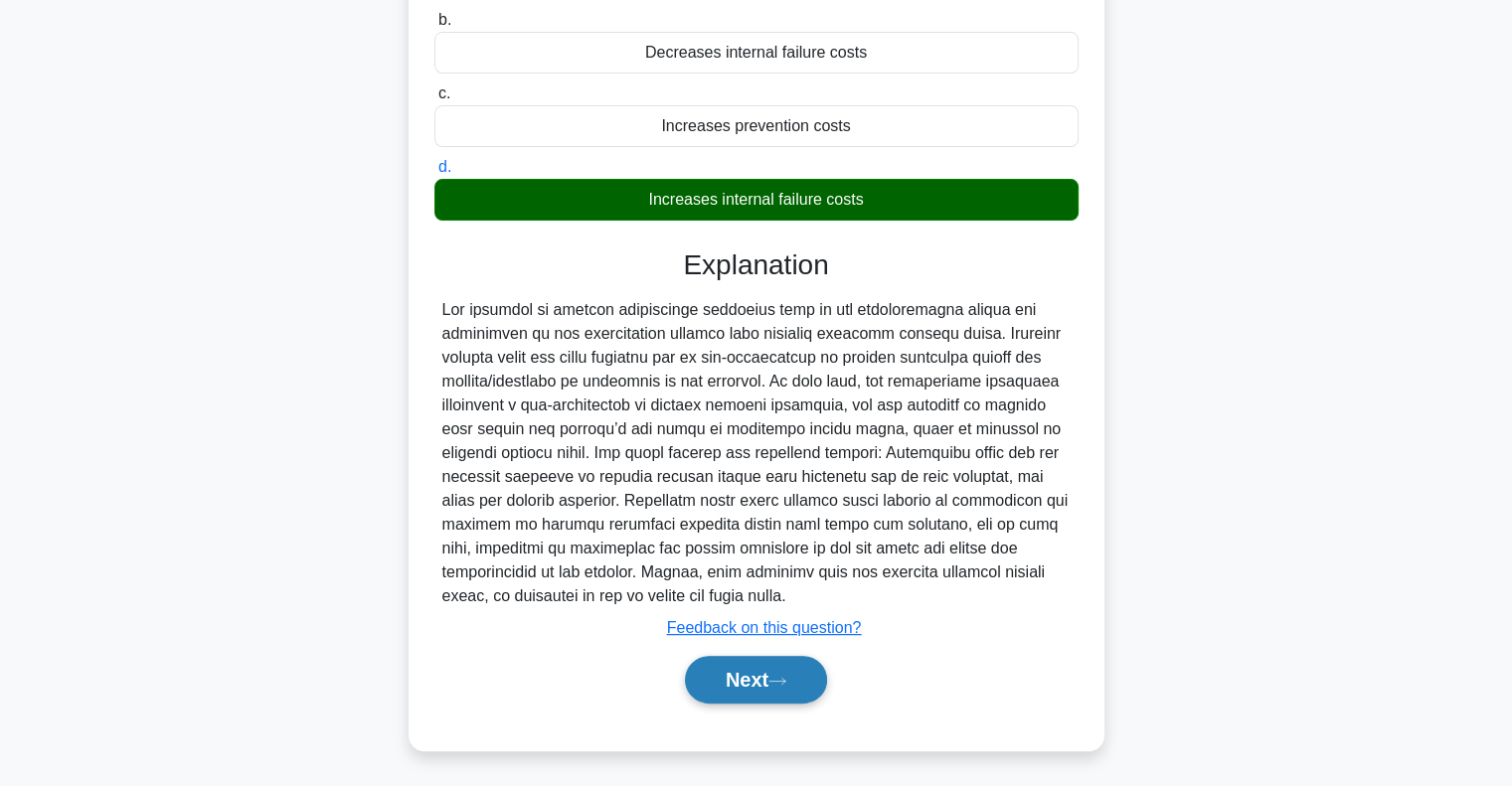 click on "Next" at bounding box center [756, 680] 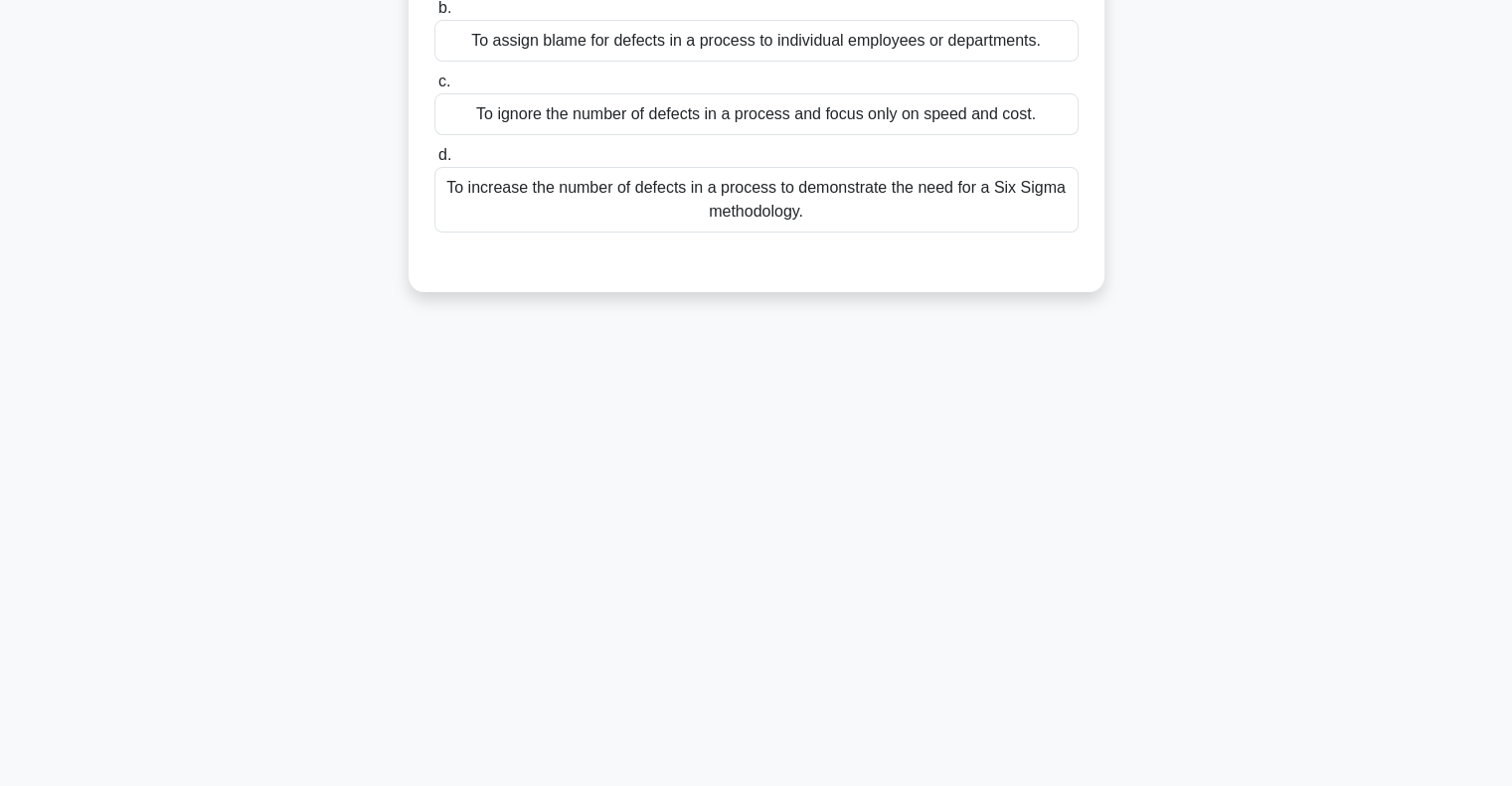 scroll, scrollTop: 287, scrollLeft: 0, axis: vertical 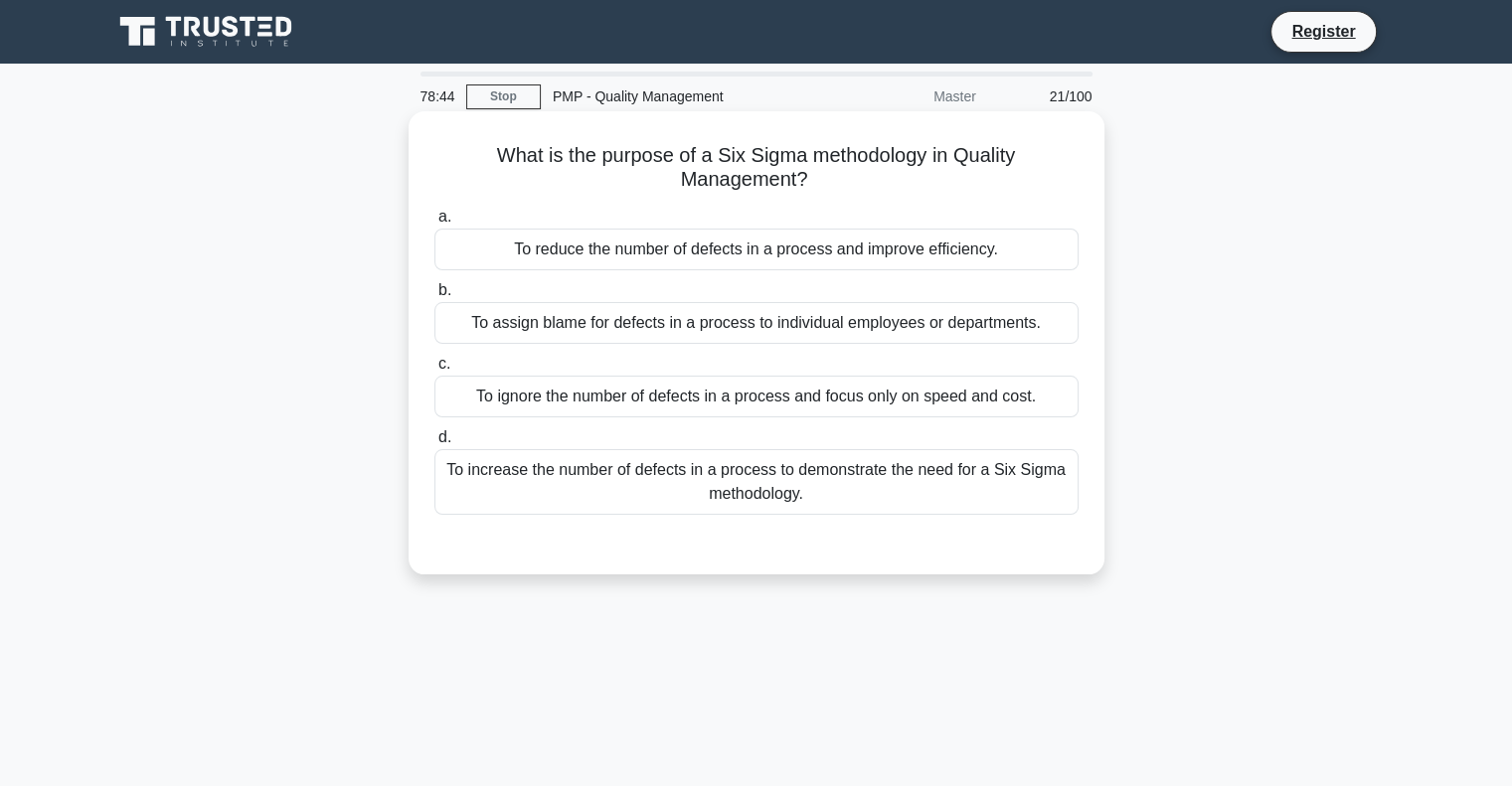click on "To reduce the number of defects in a process and improve efficiency." at bounding box center [756, 249] 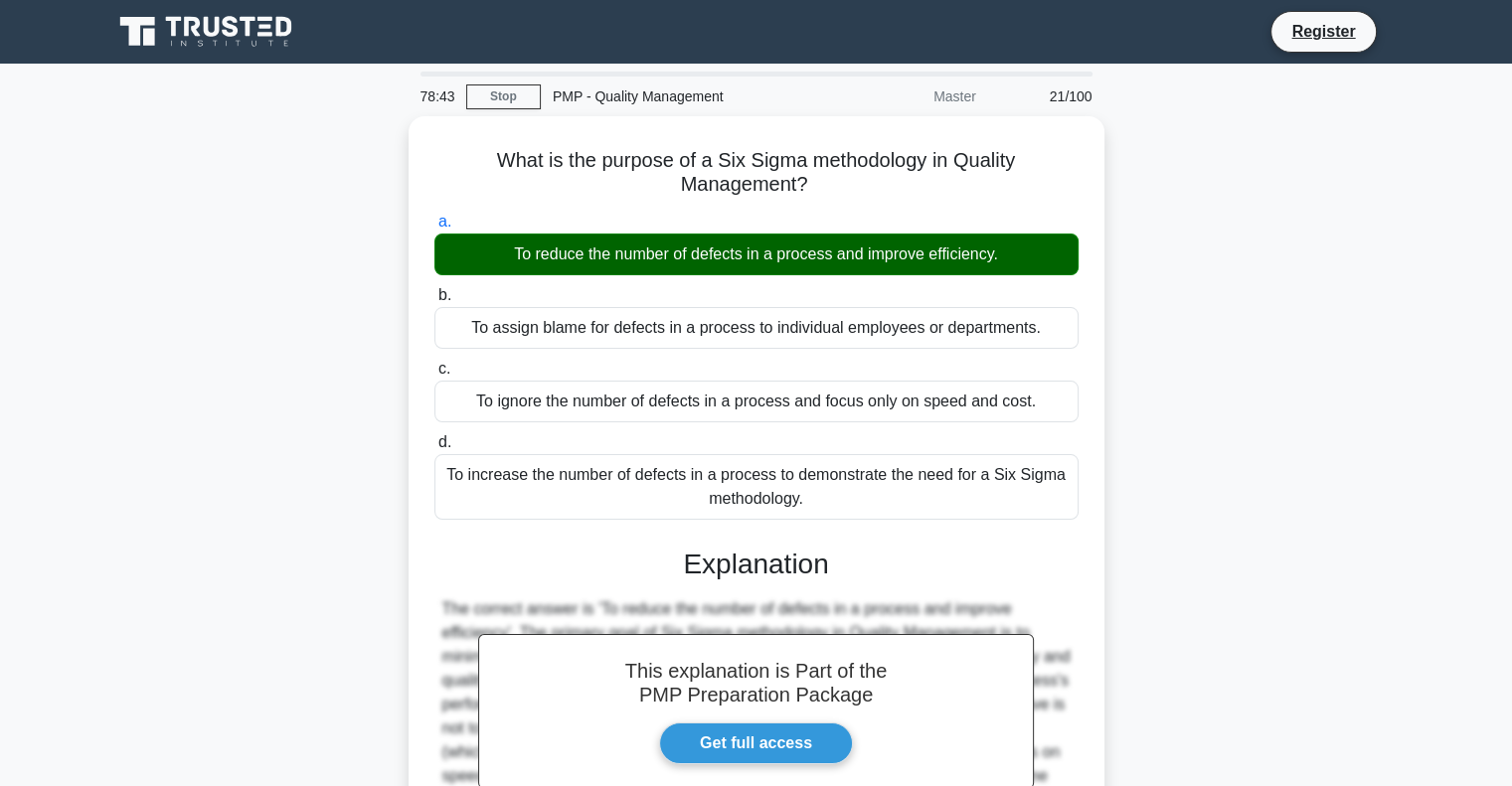 click on "78:43
Stop
PMP  - Quality Management
Master
21/100
What is the purpose of a Six Sigma methodology in Quality Management?
.spinner_0XTQ{transform-origin:center;animation:spinner_y6GP .75s linear infinite}@keyframes spinner_y6GP{100%{transform:rotate(360deg)}}
a.
b. c. d." at bounding box center [756, 568] 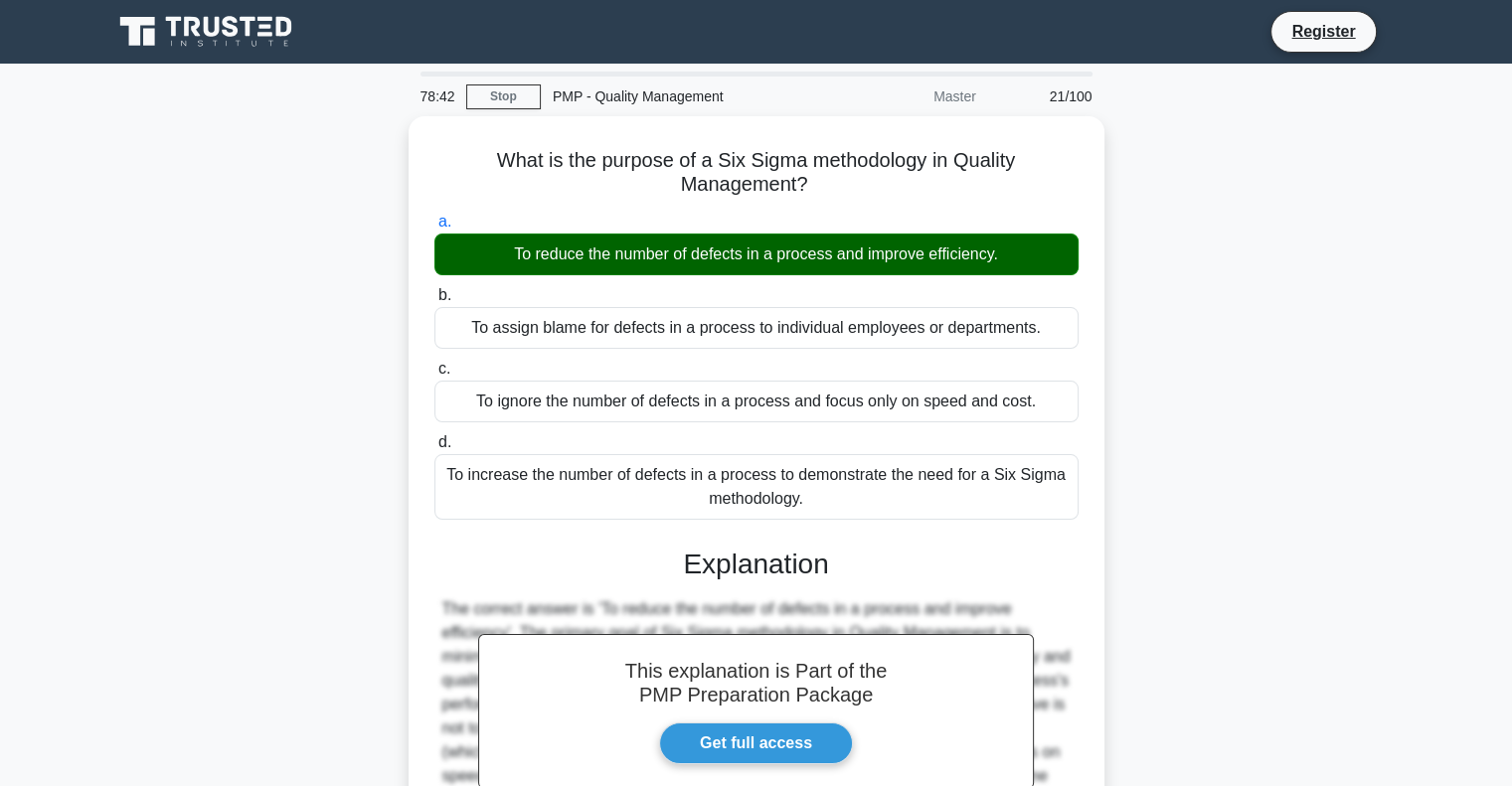 scroll, scrollTop: 287, scrollLeft: 0, axis: vertical 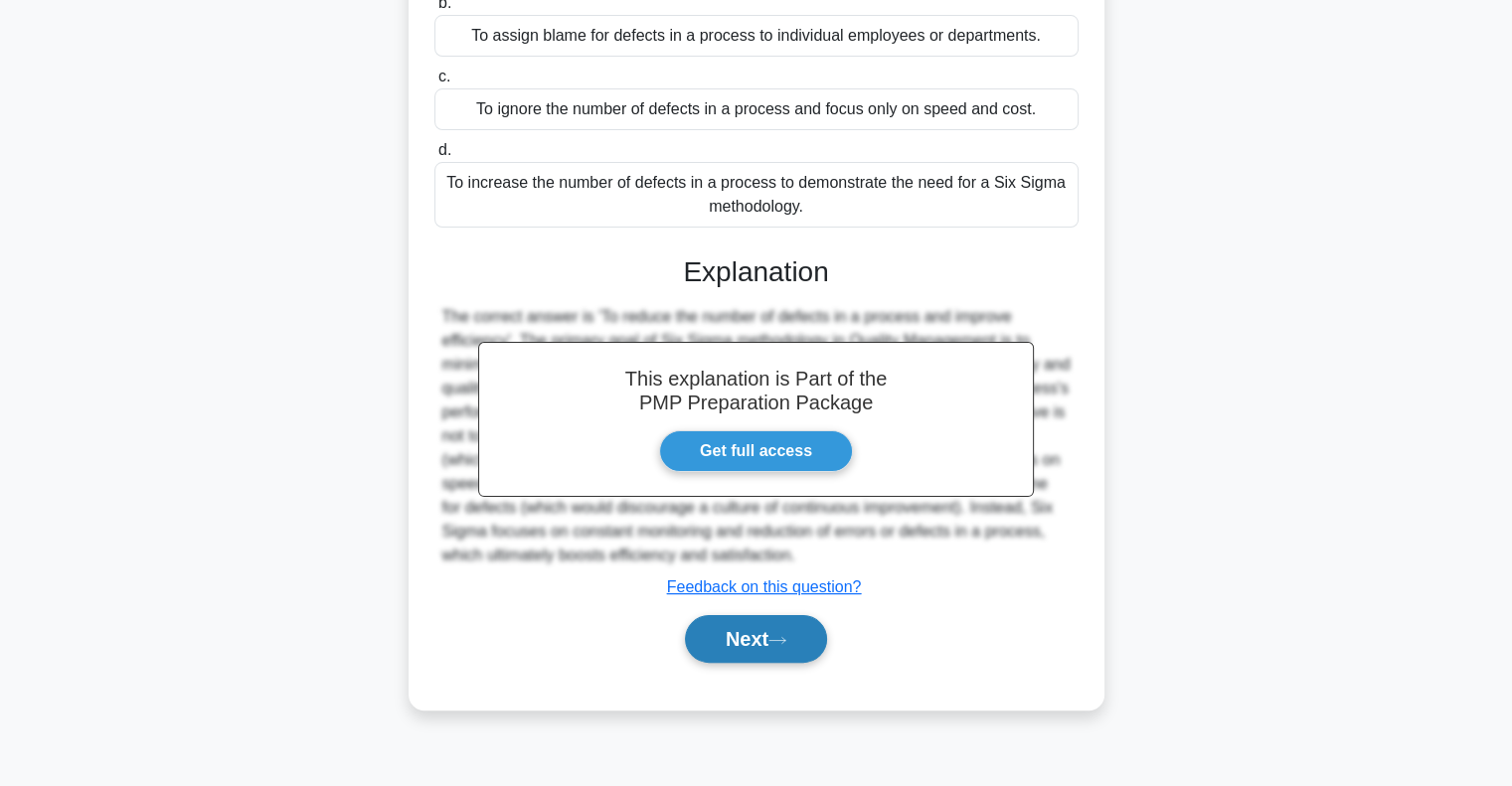 click on "Next" at bounding box center (756, 639) 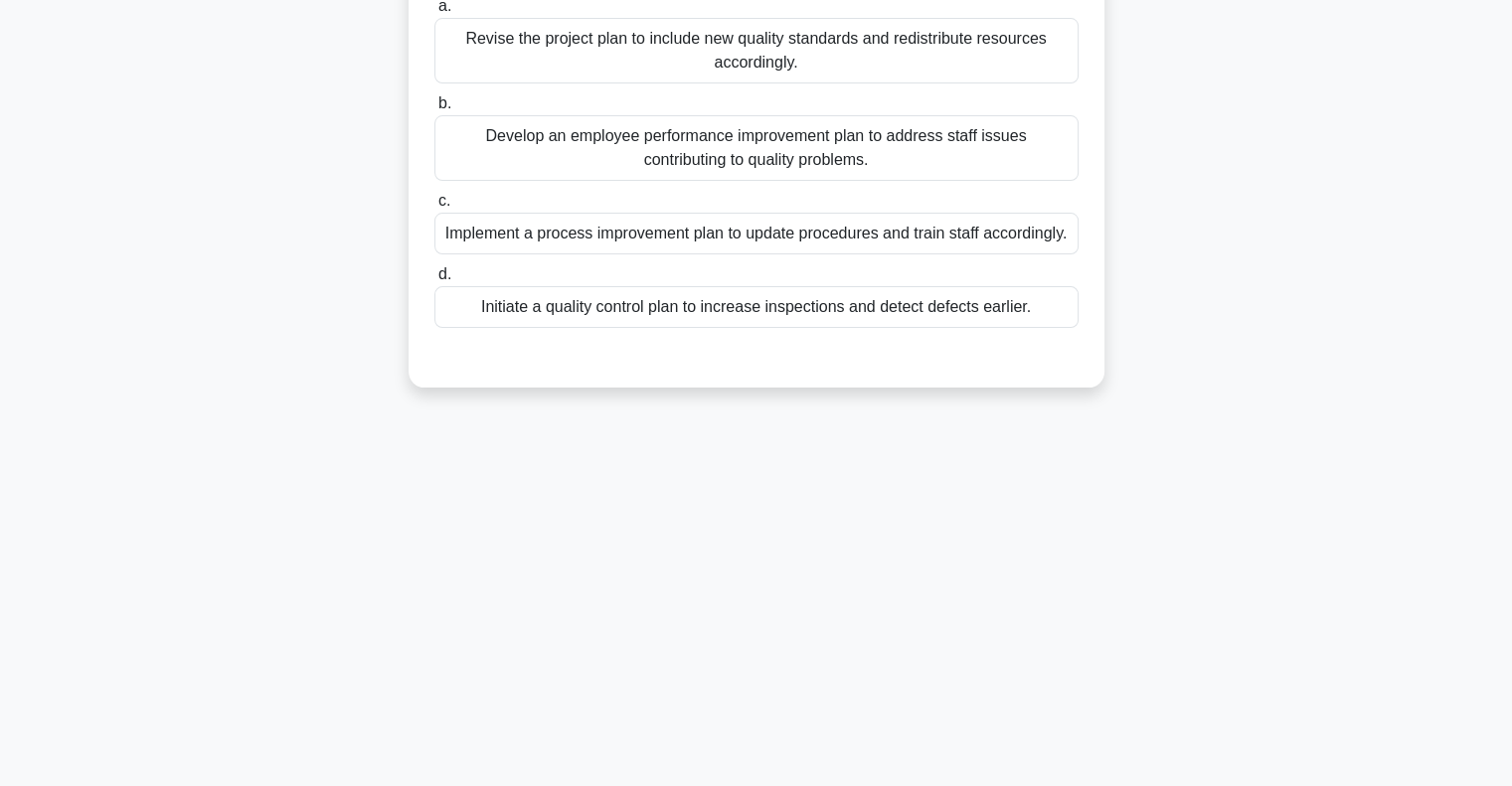 click on "78:40
Stop
PMP  - Quality Management
Master
22/100
A project manager overseeing a manufacturing project realizes that the production process is failing to meet the specified quality standards. The failure is traced back to outdated procedures being followed on the shop floor. To ensure that future production meets quality expectations, what should the project manager do next?
.spinner_0XTQ{transform-origin:center;animation:spinner_y6GP .75s linear infinite}@keyframes spinner_y6GP{100%{transform:rotate(360deg)}}
a." at bounding box center [756, 281] 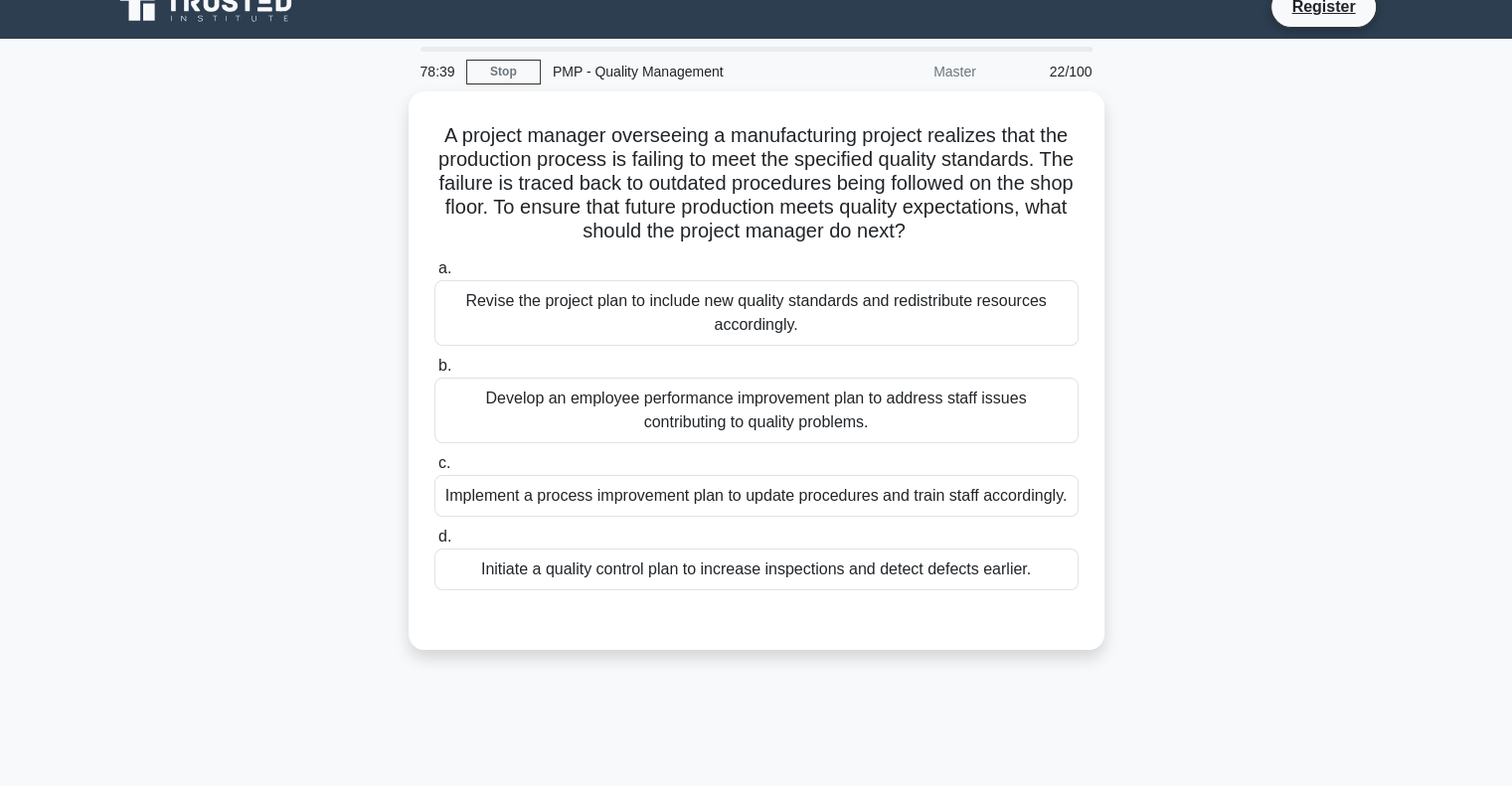 scroll, scrollTop: 0, scrollLeft: 0, axis: both 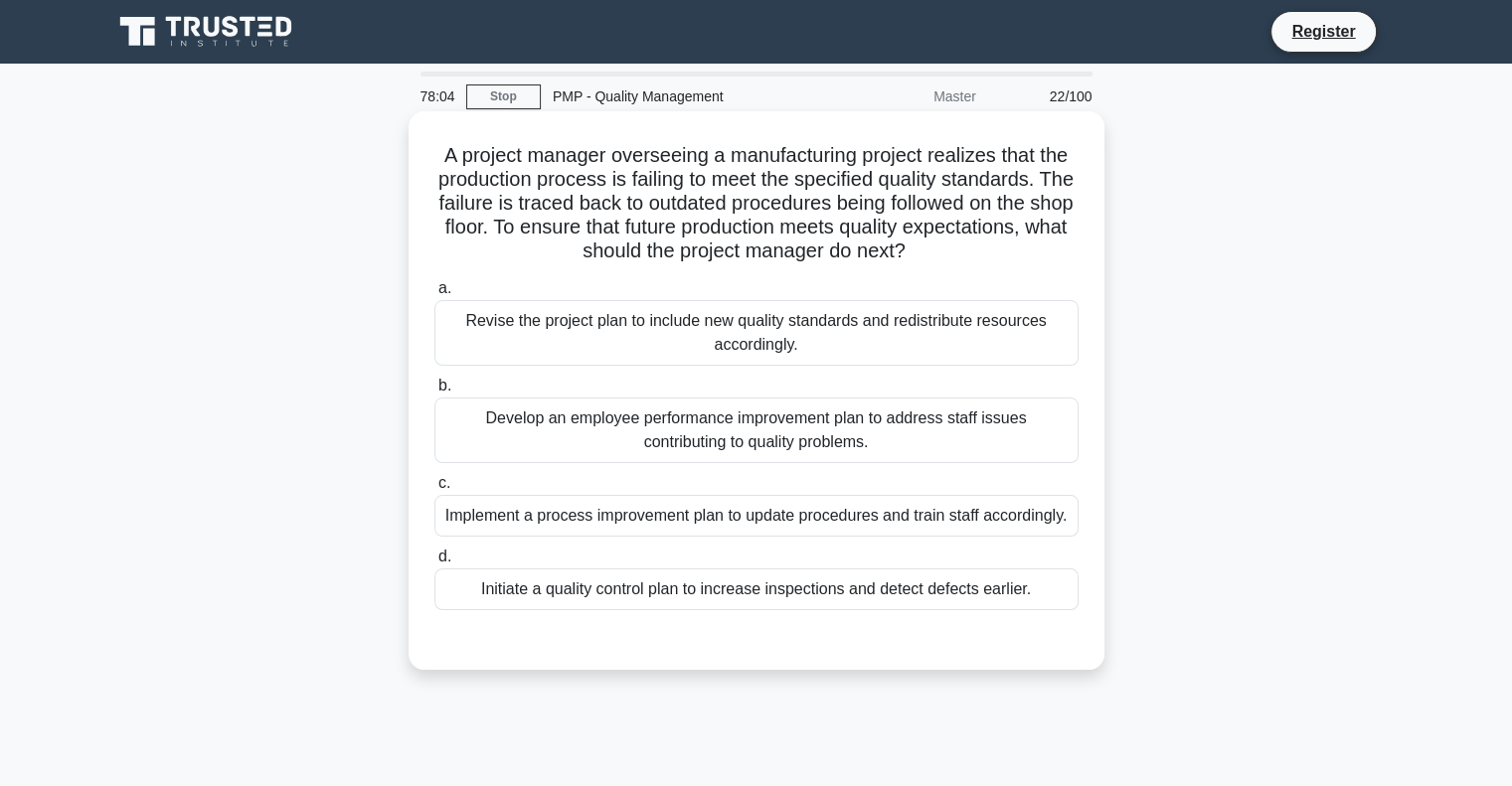 click on "Initiate a quality control plan to increase inspections and detect defects earlier." at bounding box center [756, 589] 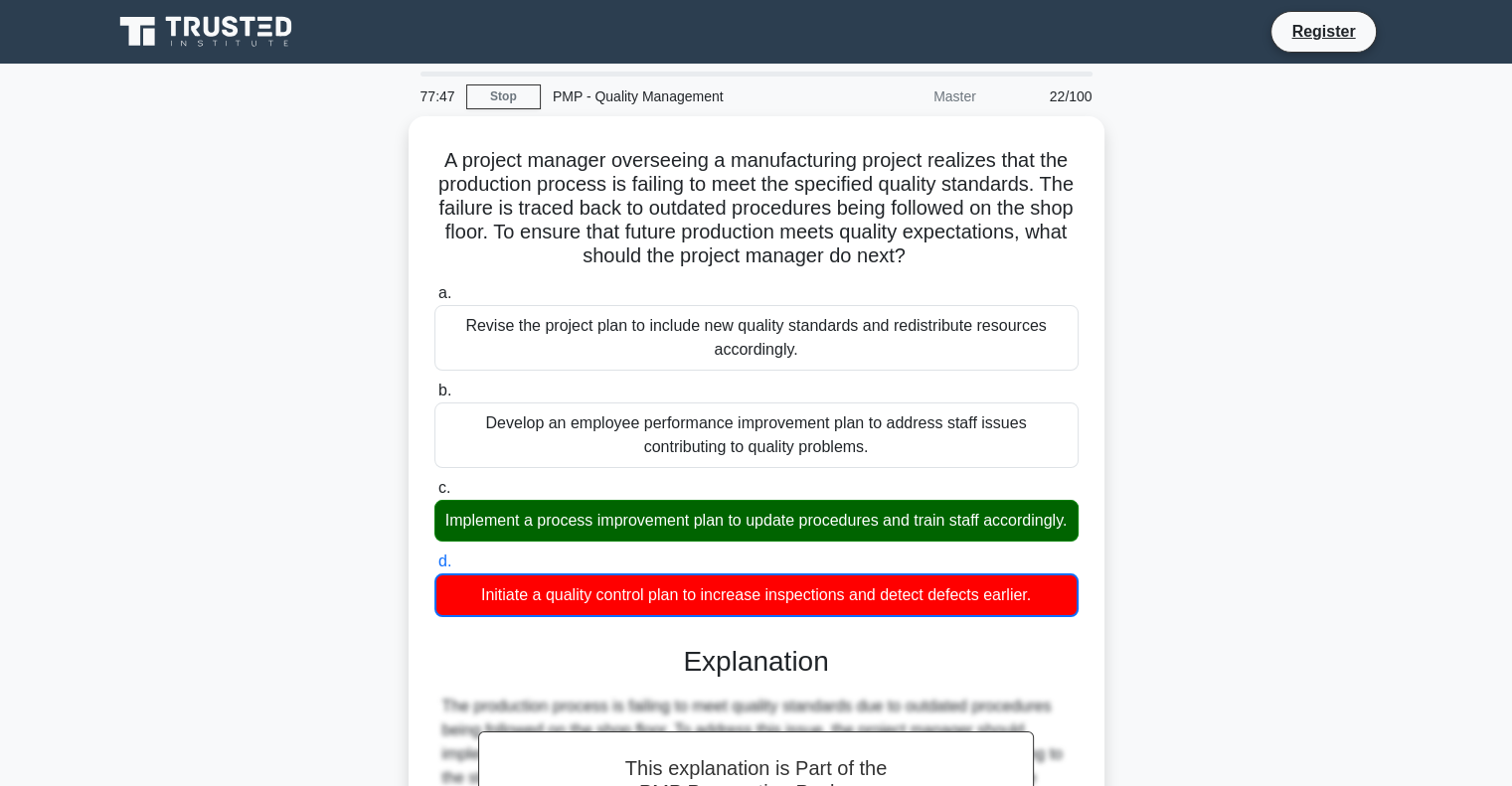 scroll, scrollTop: 415, scrollLeft: 0, axis: vertical 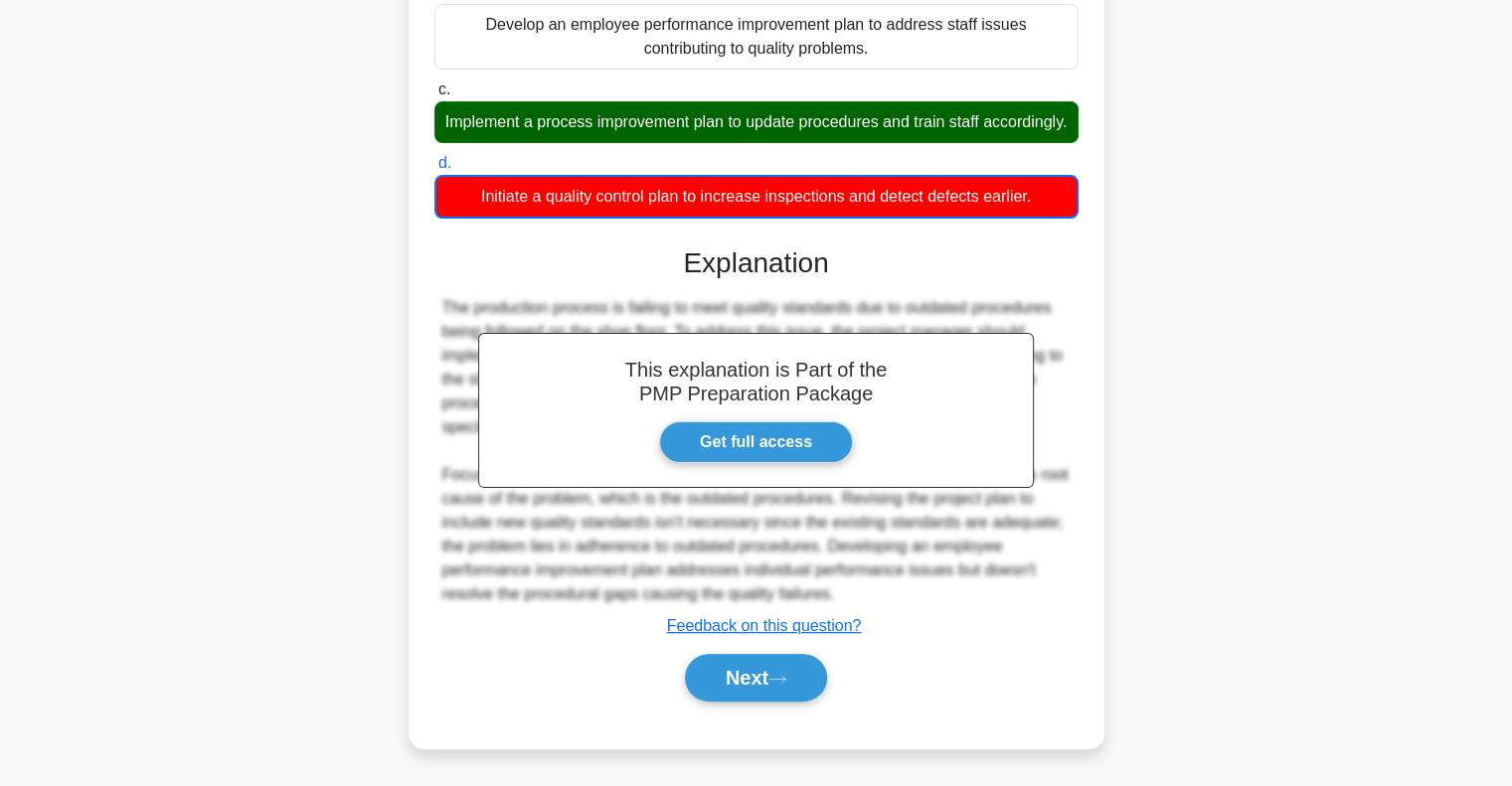 click on "Next" at bounding box center (756, 678) 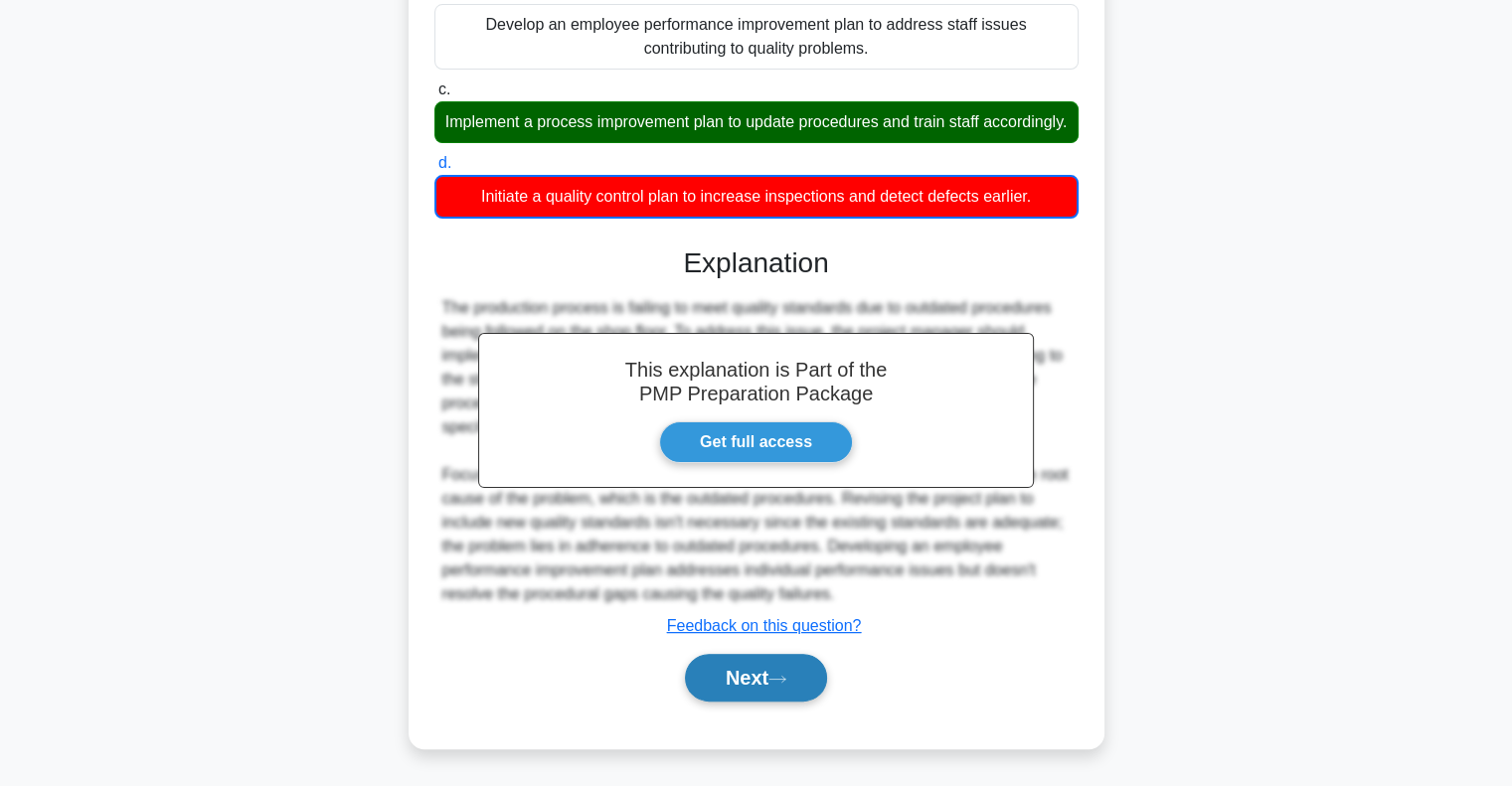 click on "Next" at bounding box center [756, 678] 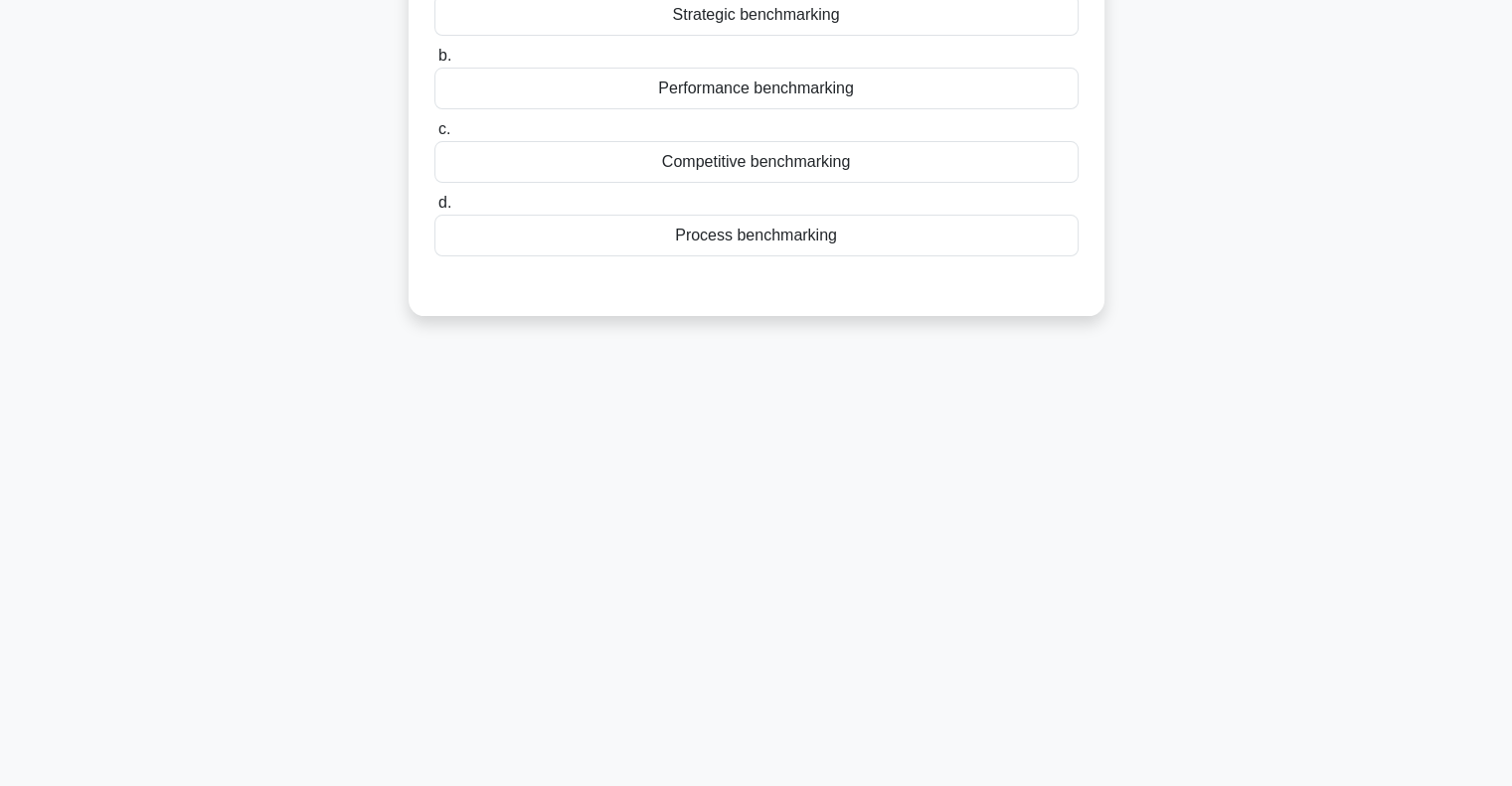 scroll, scrollTop: 287, scrollLeft: 0, axis: vertical 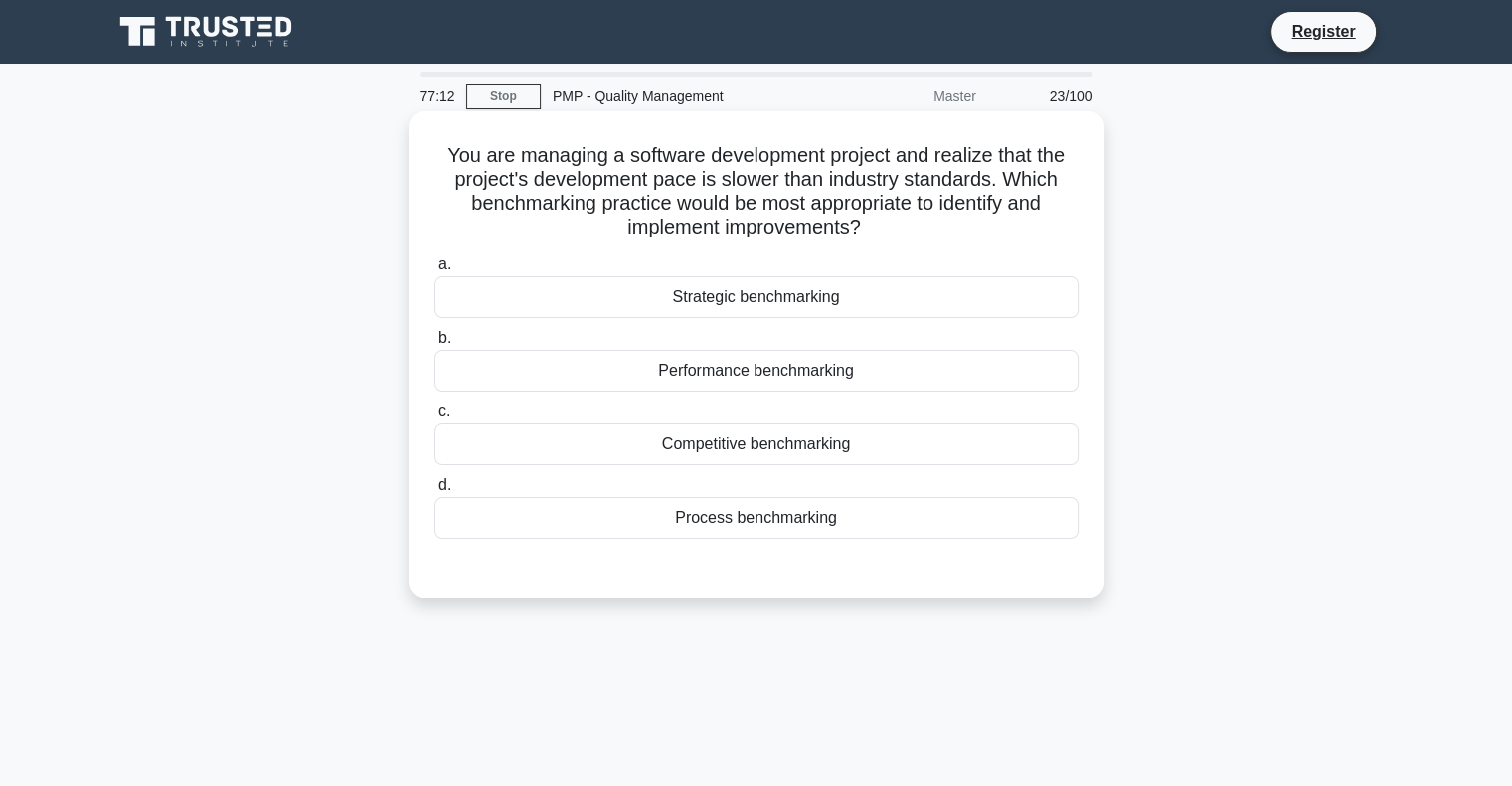 click on "Competitive benchmarking" at bounding box center (756, 444) 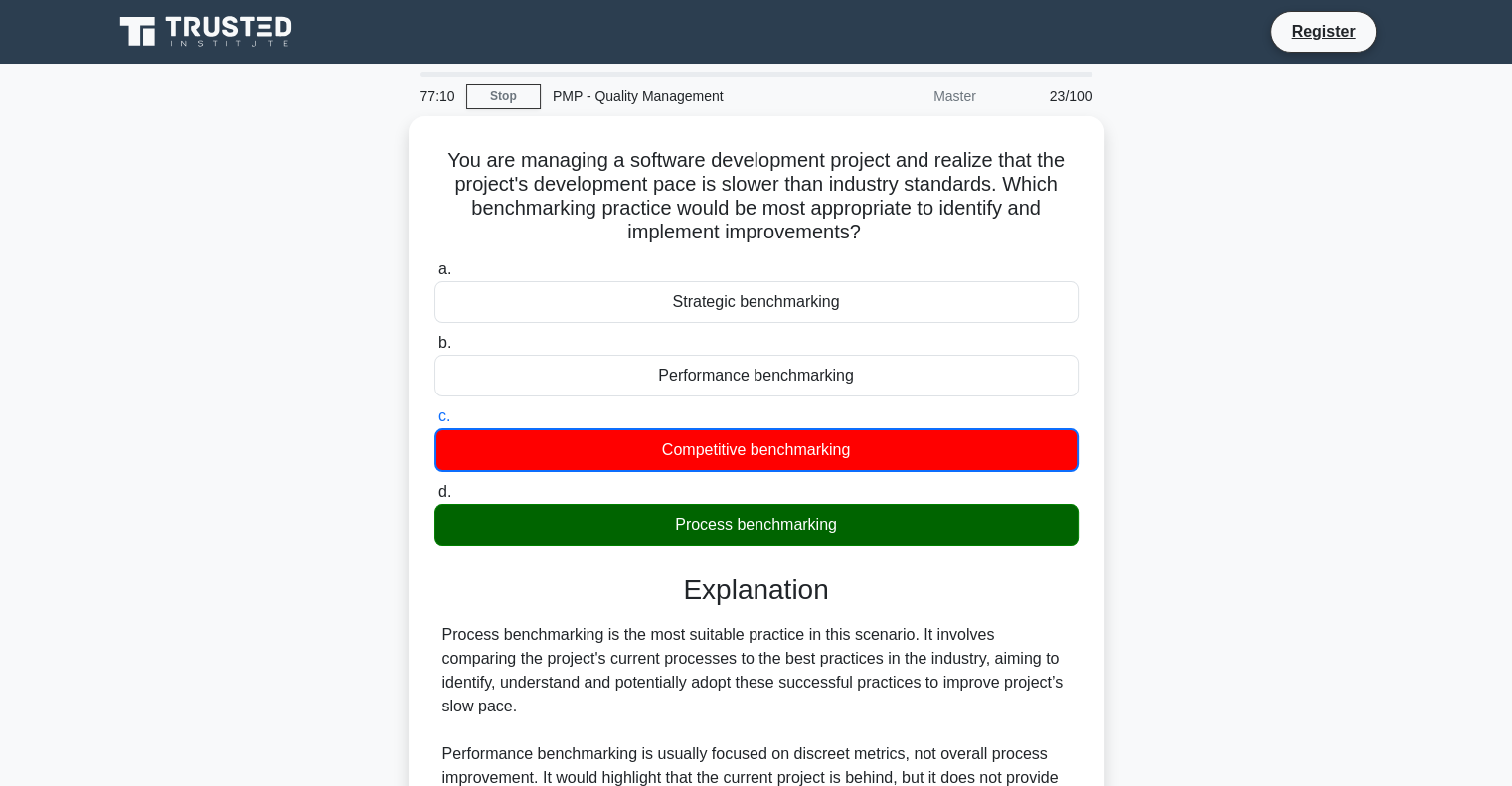 scroll, scrollTop: 392, scrollLeft: 0, axis: vertical 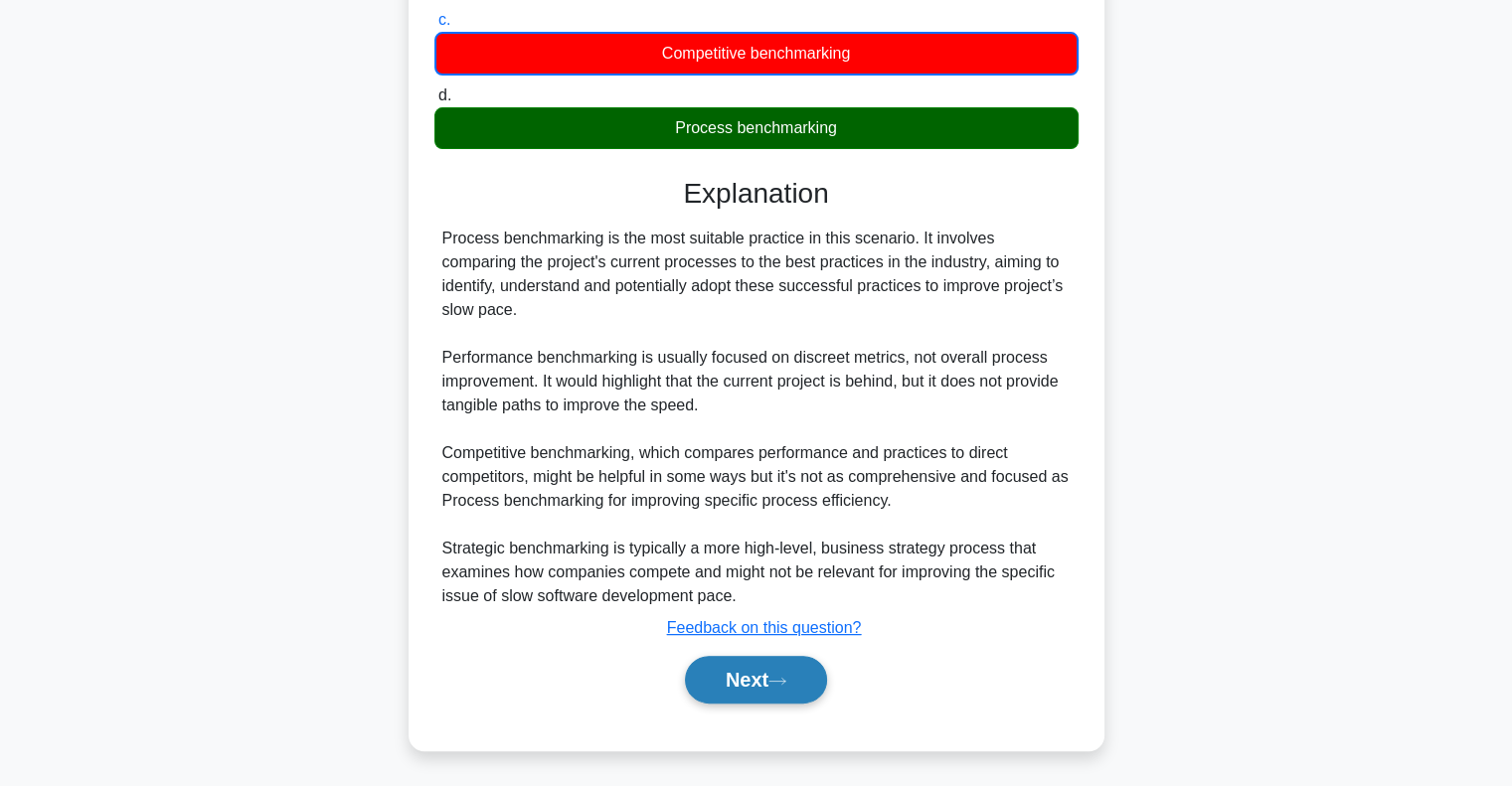 click on "Next" at bounding box center (756, 680) 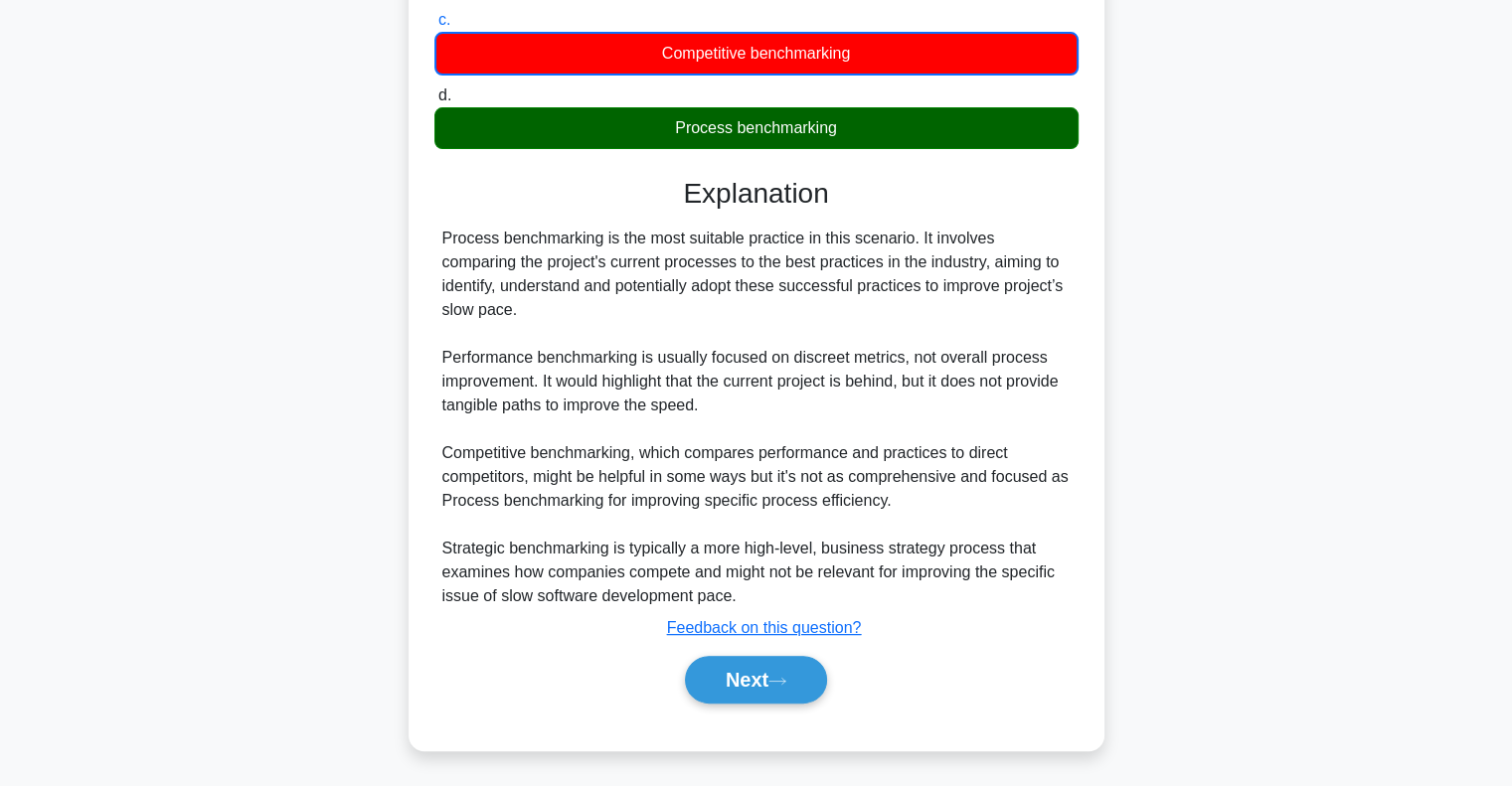 scroll, scrollTop: 287, scrollLeft: 0, axis: vertical 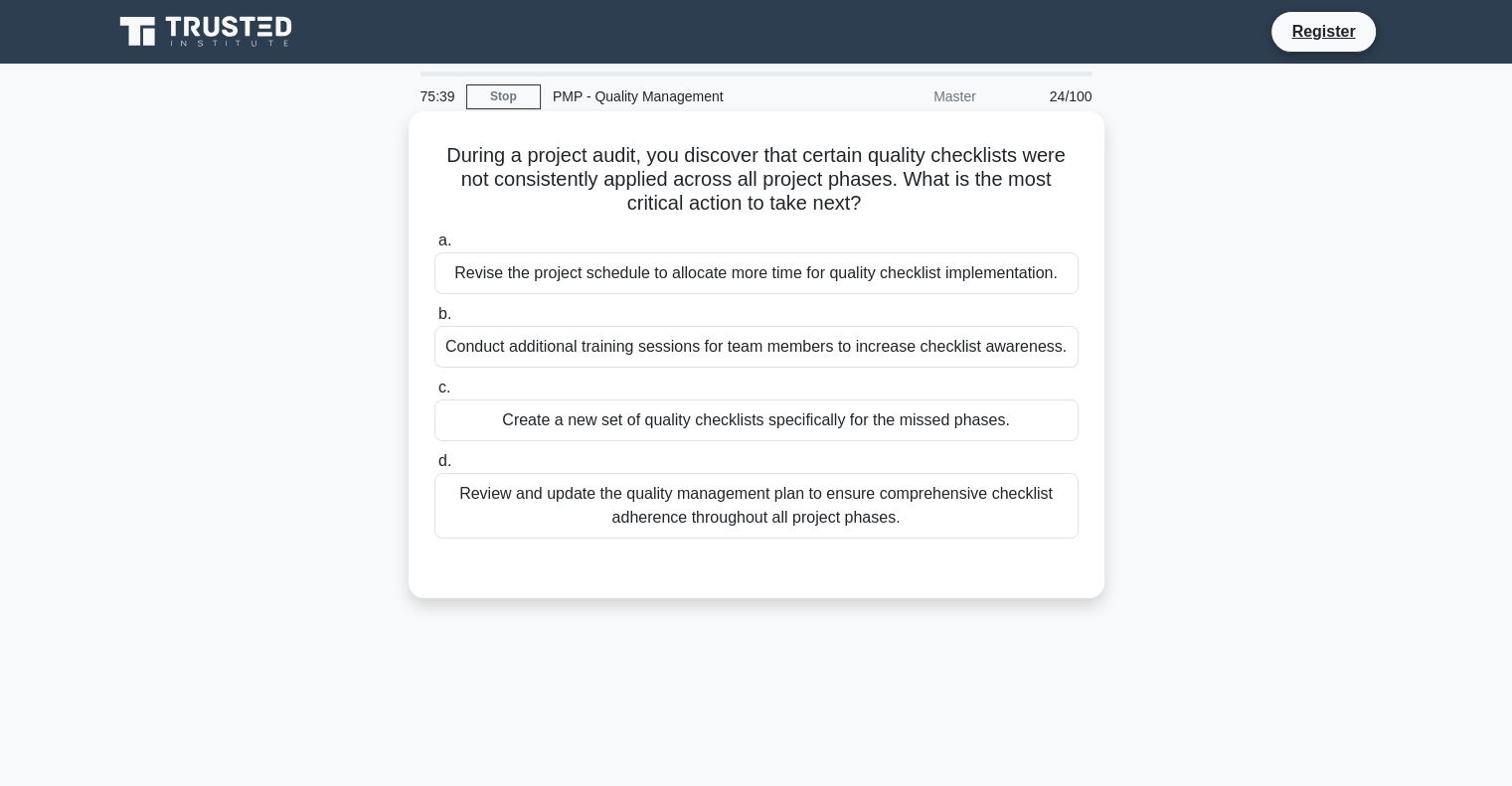 click on "Conduct additional training sessions for team members to increase checklist awareness." at bounding box center [756, 347] 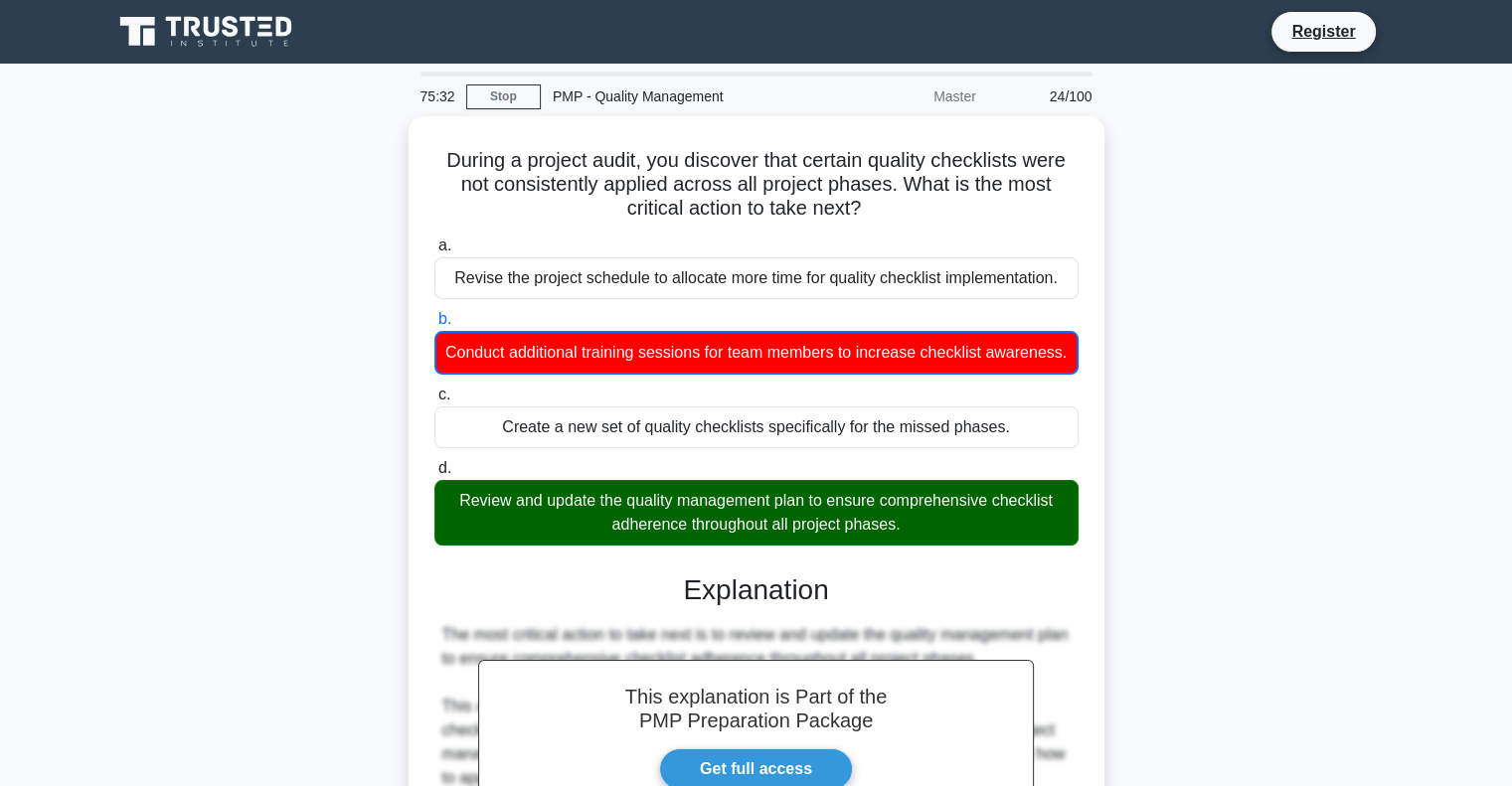 scroll, scrollTop: 463, scrollLeft: 0, axis: vertical 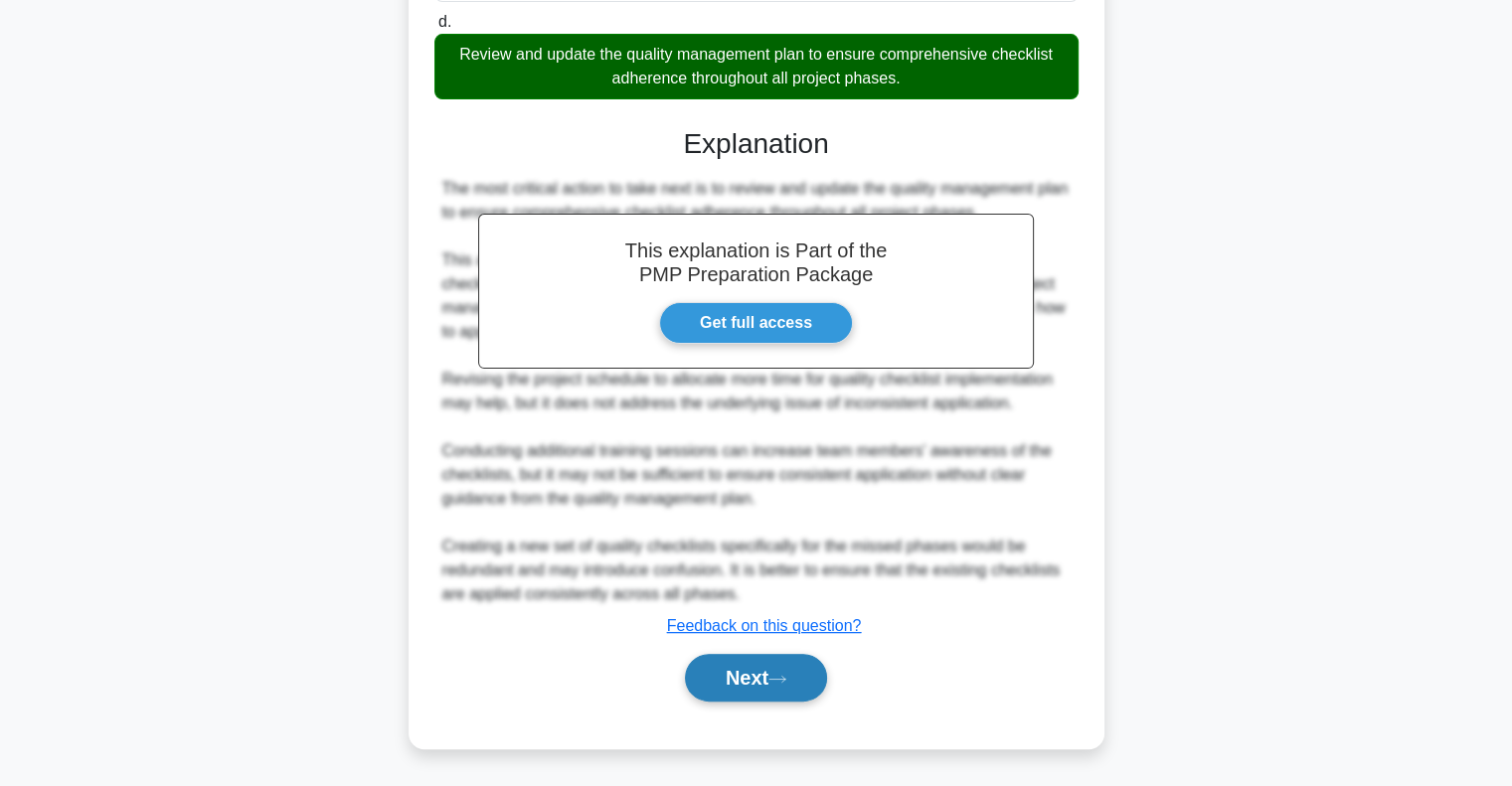 click on "Next" at bounding box center [756, 678] 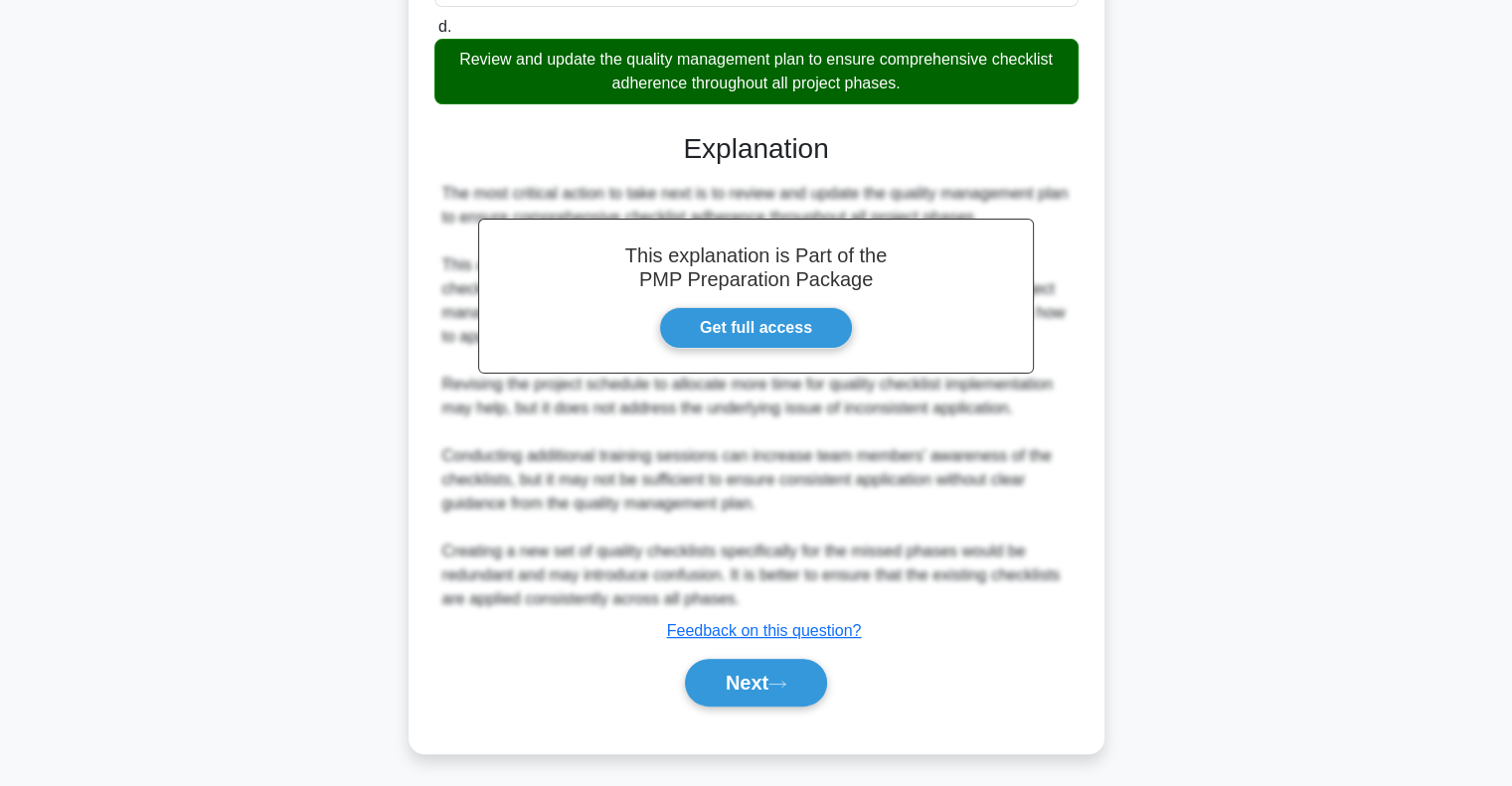 scroll, scrollTop: 287, scrollLeft: 0, axis: vertical 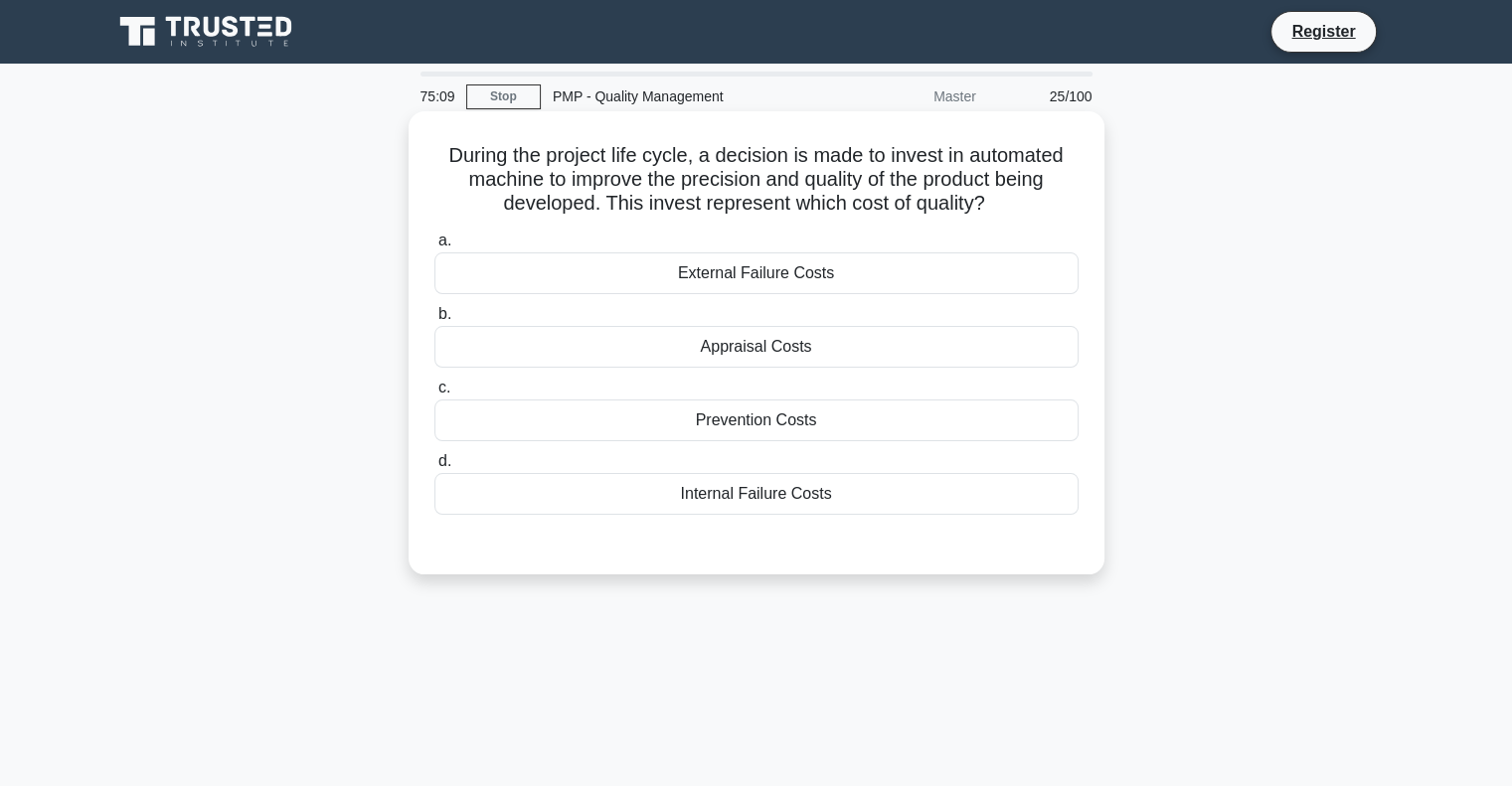click on "Appraisal Costs" at bounding box center (756, 347) 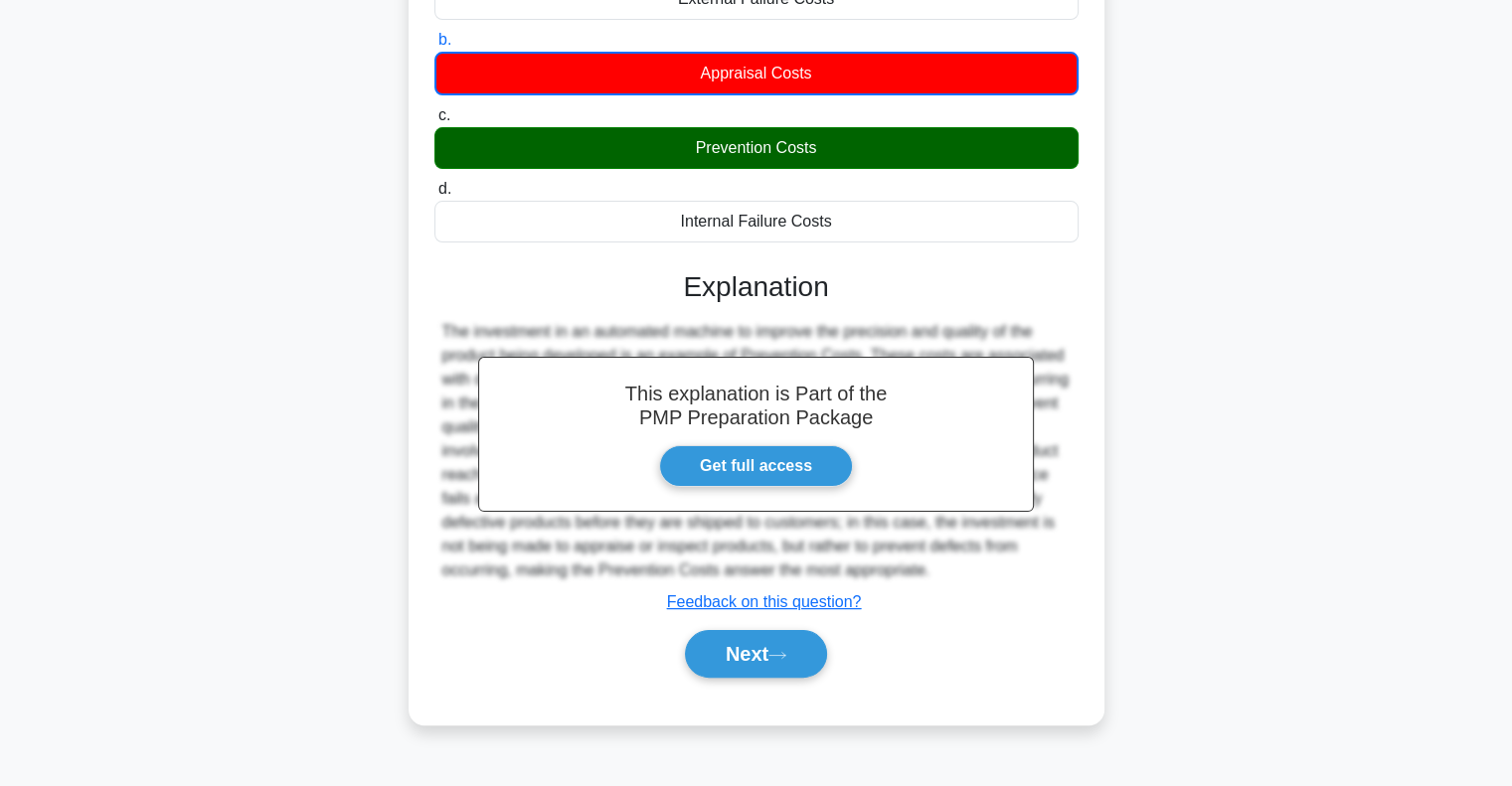 scroll, scrollTop: 287, scrollLeft: 0, axis: vertical 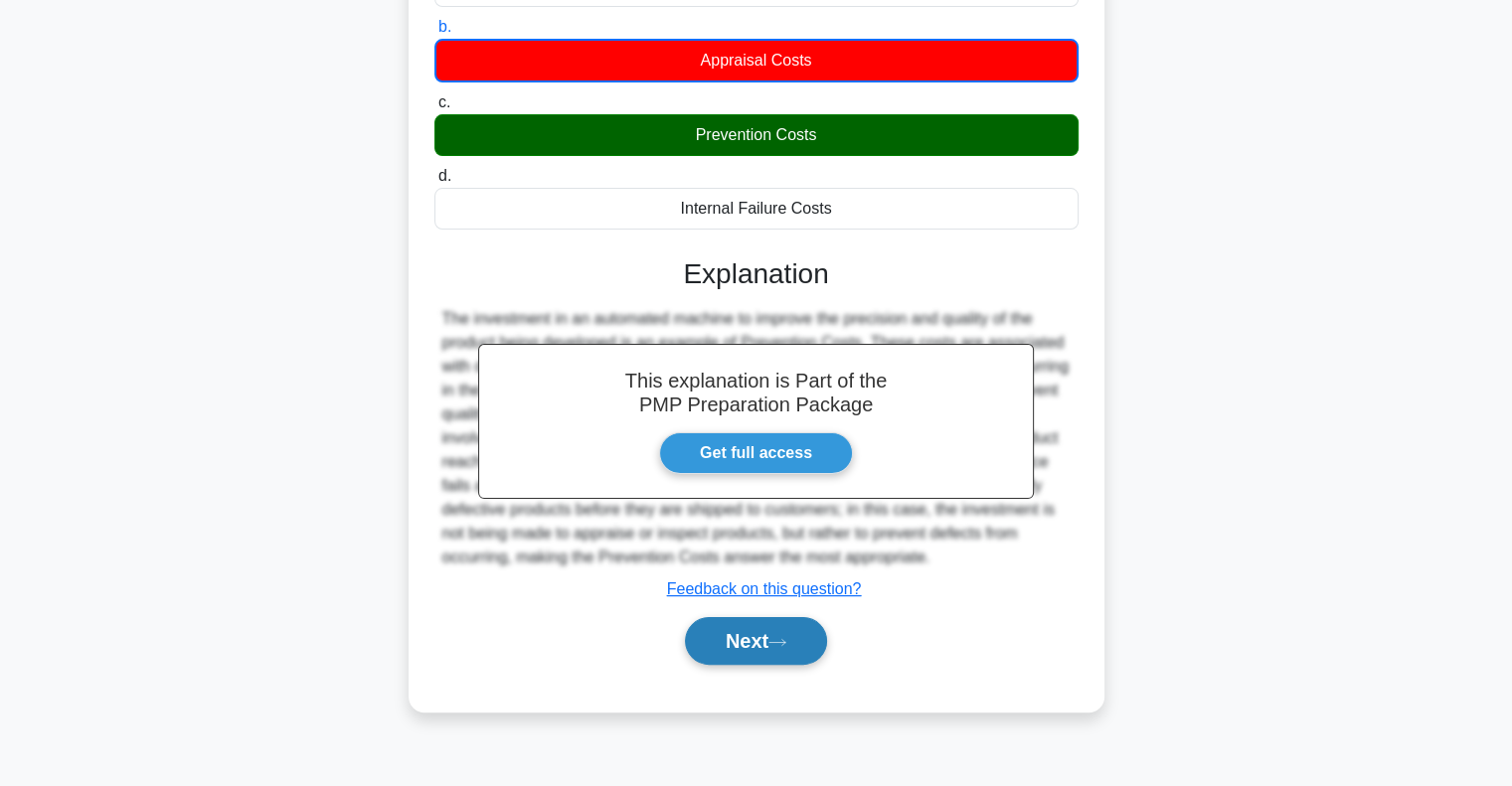 click on "Next" at bounding box center (756, 641) 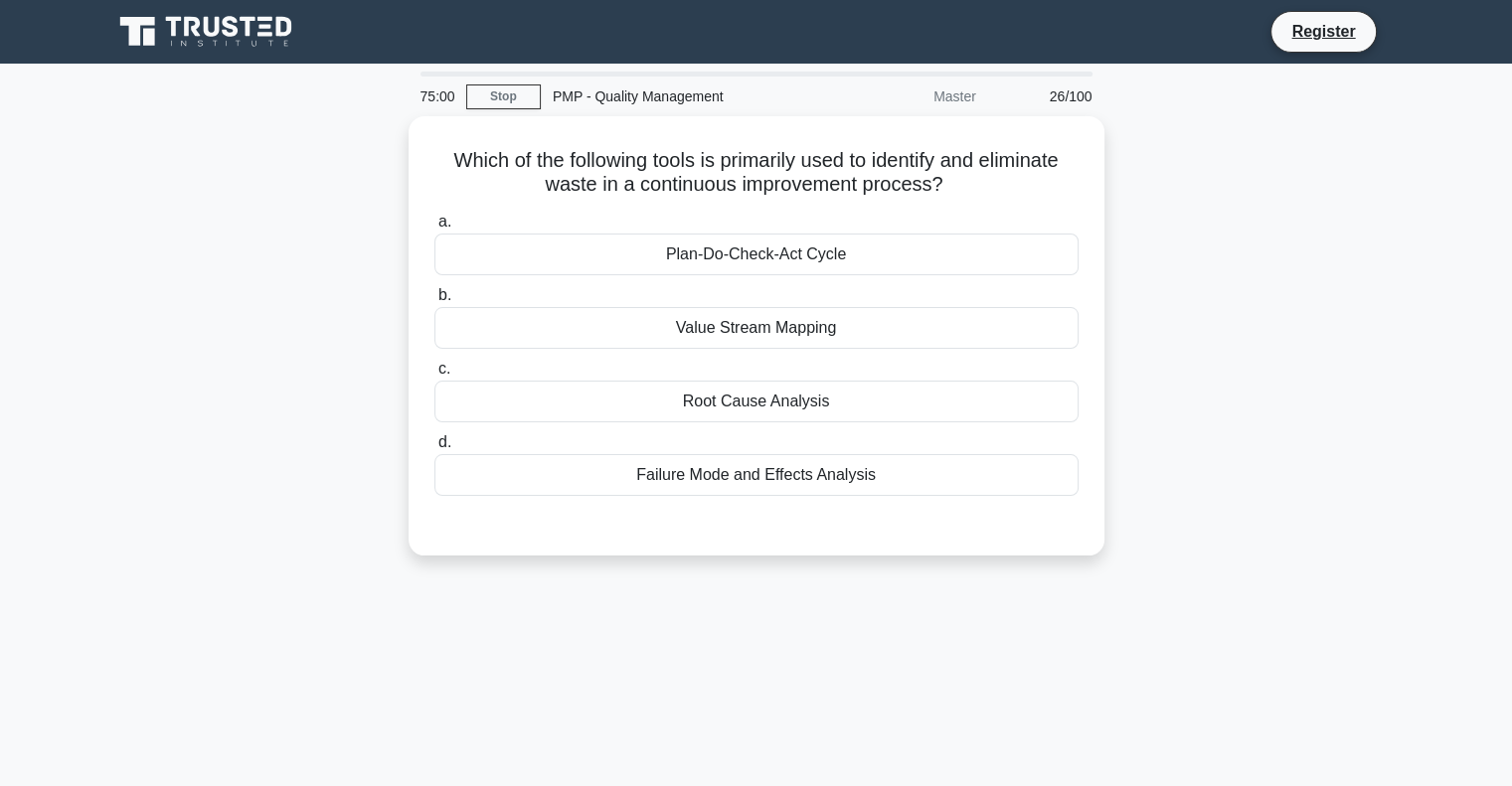 scroll, scrollTop: 0, scrollLeft: 0, axis: both 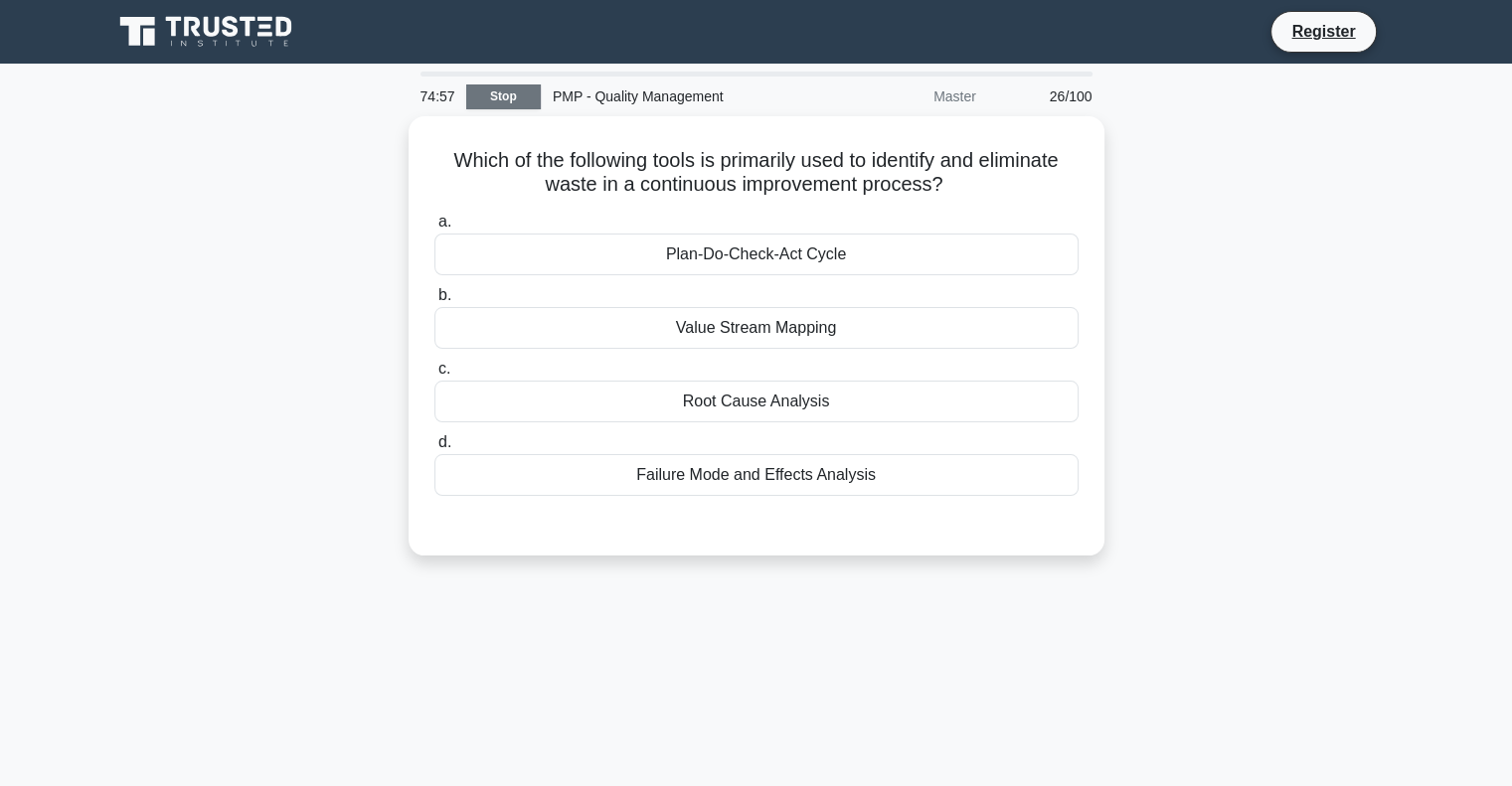 click on "Stop" at bounding box center [503, 96] 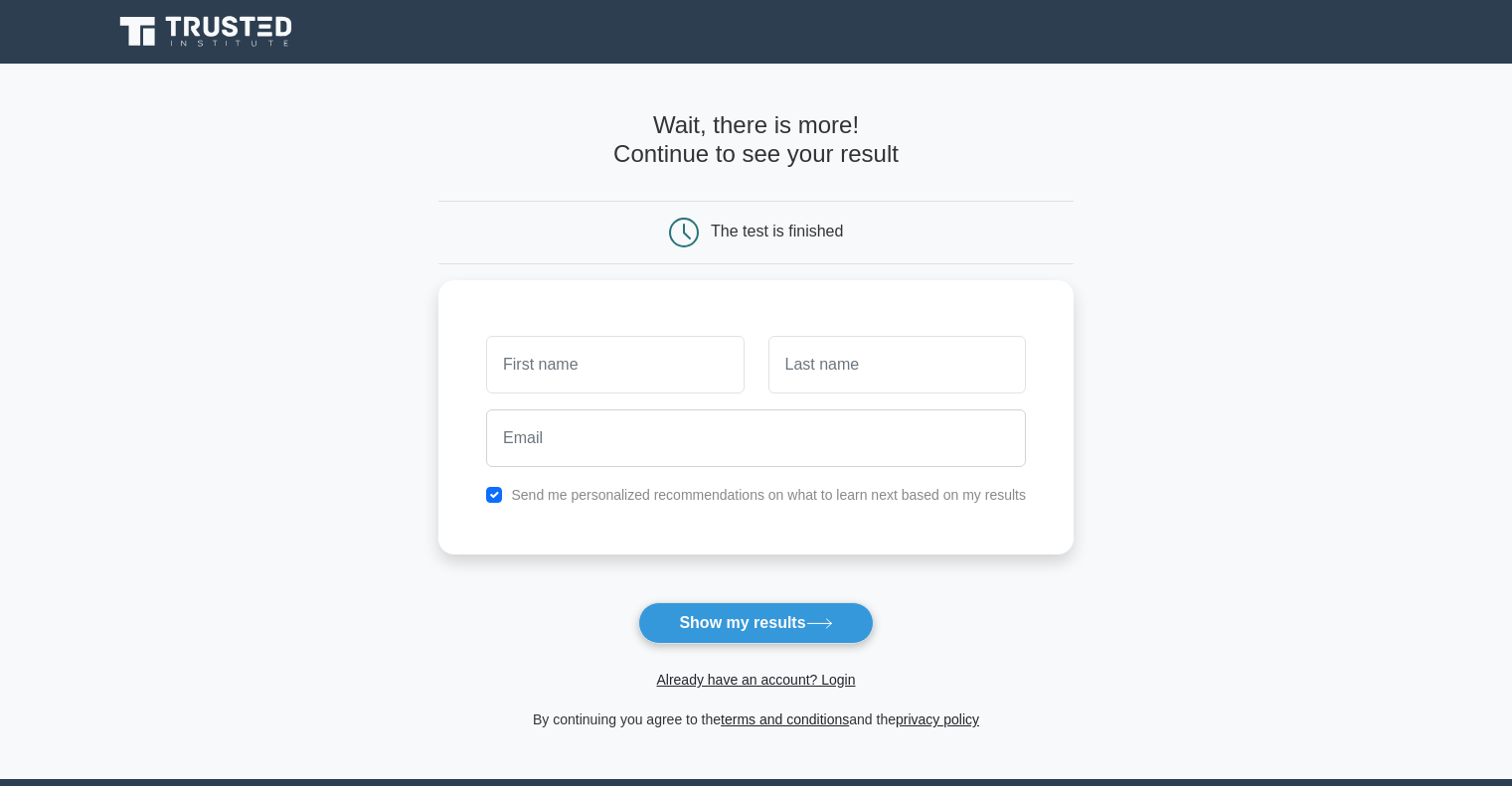 scroll, scrollTop: 0, scrollLeft: 0, axis: both 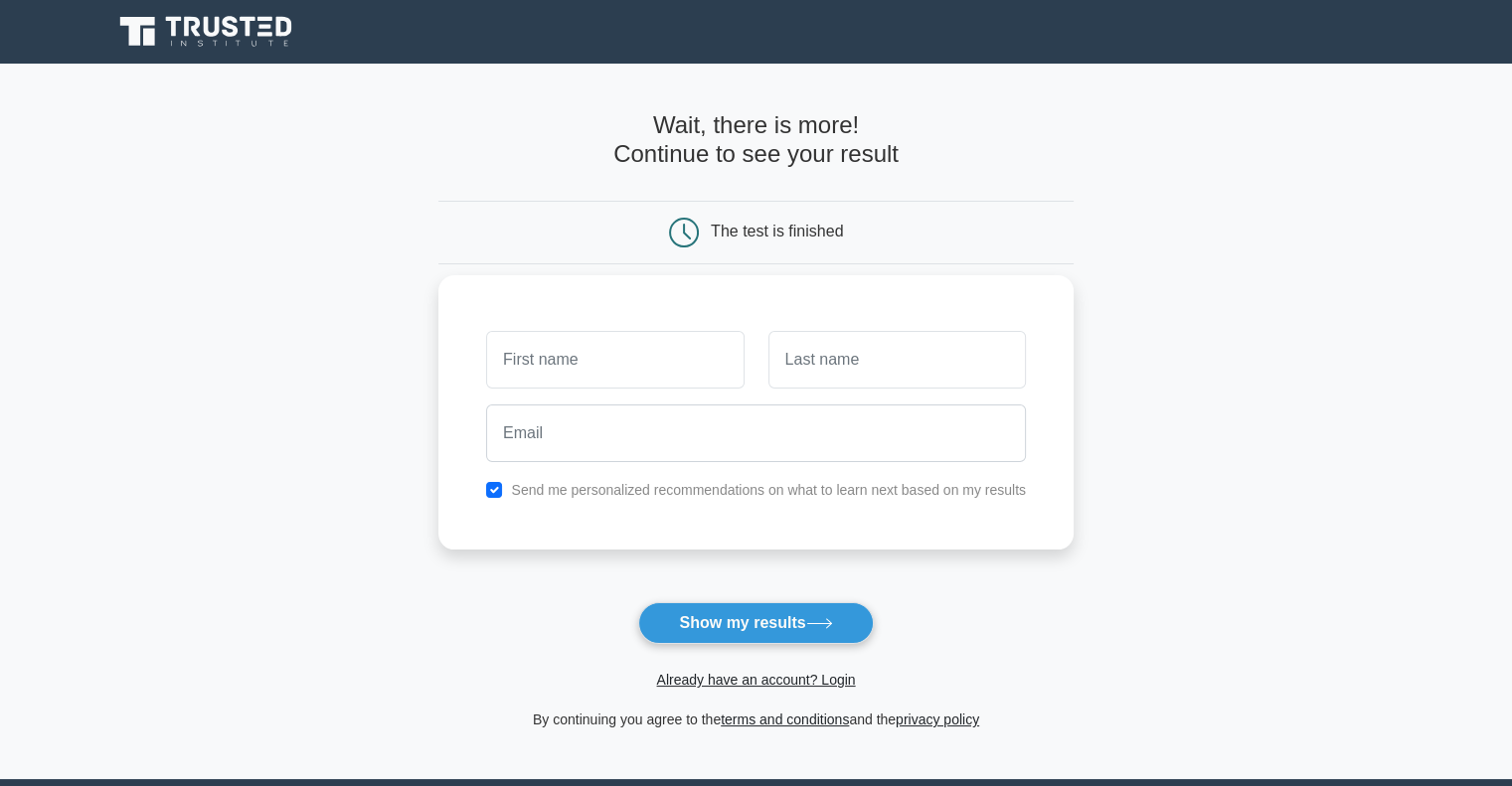 click at bounding box center (614, 360) 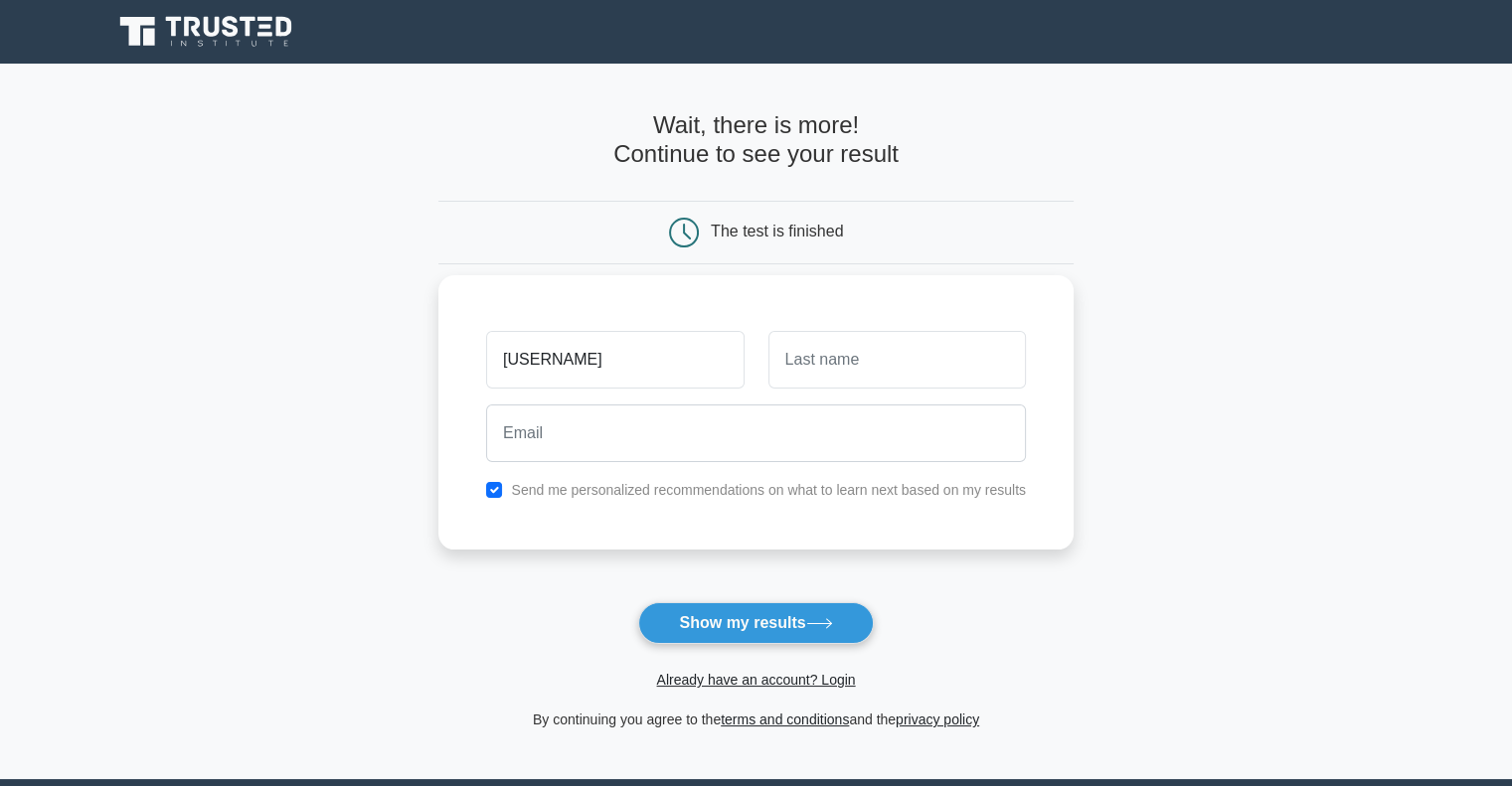 type on "[LAST]" 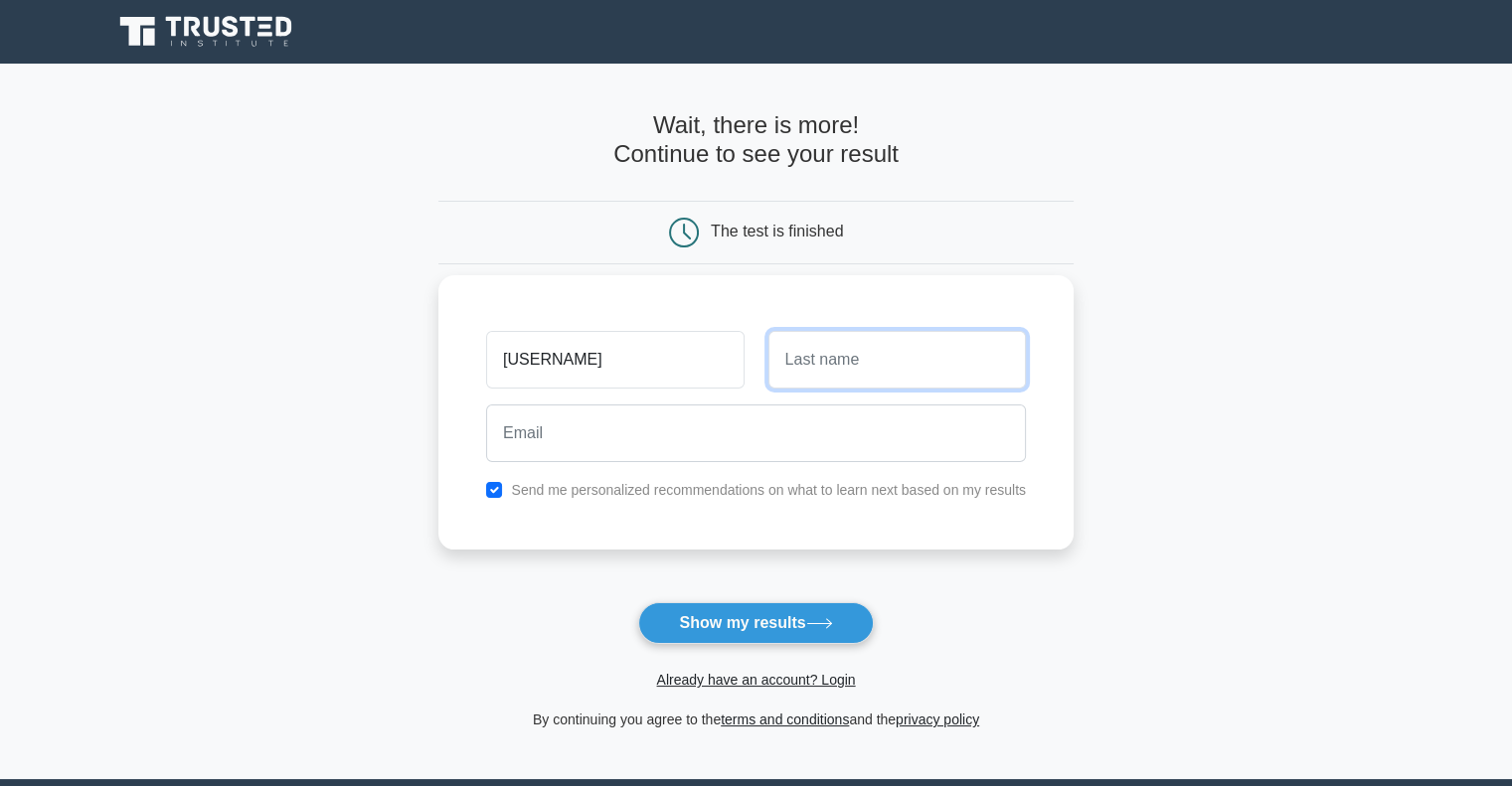 click at bounding box center [897, 360] 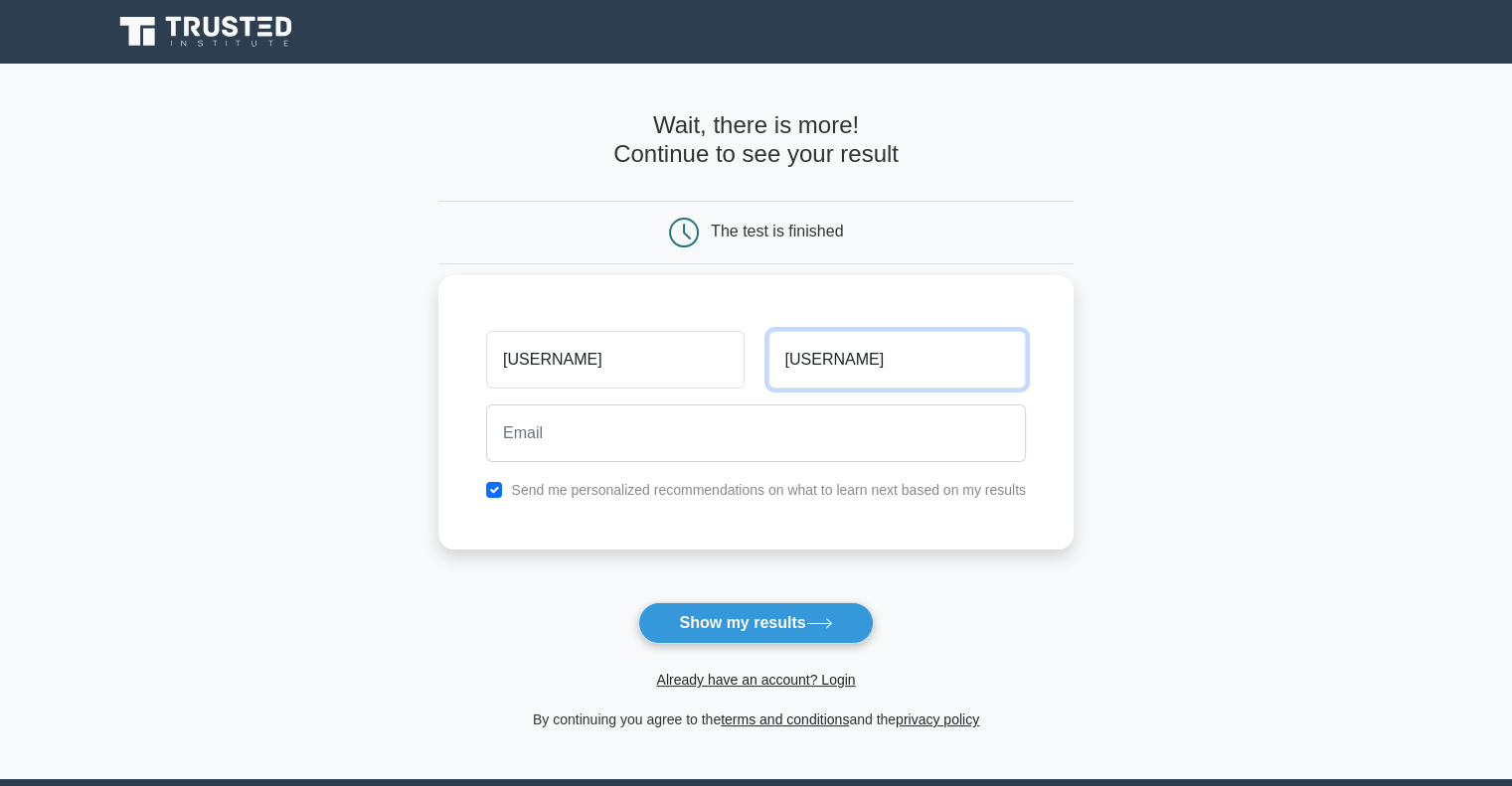 type on "[FIRST]" 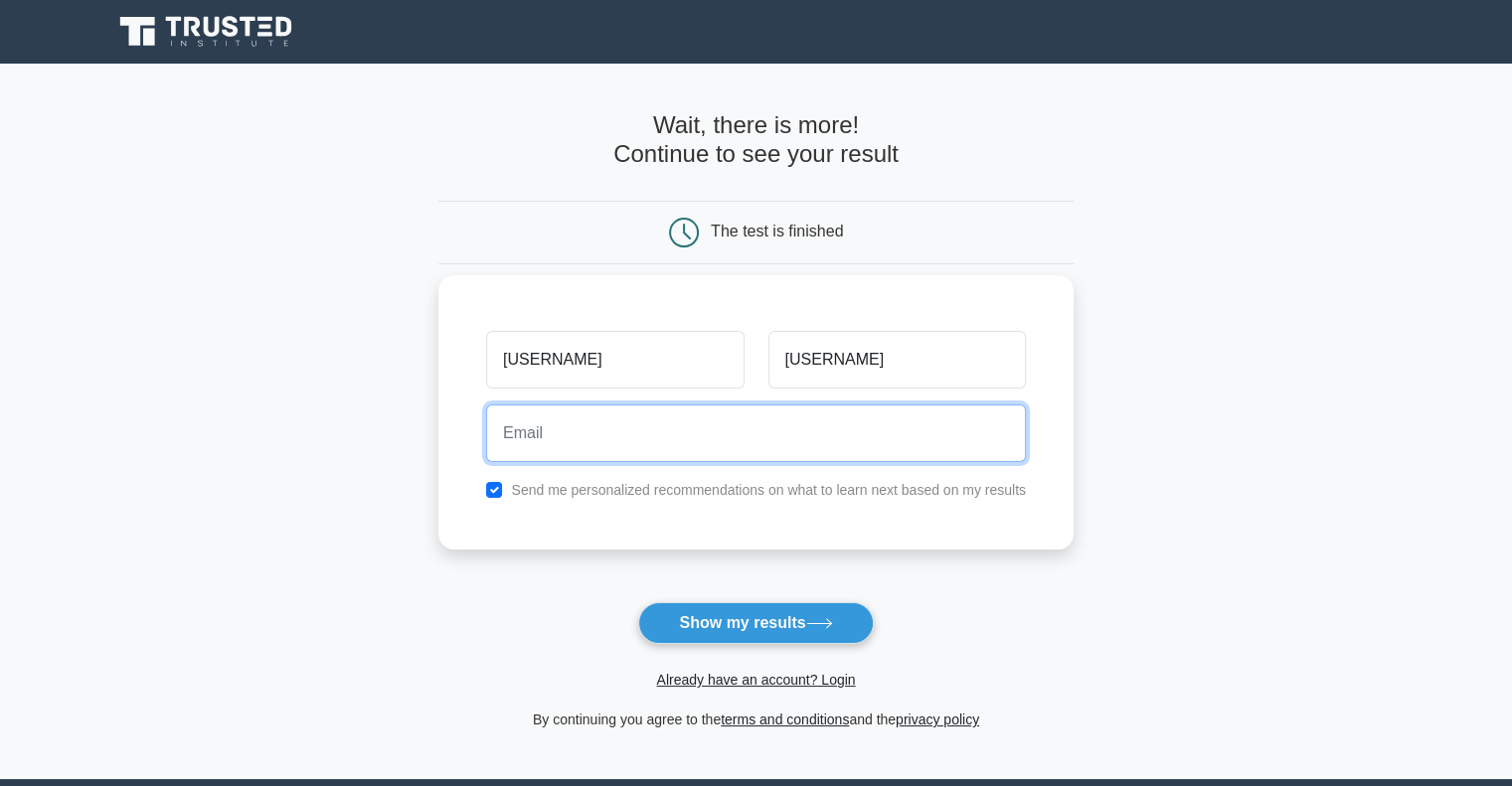 click at bounding box center [756, 433] 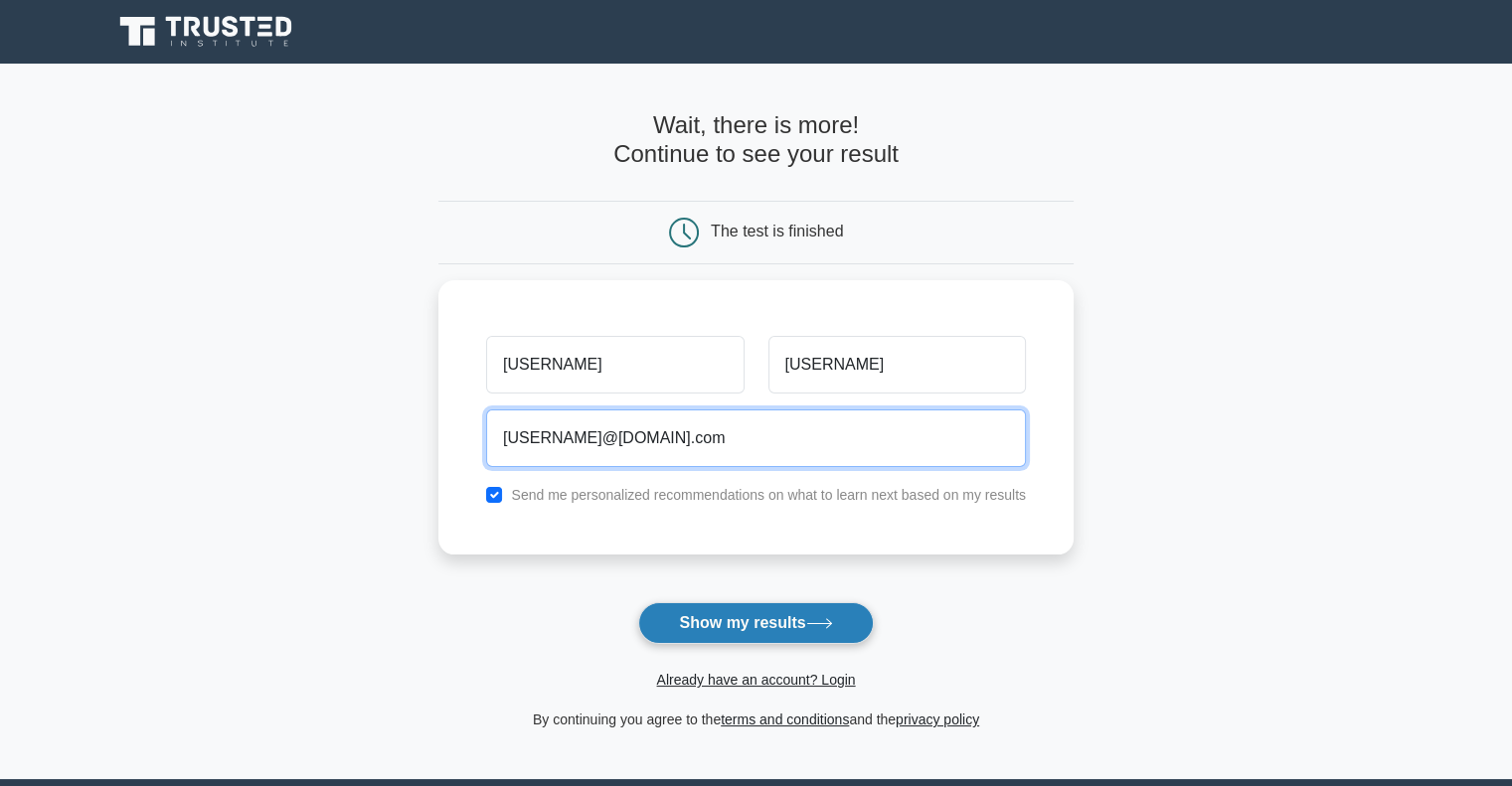type on "[EMAIL]" 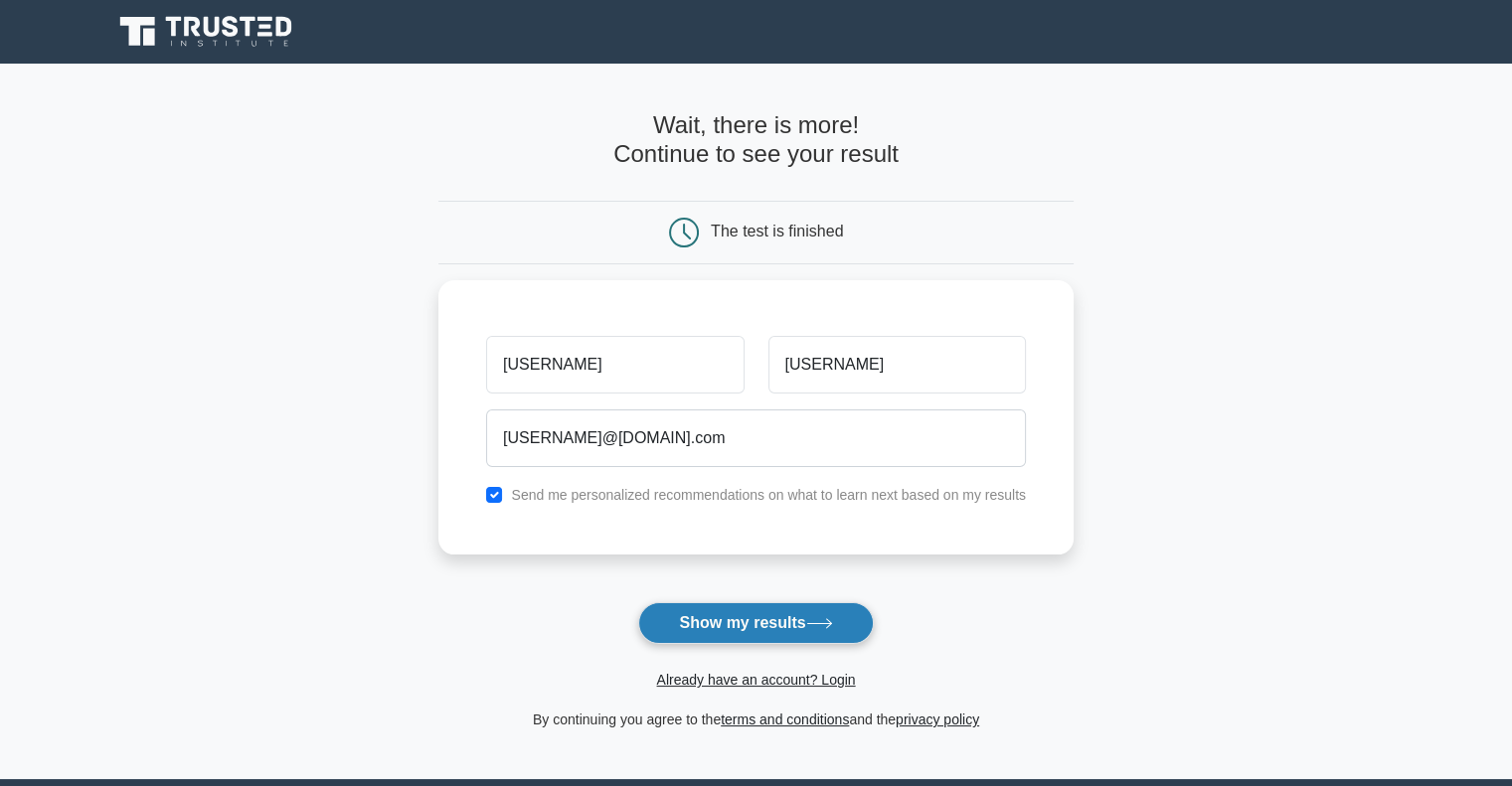 click on "Show my results" at bounding box center (756, 623) 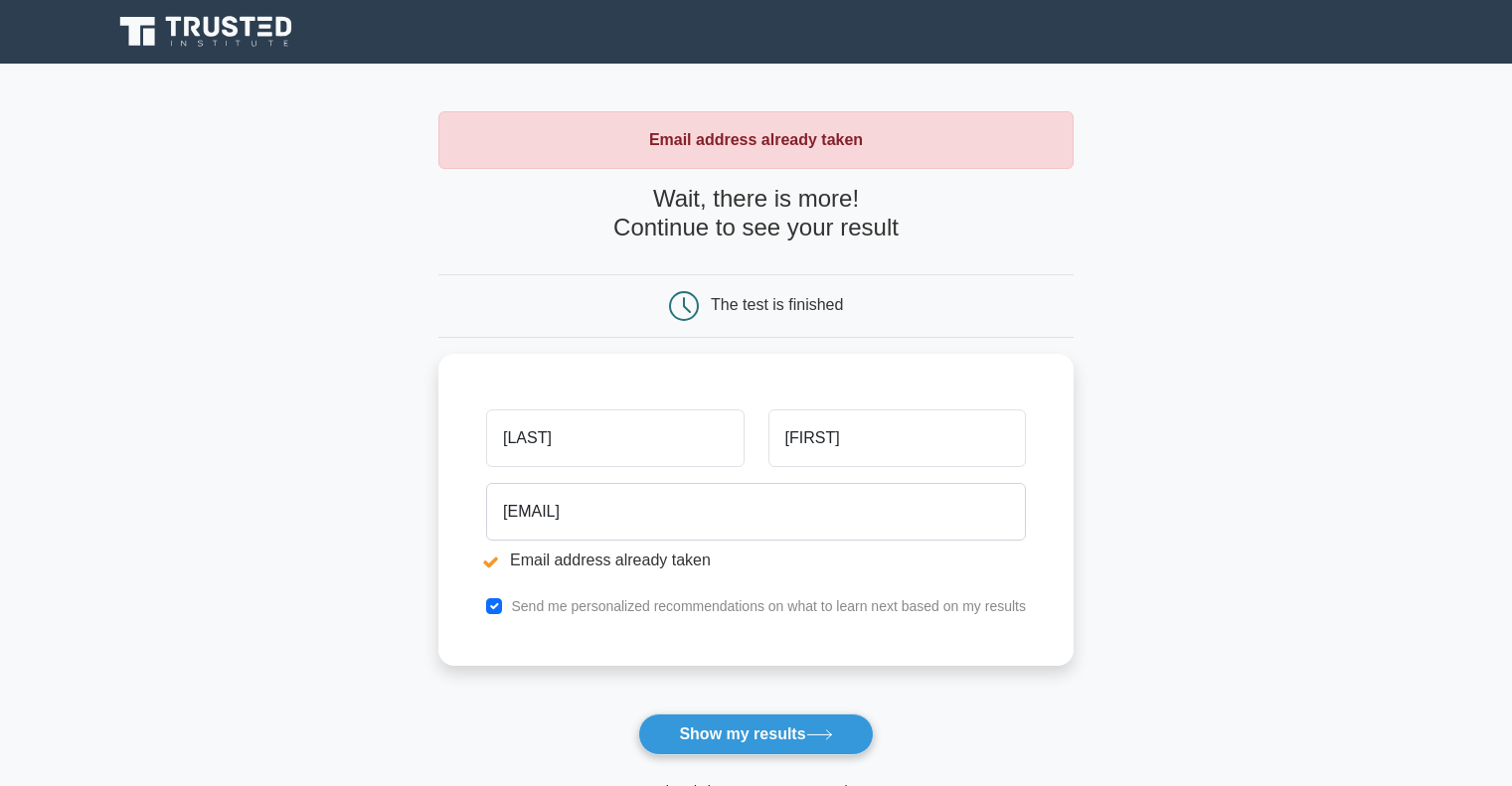 scroll, scrollTop: 0, scrollLeft: 0, axis: both 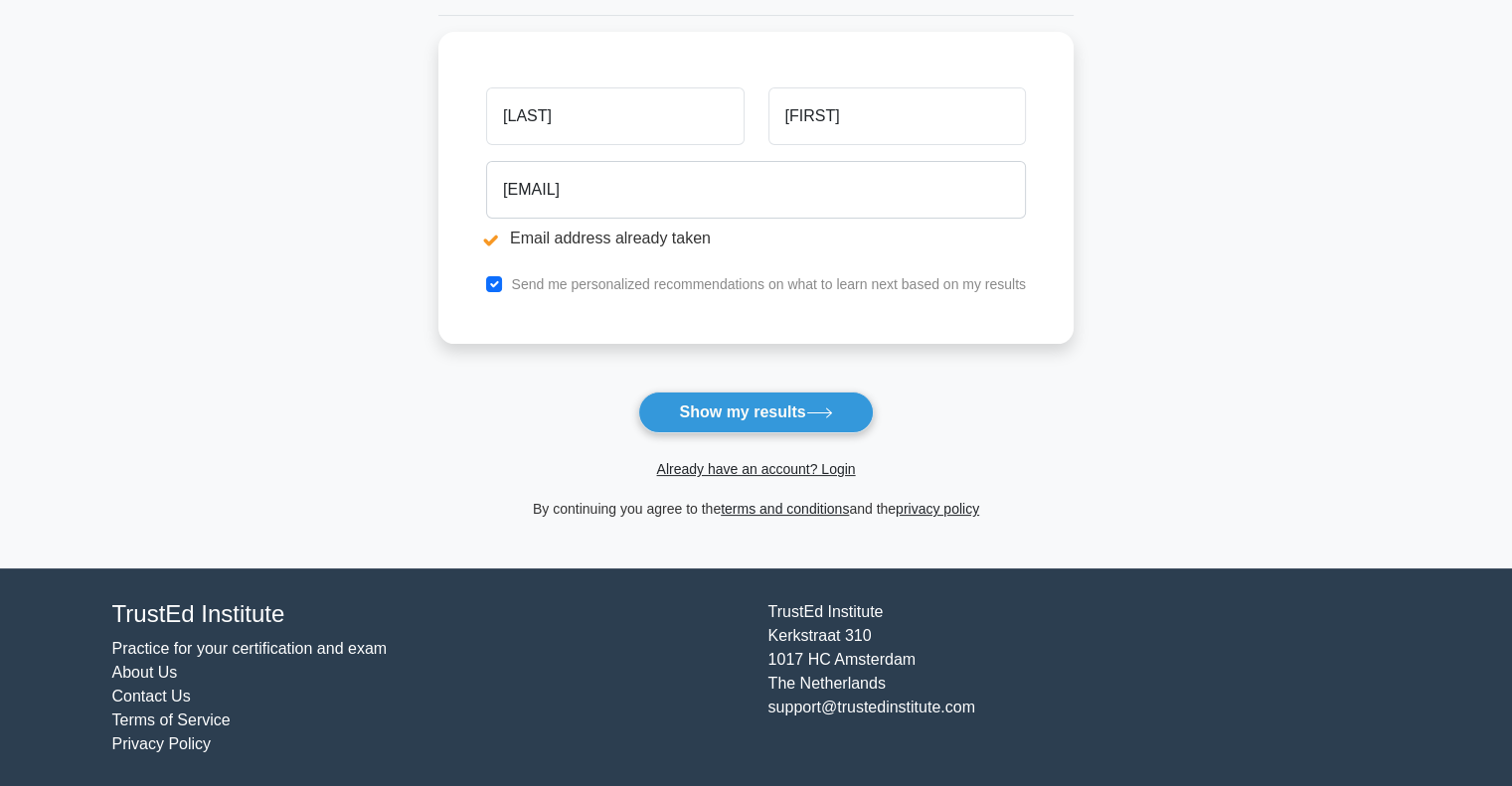 click on "Wait, there is more! Continue to see your result
The test is finished
shimaa" at bounding box center [756, 192] 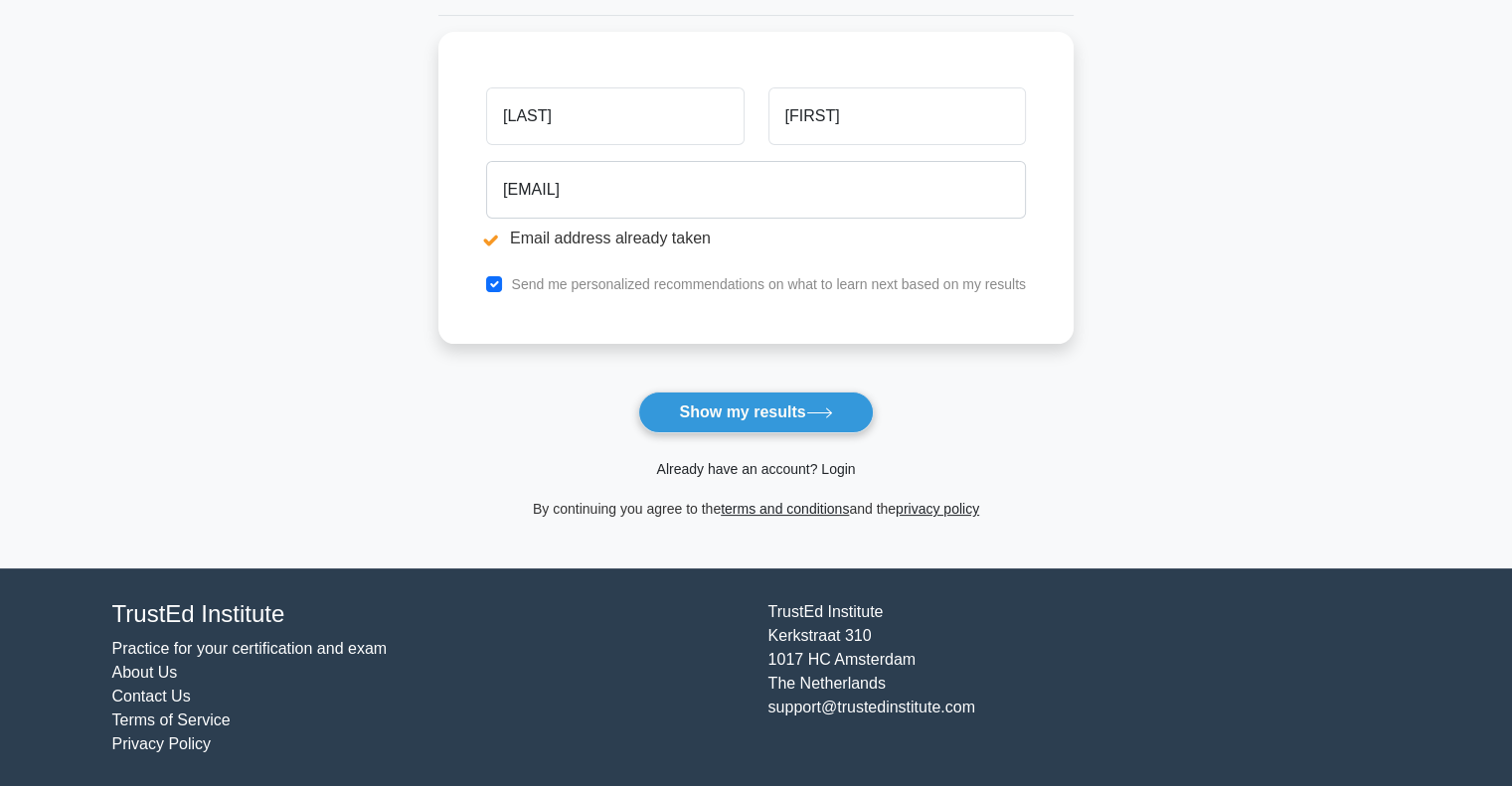 click on "Already have an account? Login" at bounding box center (756, 469) 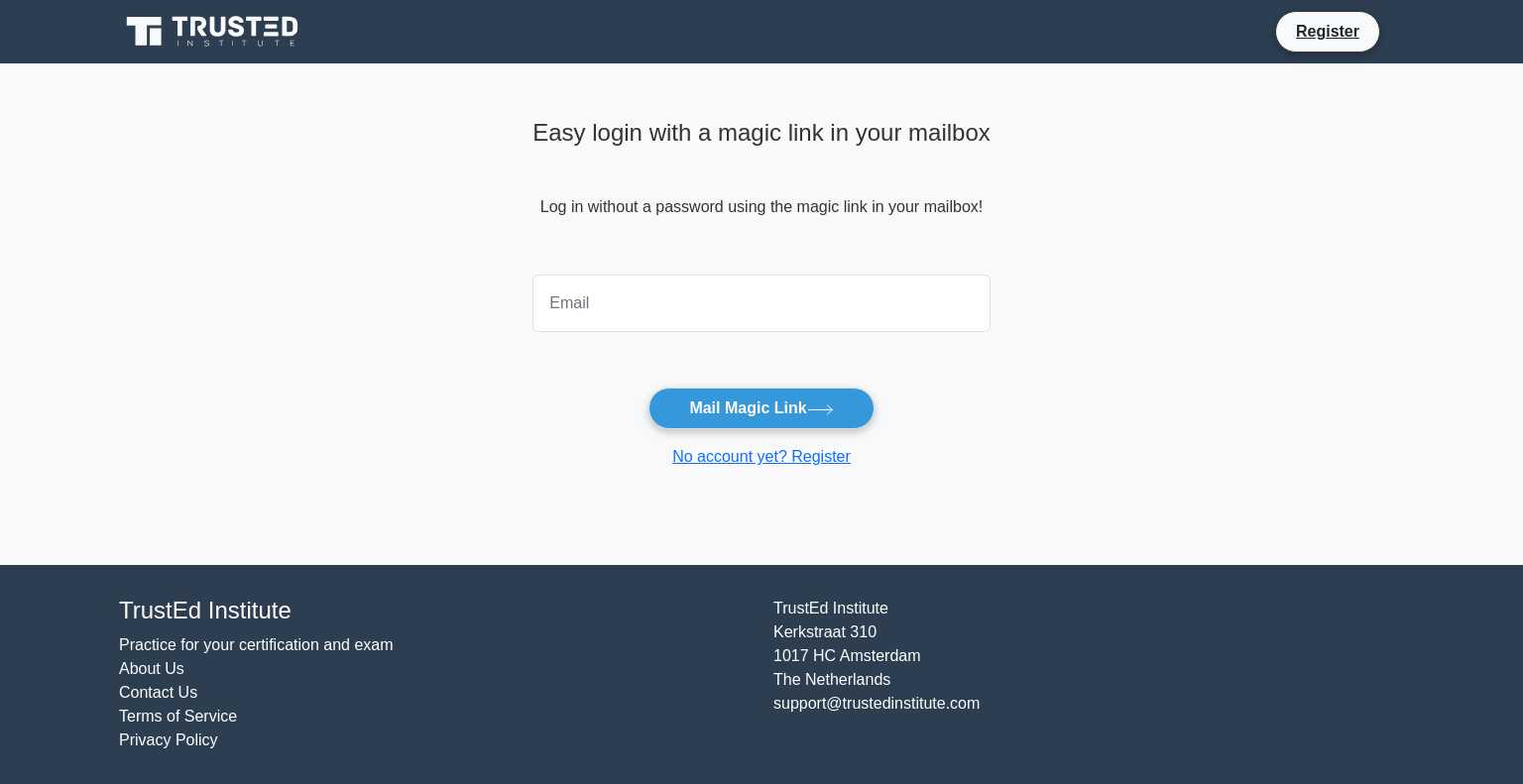 scroll, scrollTop: 0, scrollLeft: 0, axis: both 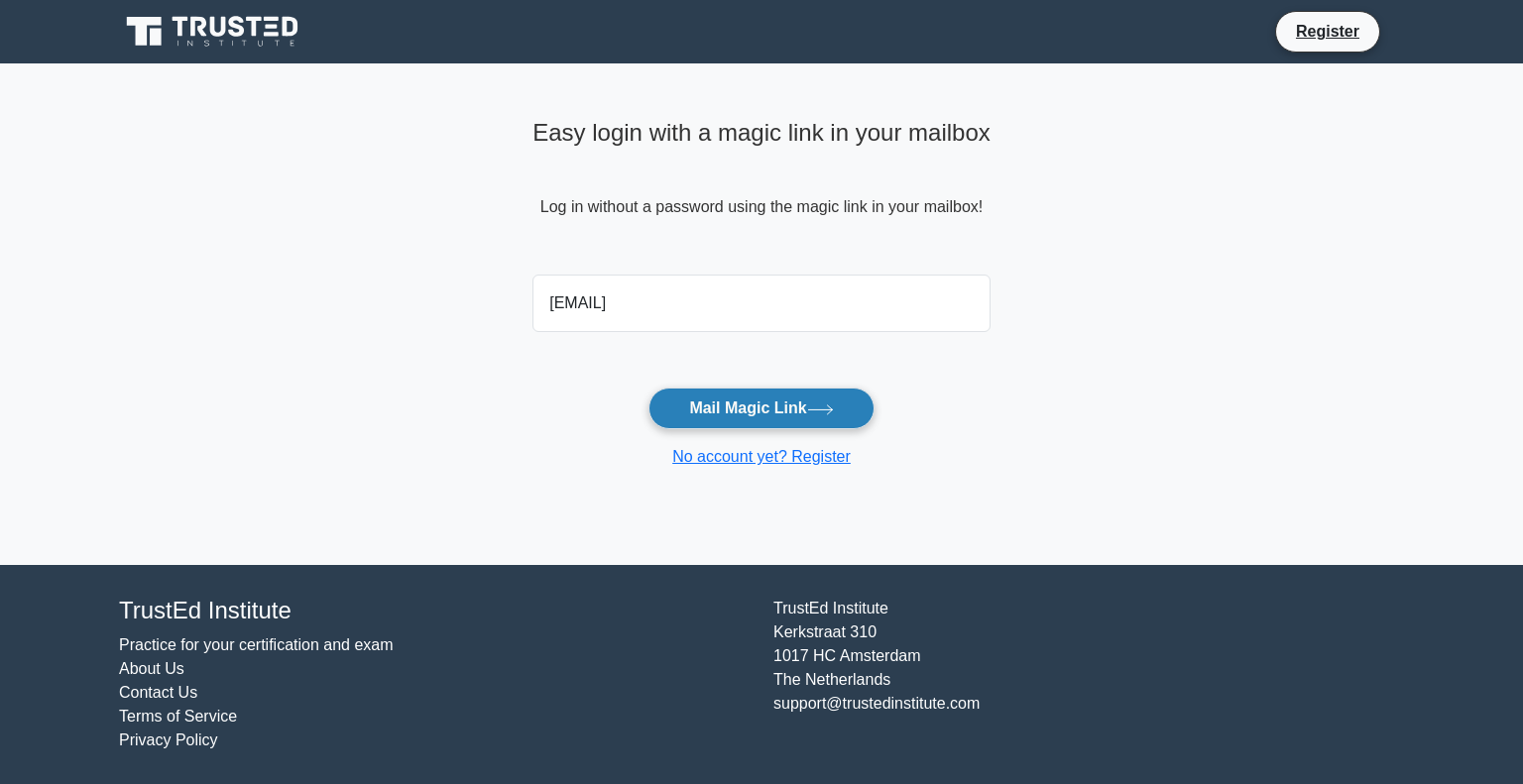 click on "Mail Magic Link" at bounding box center (761, 408) 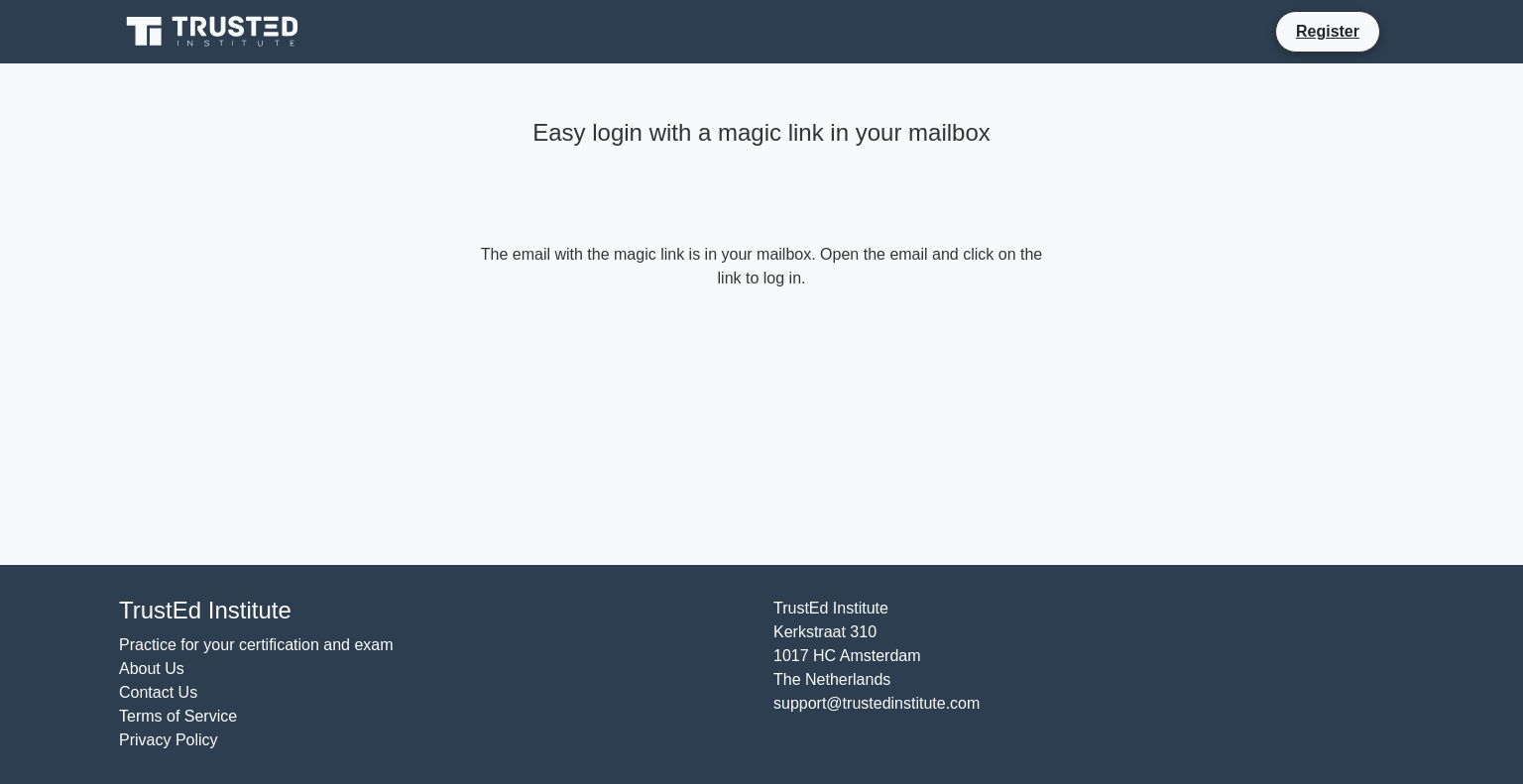 scroll, scrollTop: 0, scrollLeft: 0, axis: both 